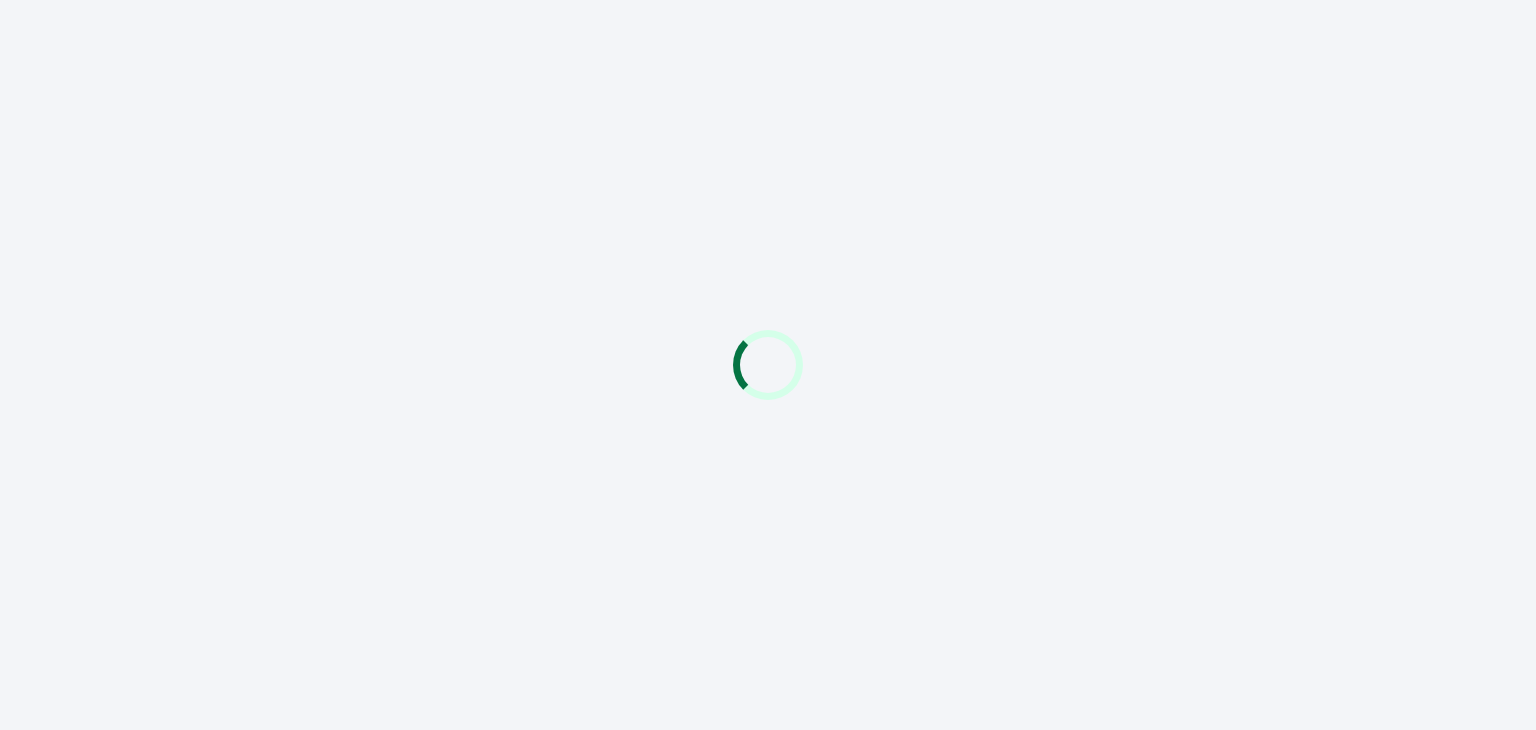scroll, scrollTop: 0, scrollLeft: 0, axis: both 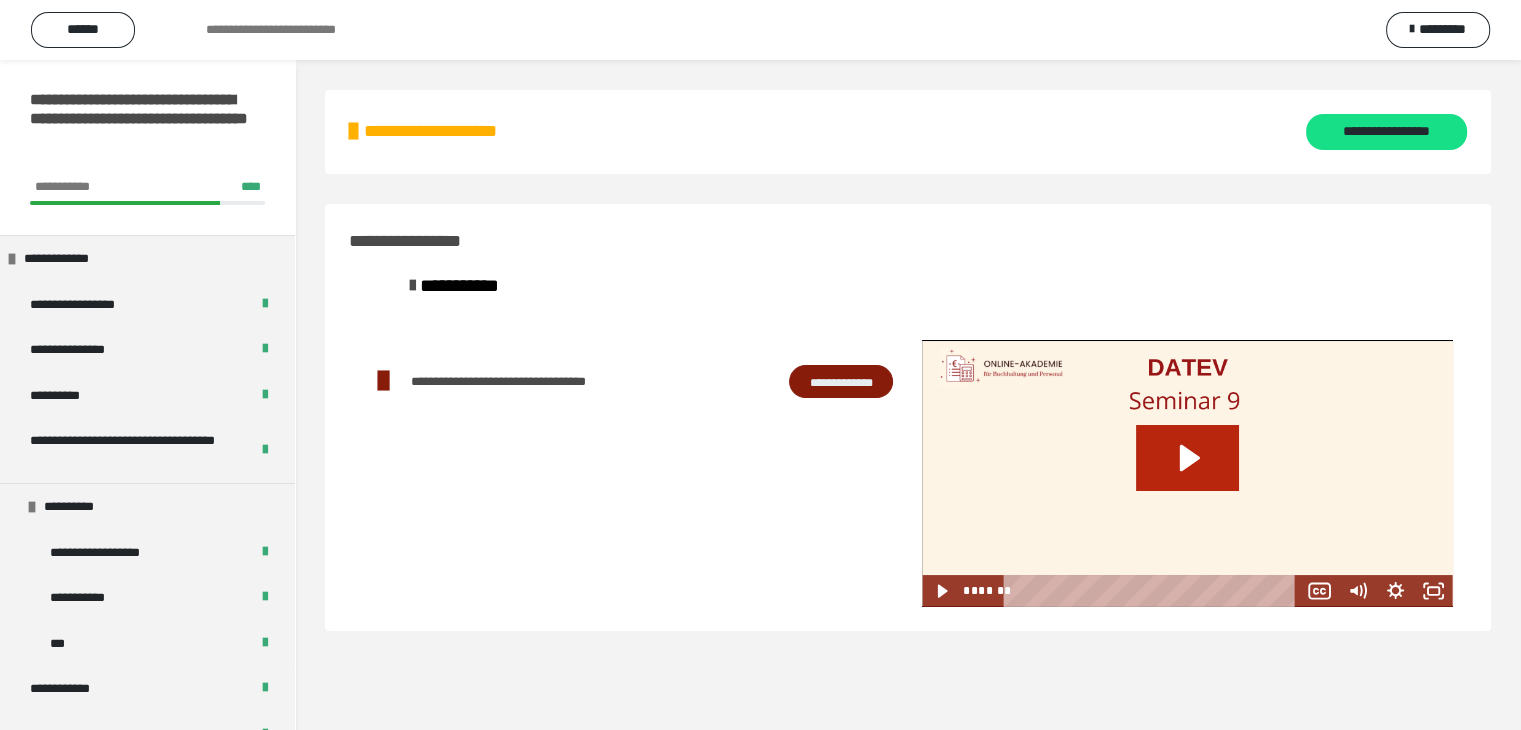 click 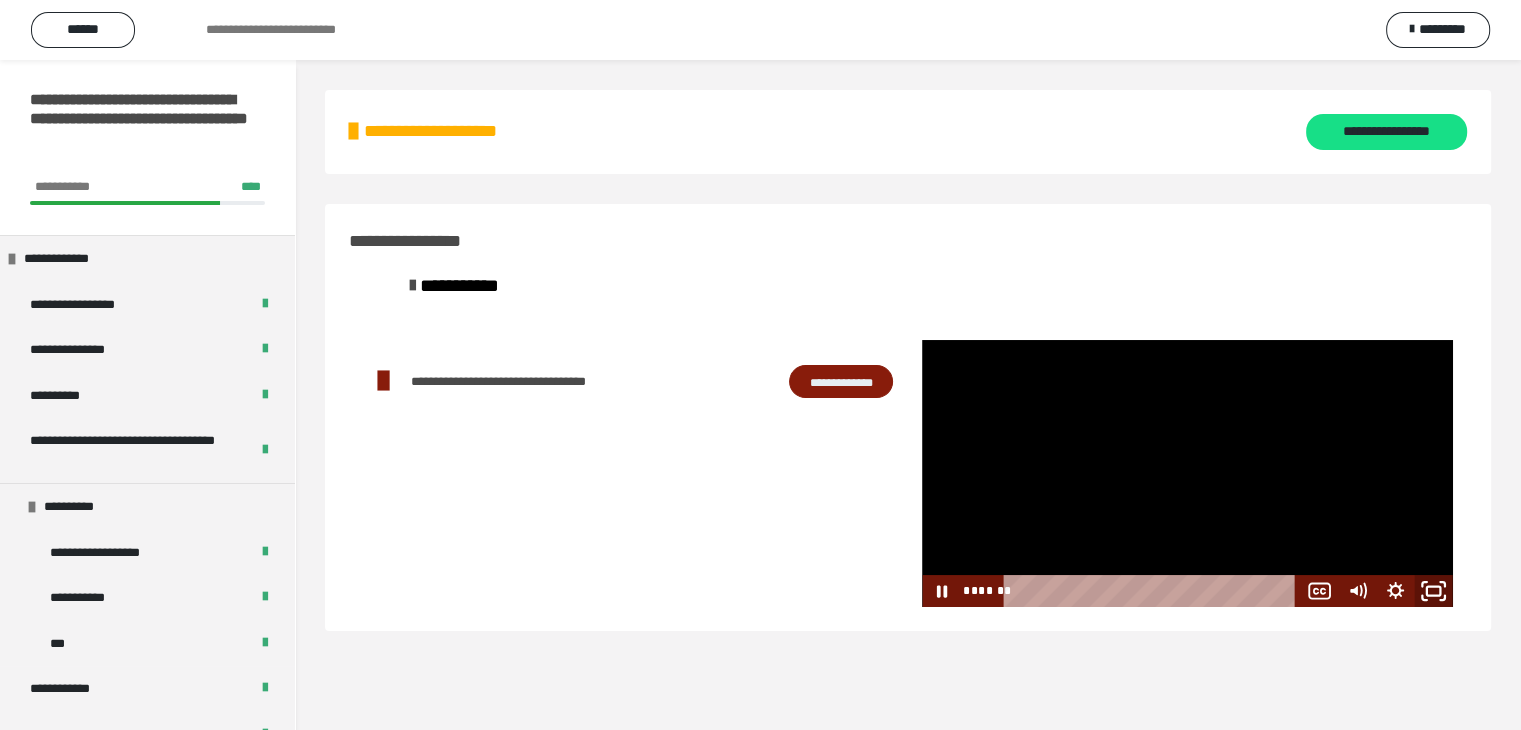 click 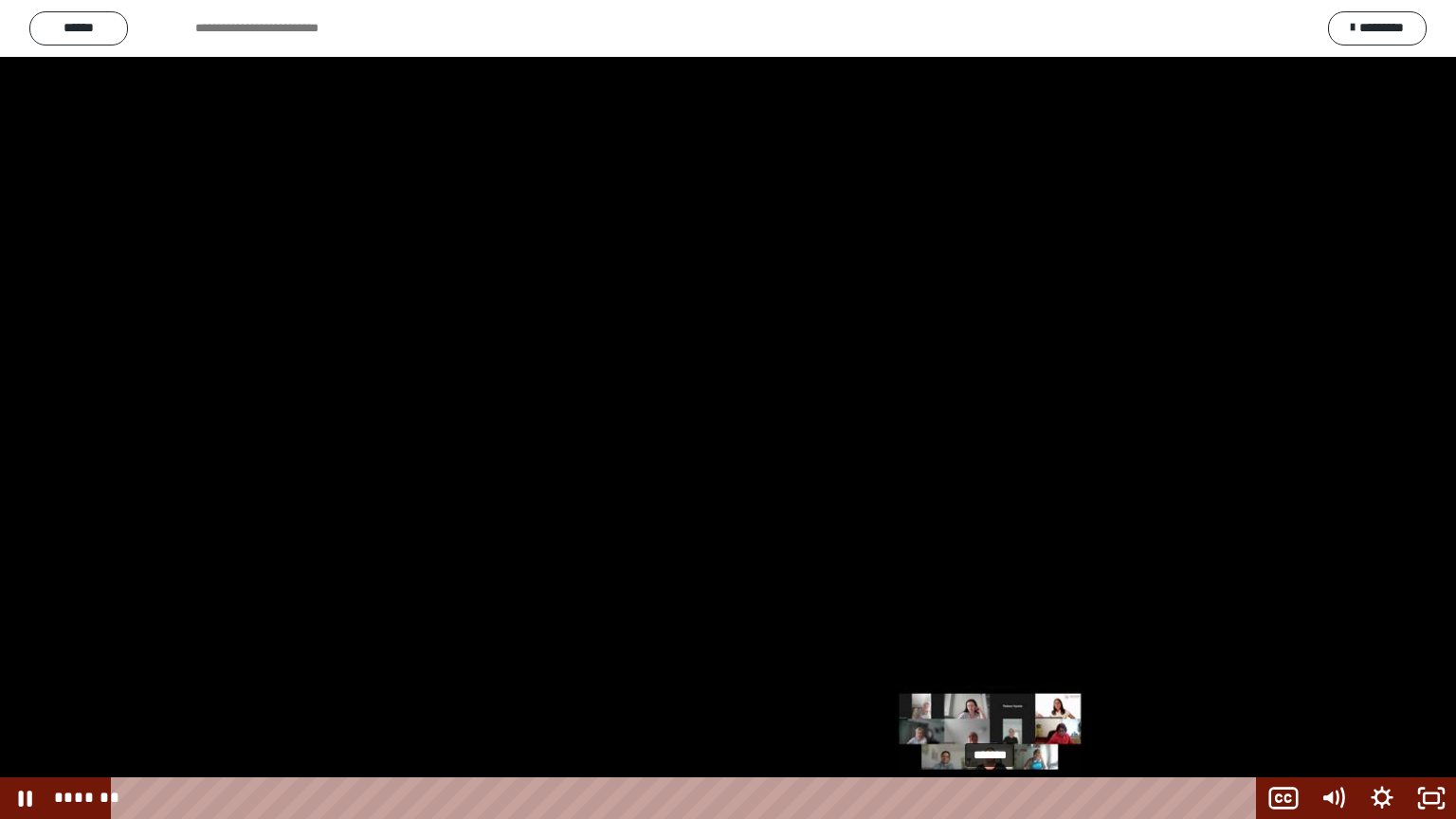 click on "*******" at bounding box center [687, 798] 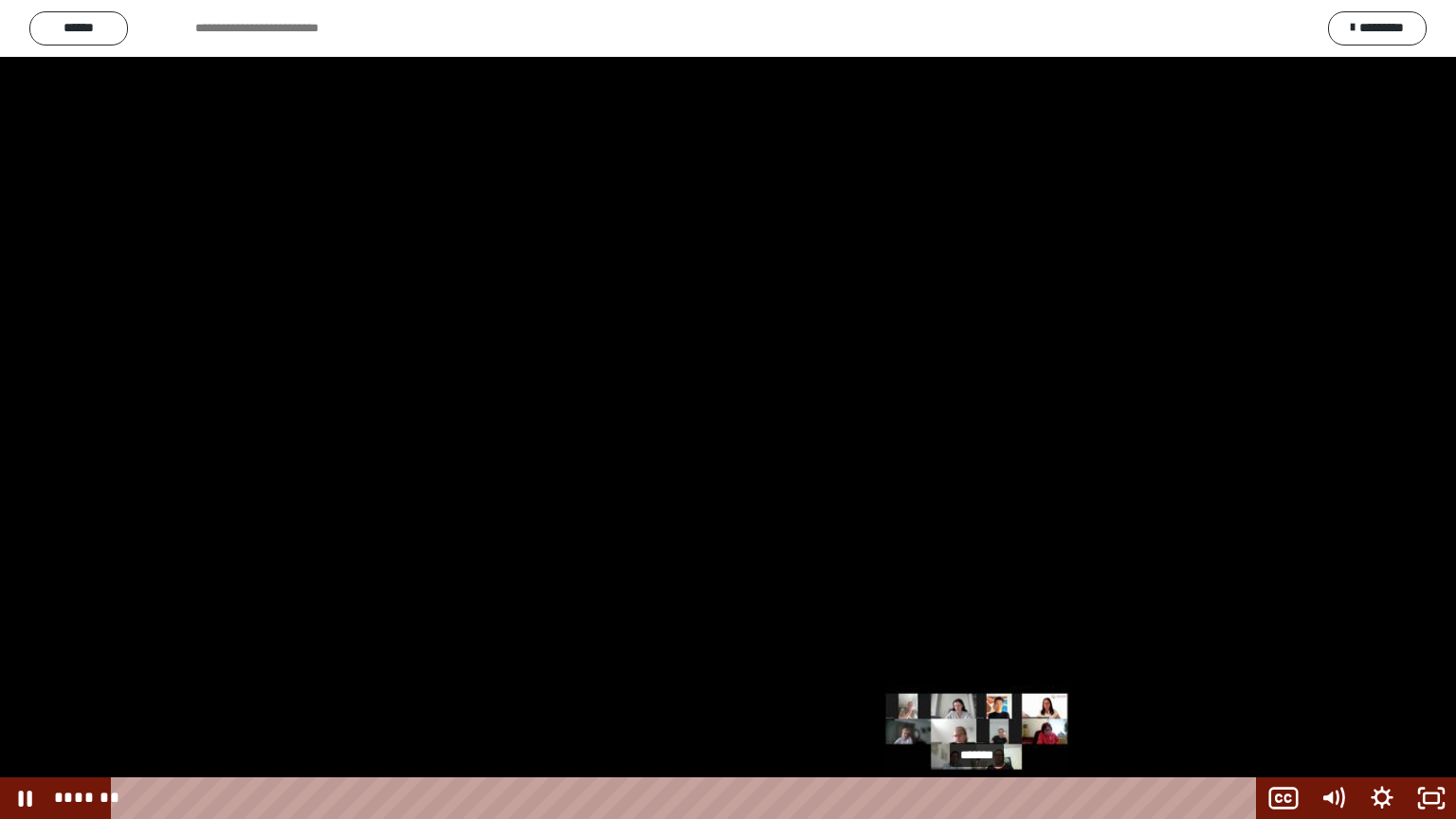 click on "*******" at bounding box center (687, 798) 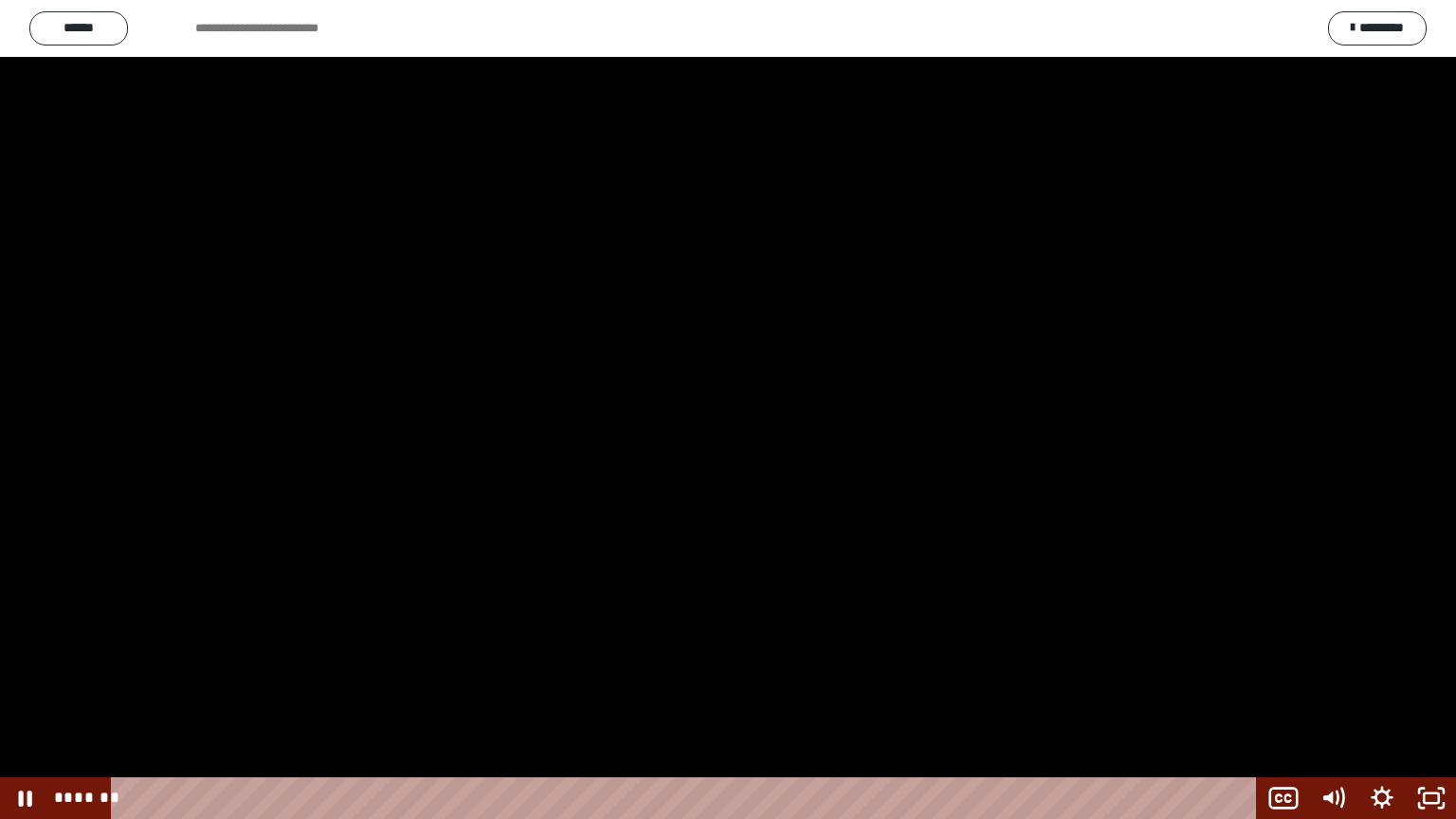 click at bounding box center [728, 410] 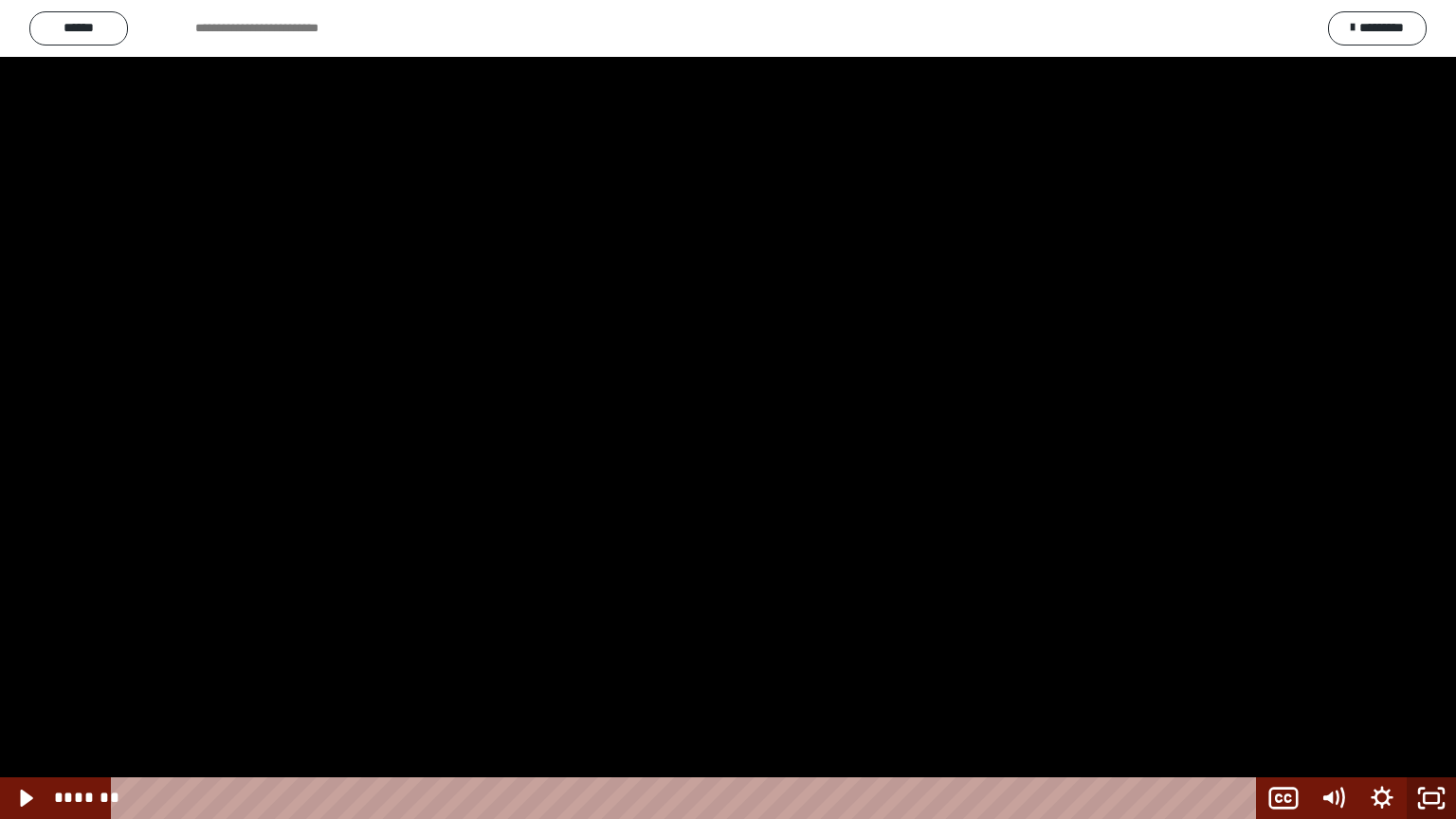 click 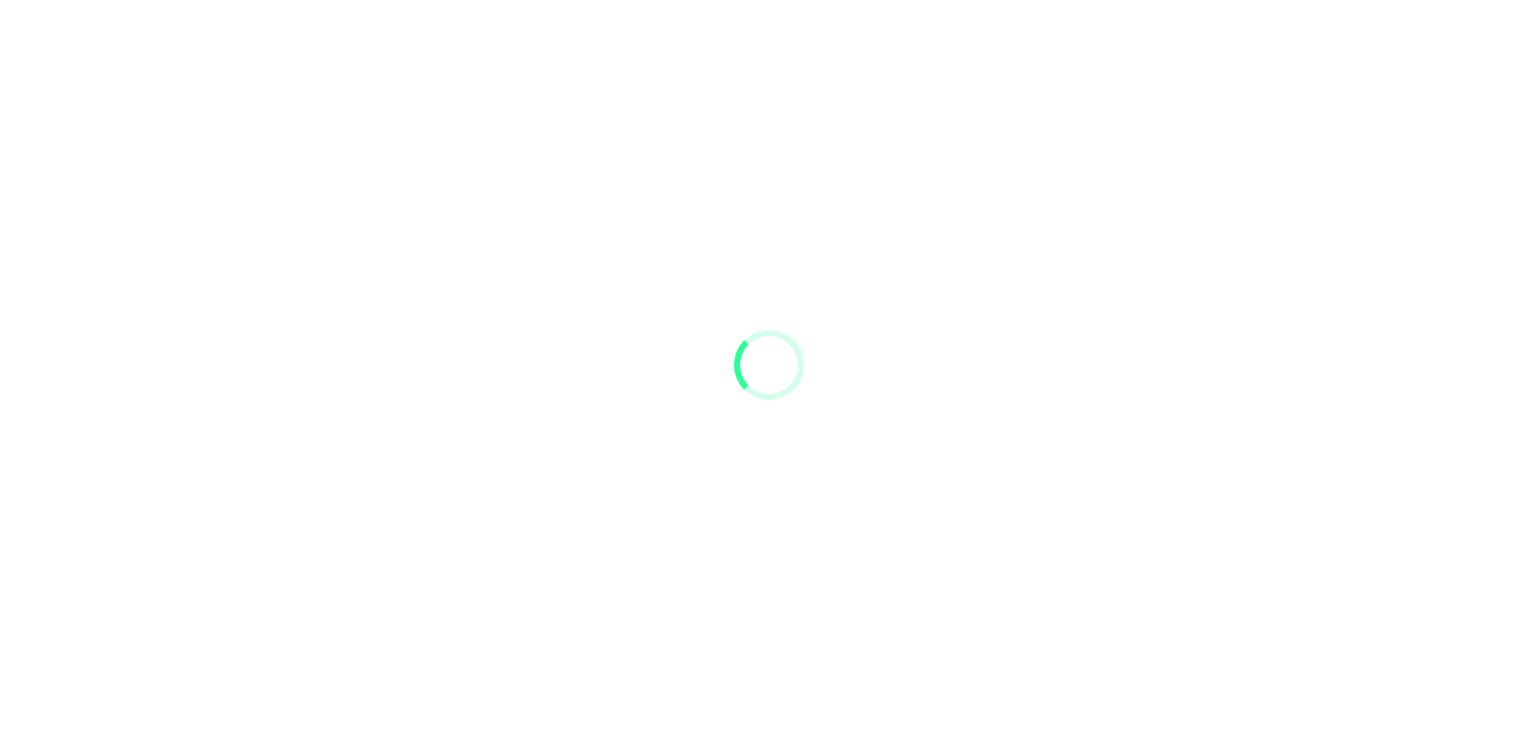 scroll, scrollTop: 0, scrollLeft: 0, axis: both 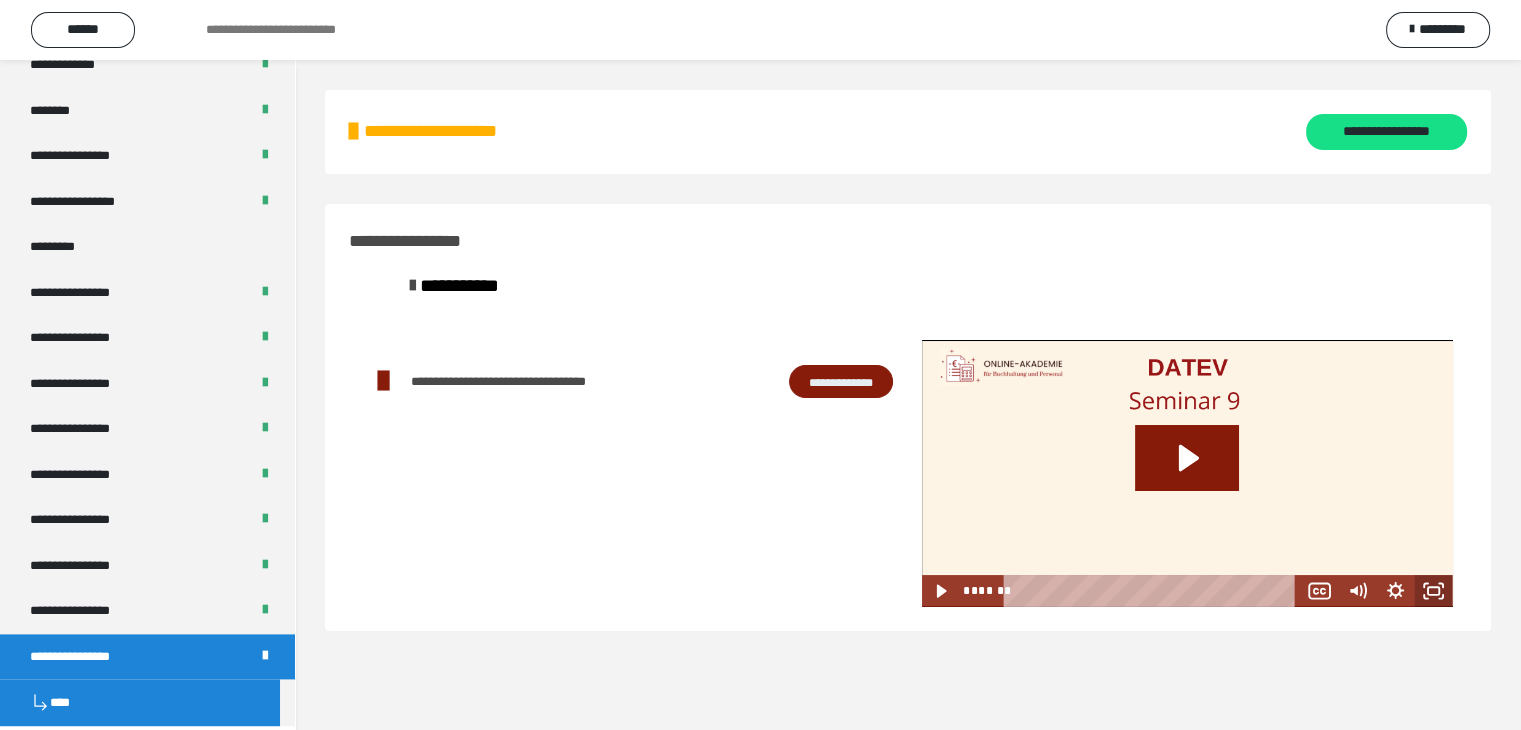 click 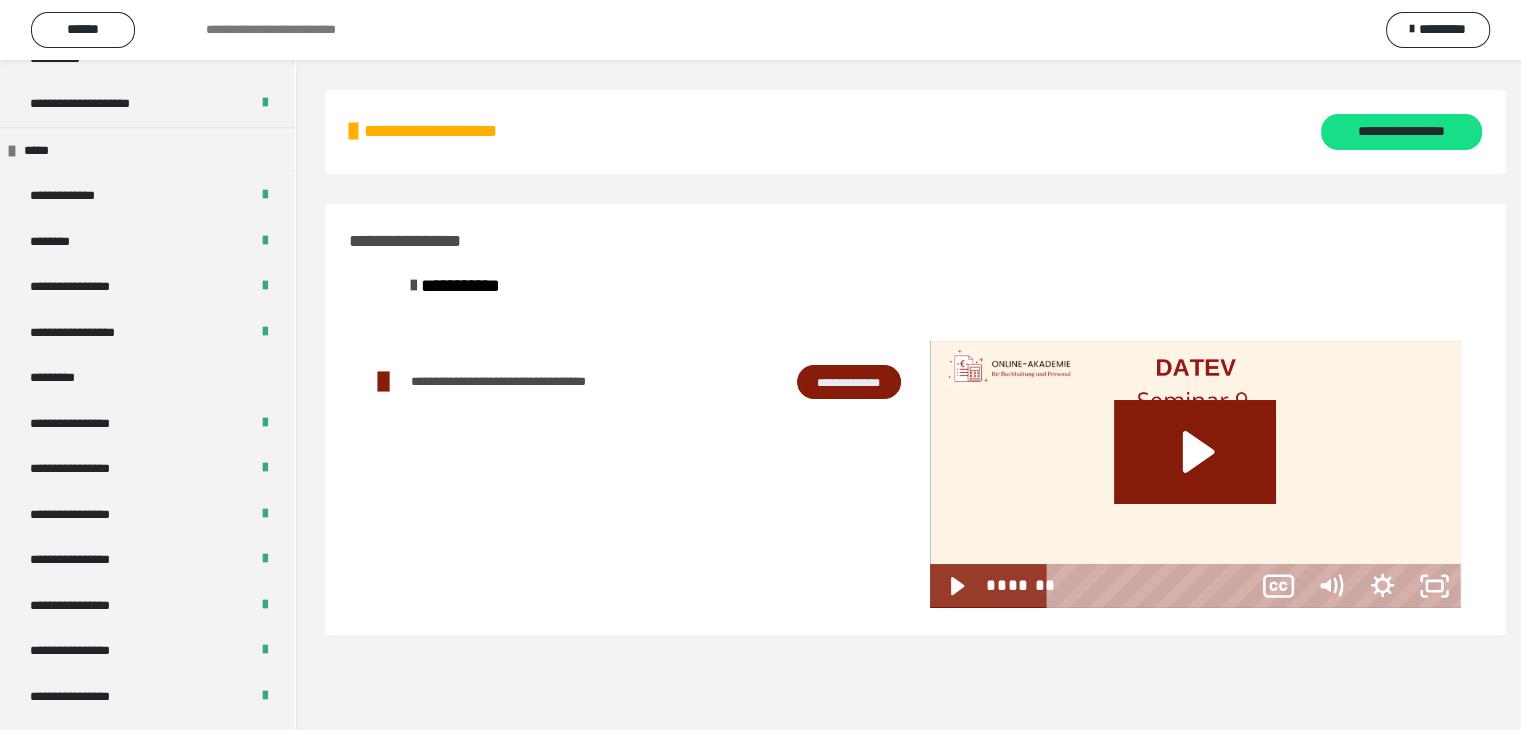scroll, scrollTop: 2368, scrollLeft: 0, axis: vertical 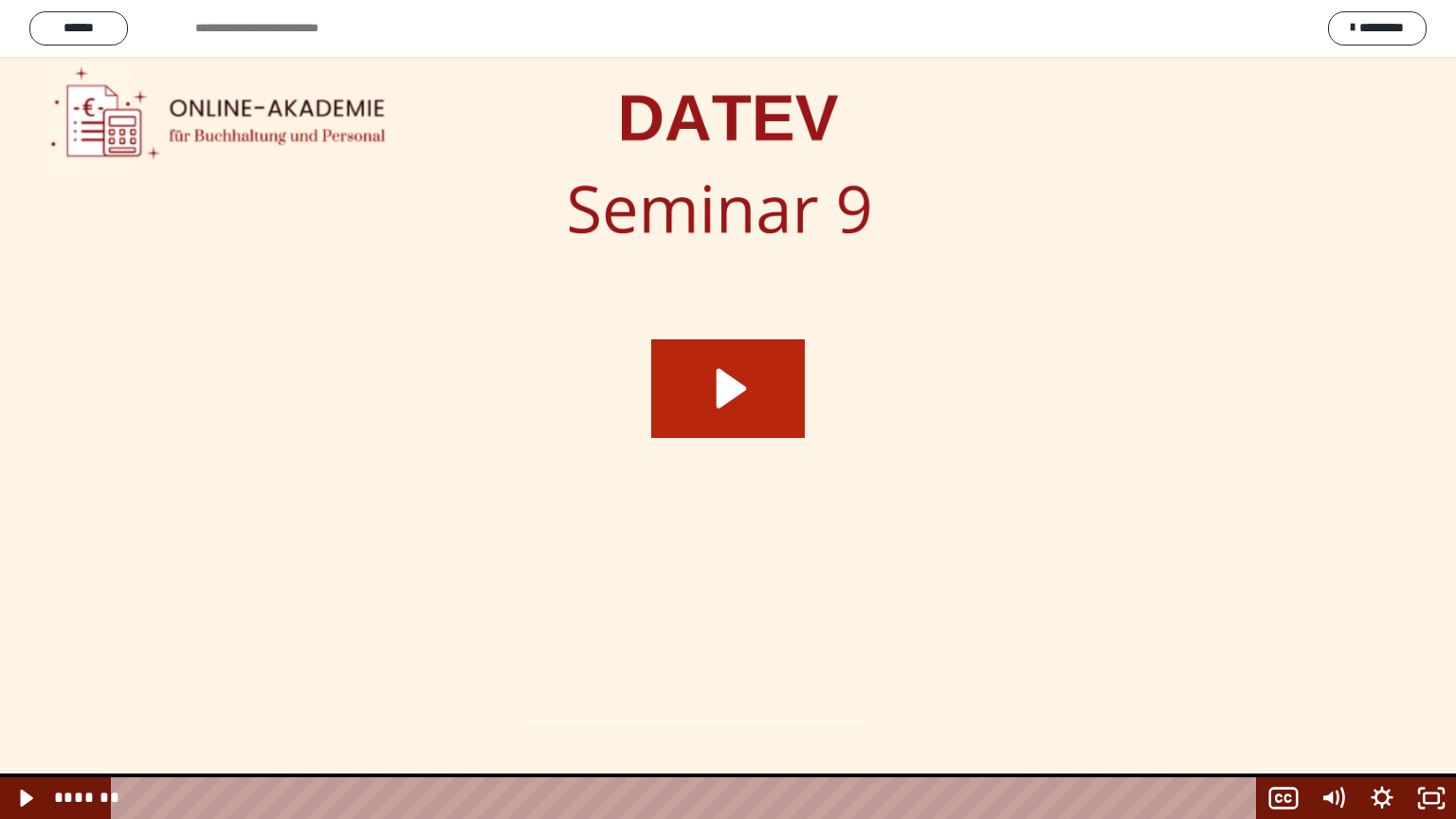 click 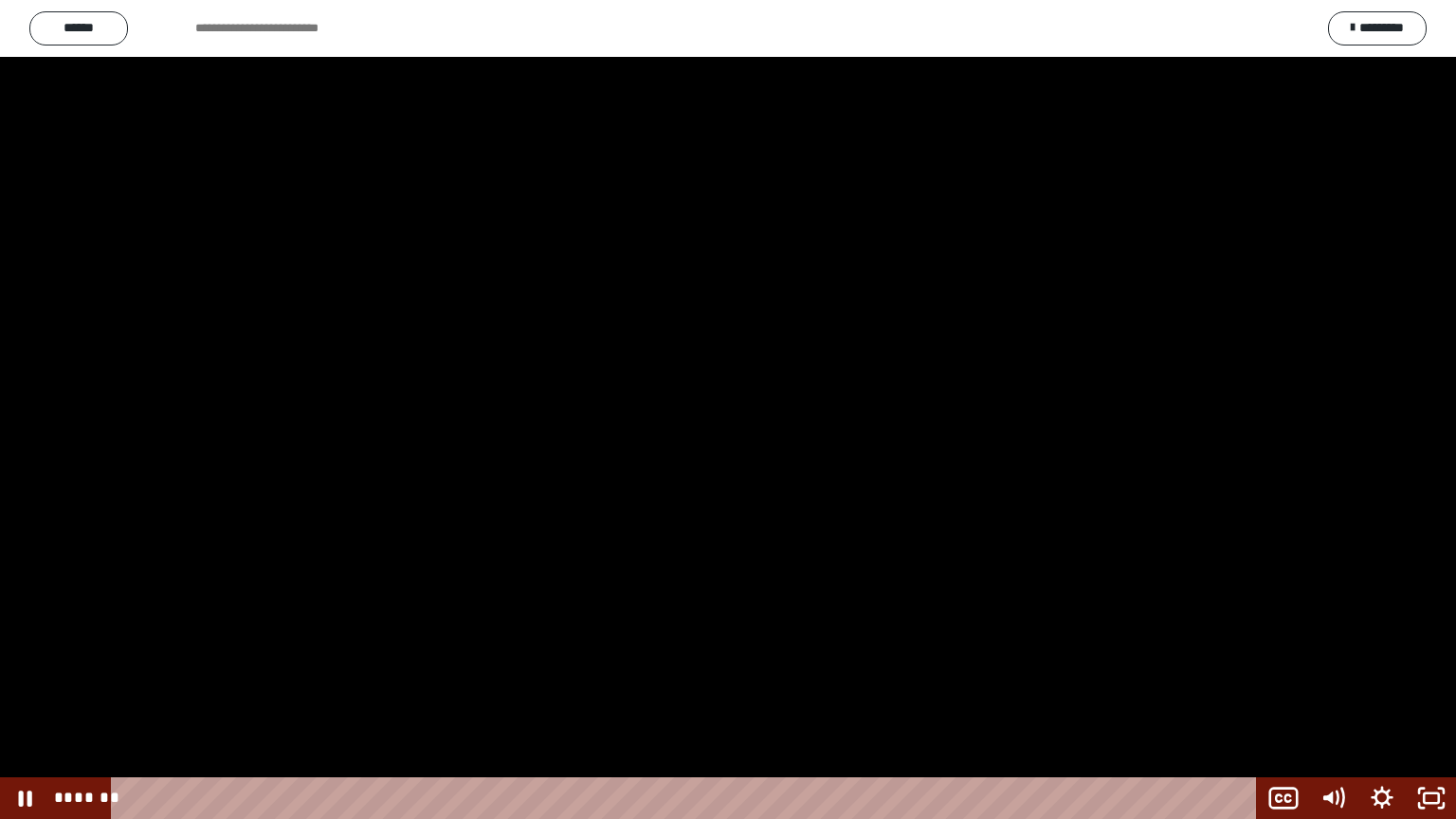 click at bounding box center (728, 410) 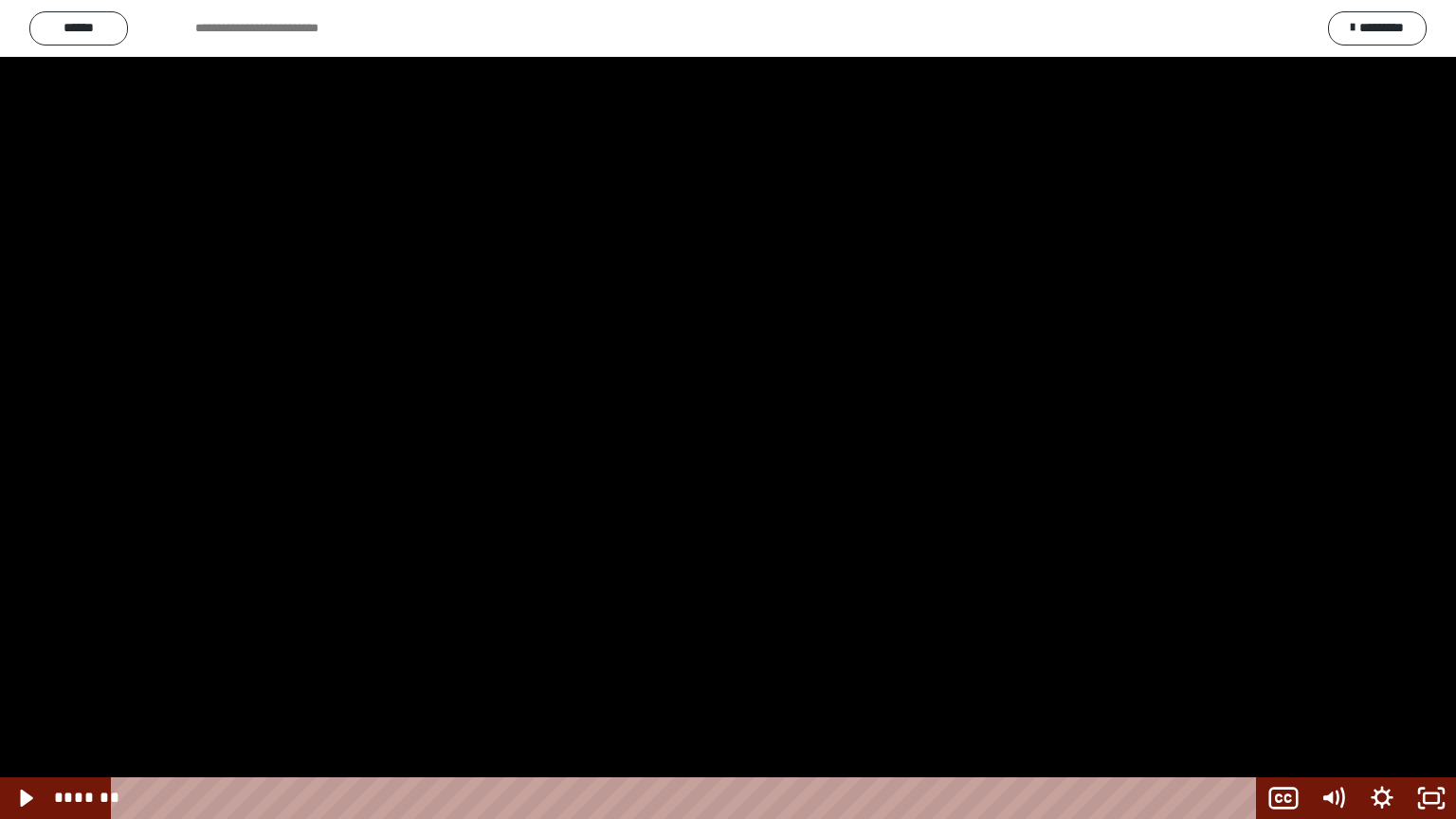 click at bounding box center (728, 410) 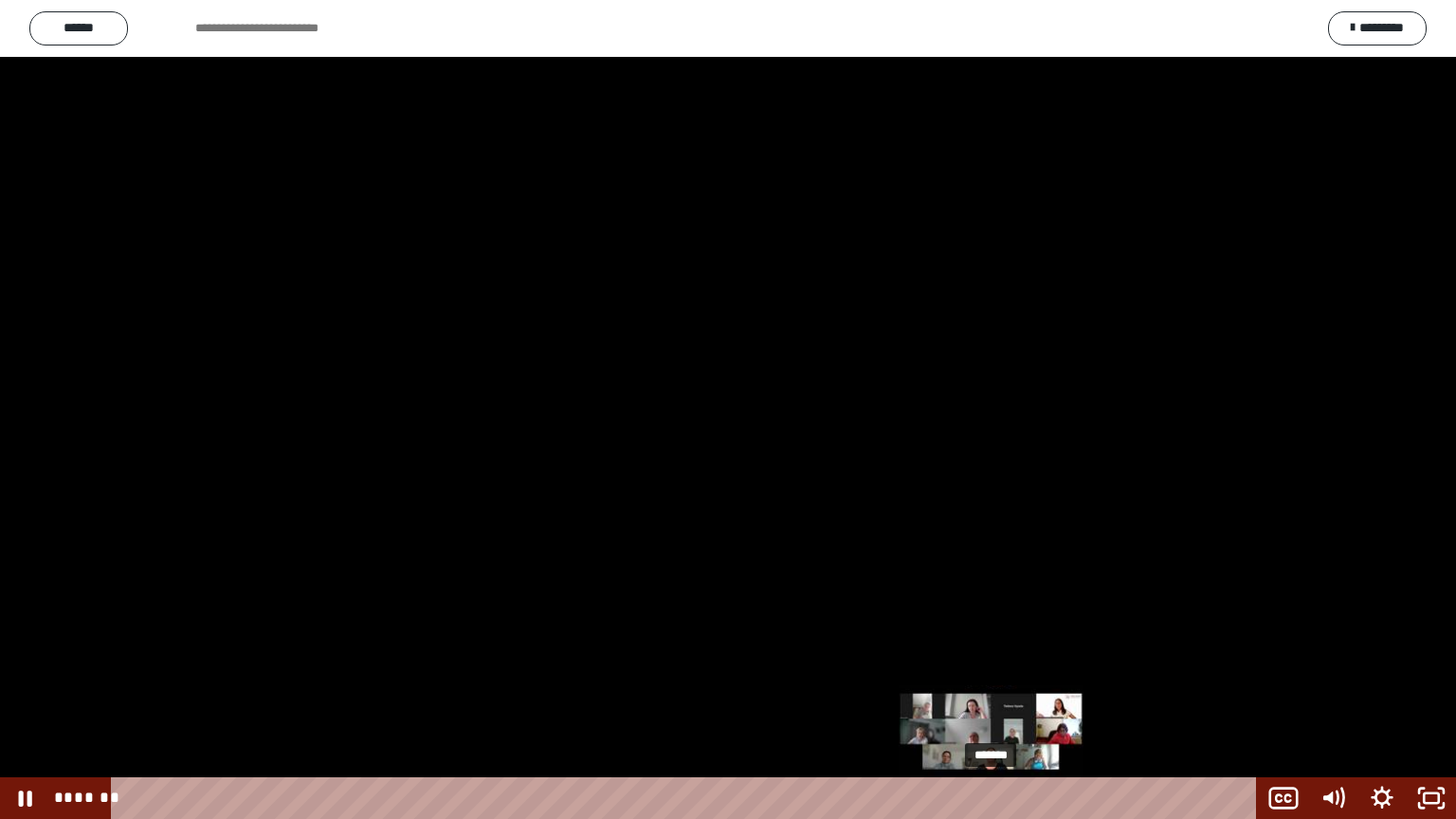 click on "*******" at bounding box center [687, 798] 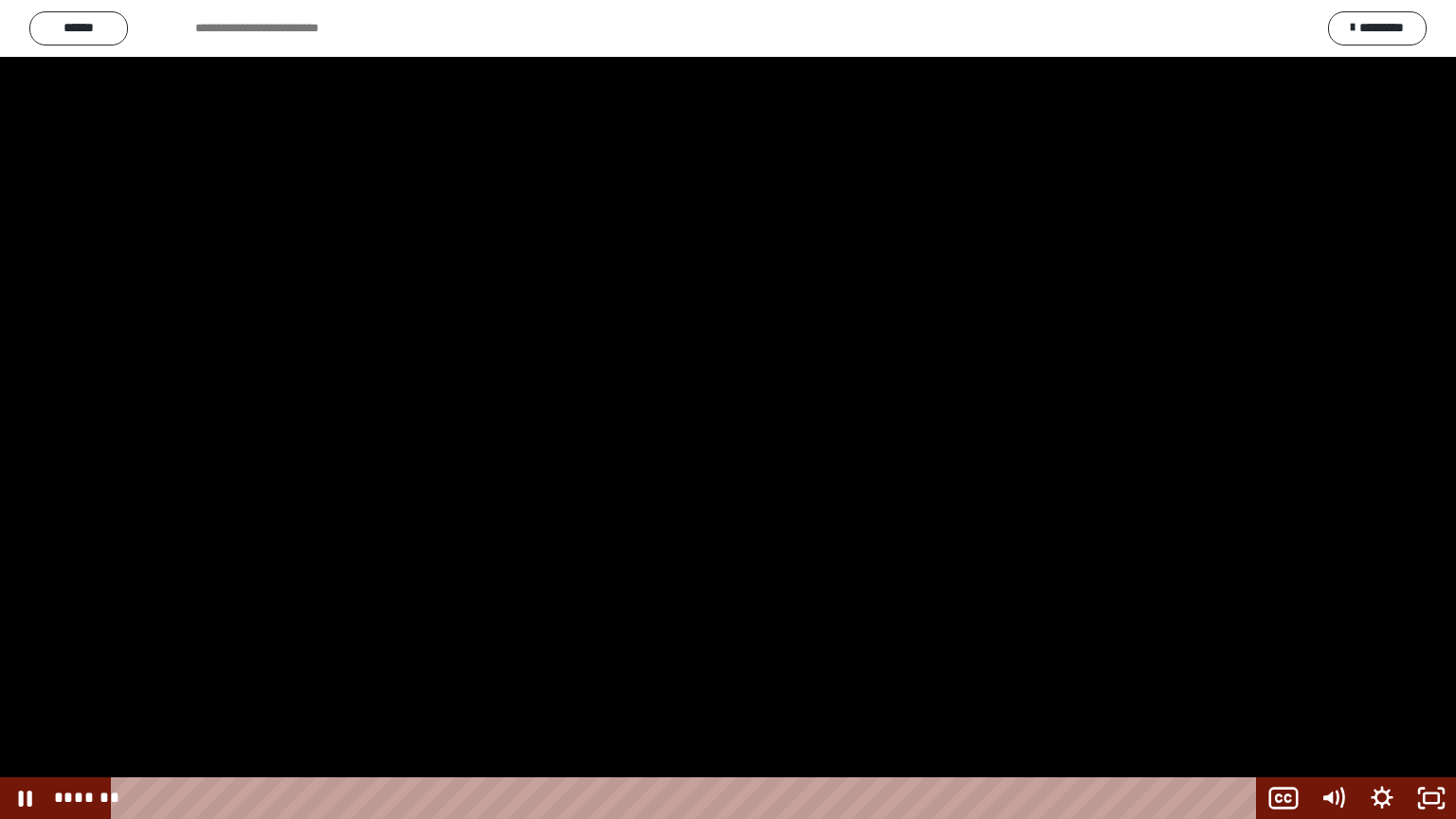 click at bounding box center [728, 410] 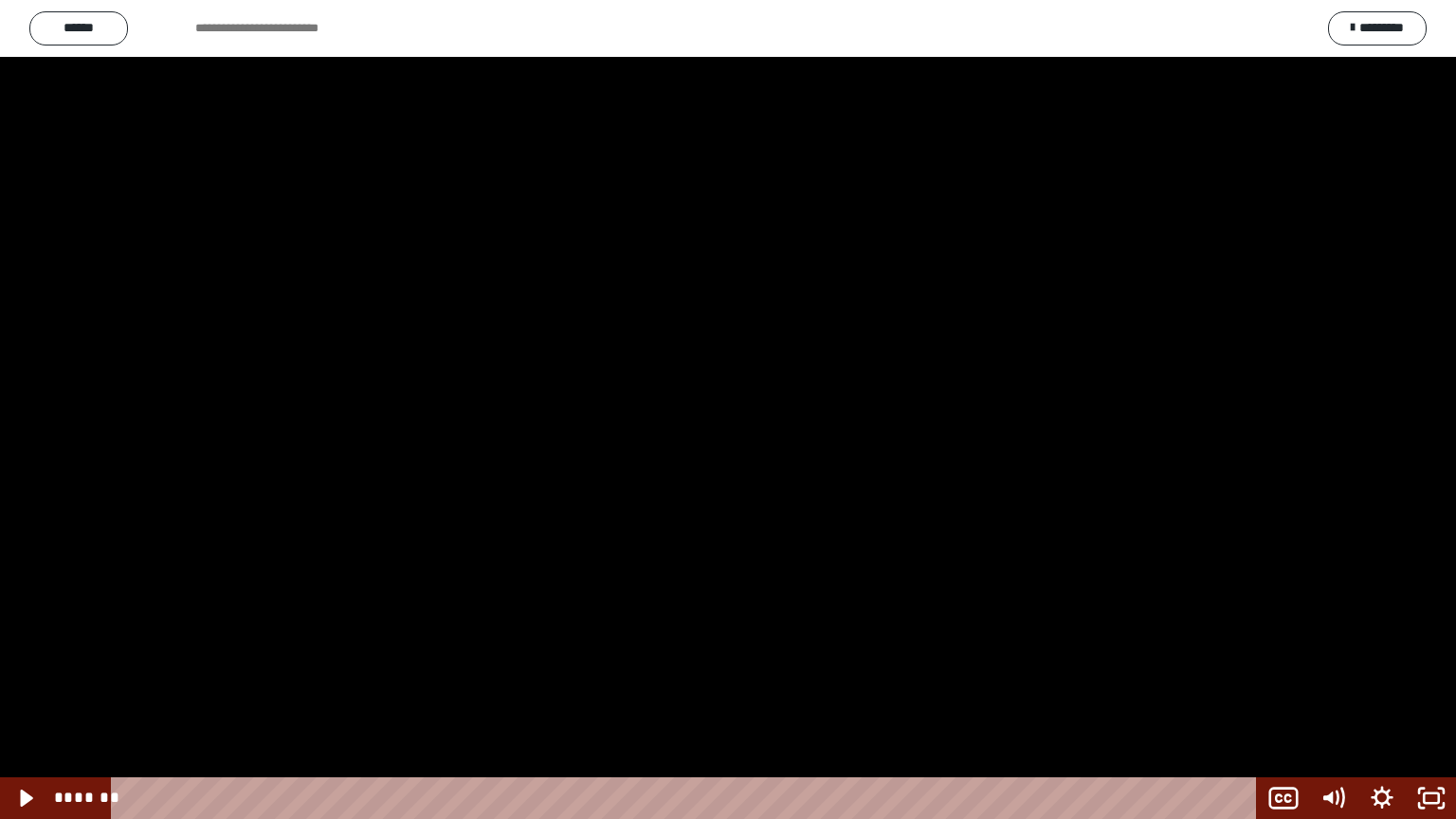 click at bounding box center [728, 410] 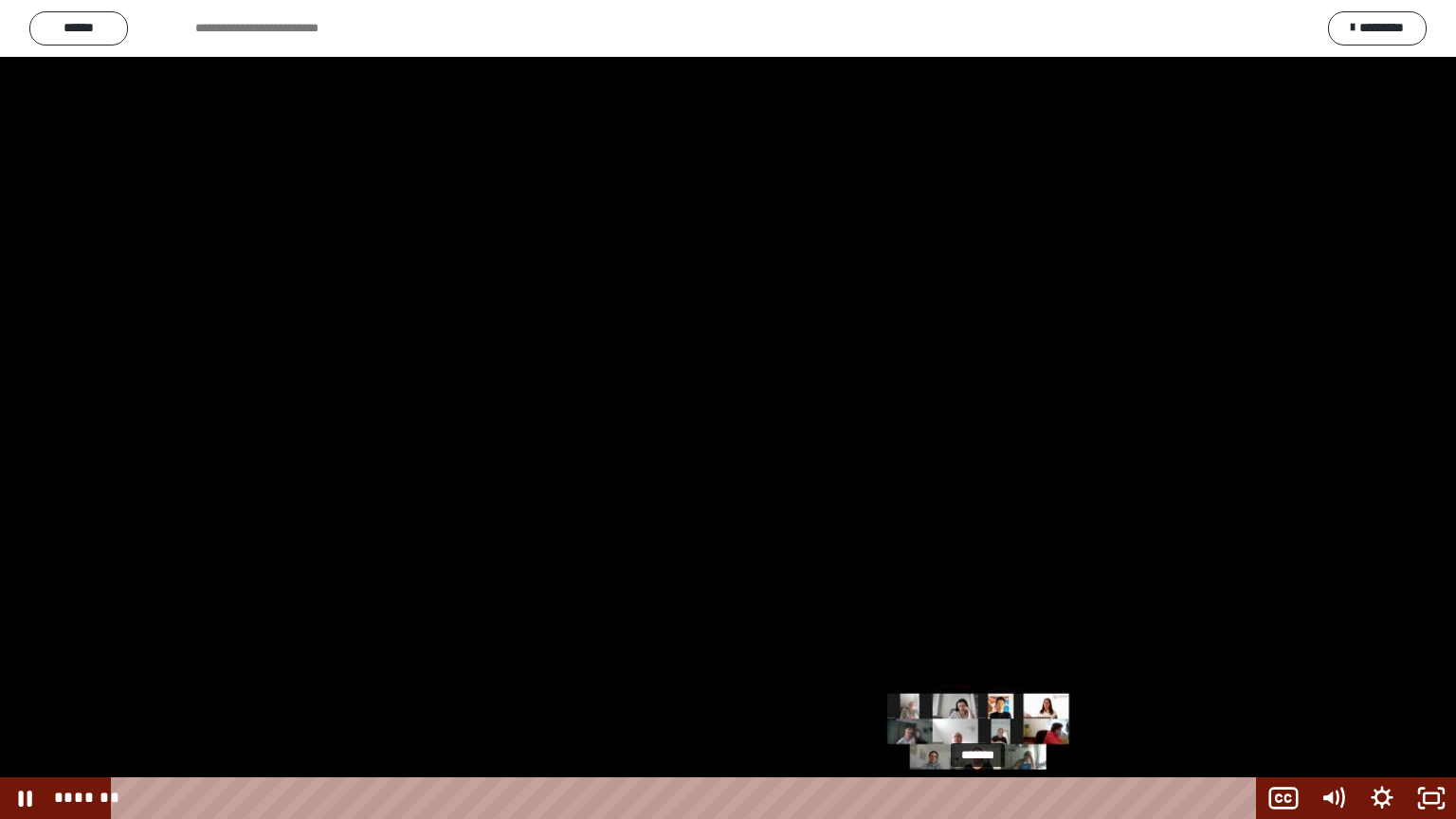 click on "*******" at bounding box center [687, 798] 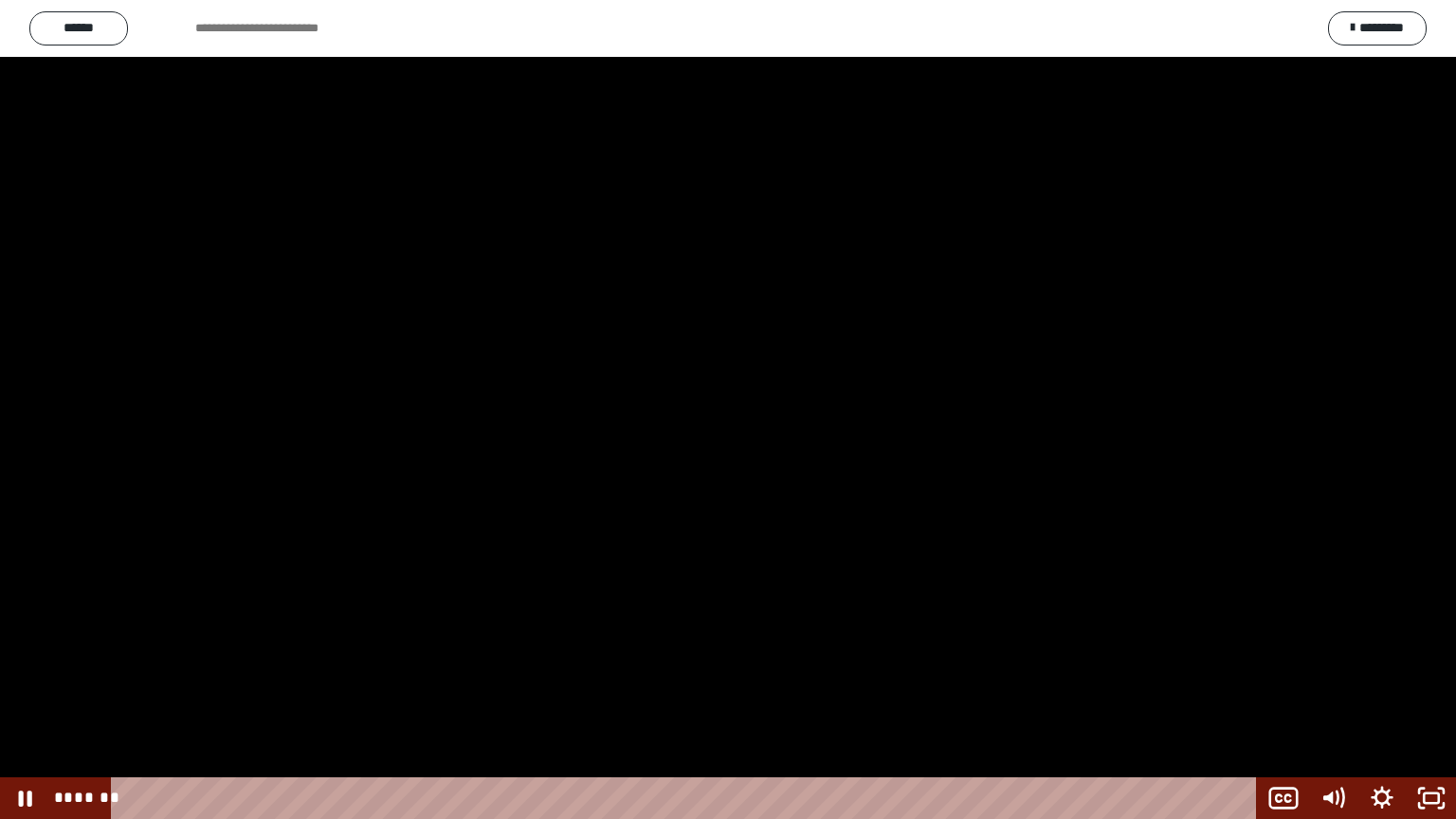click at bounding box center (728, 410) 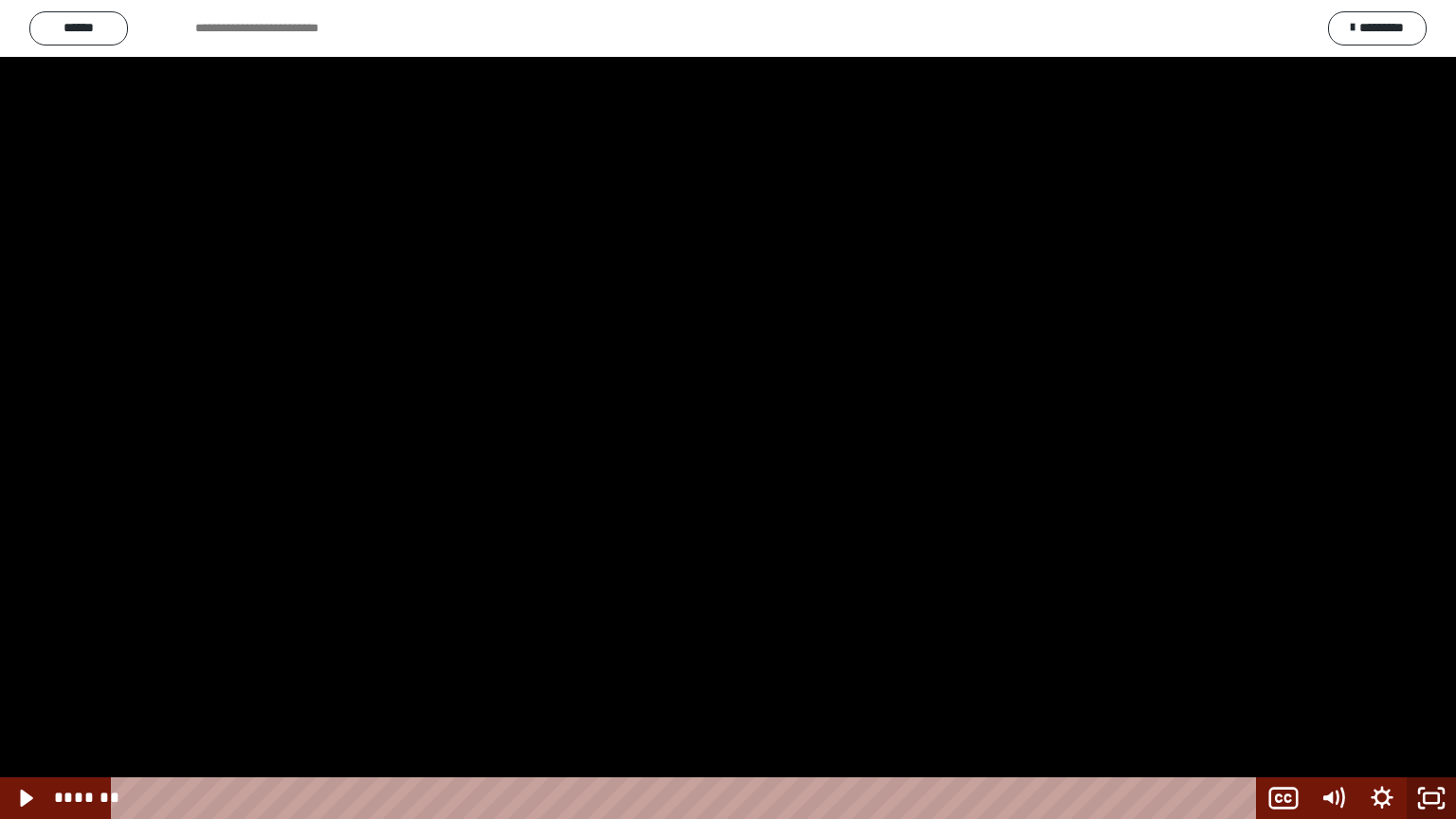 click 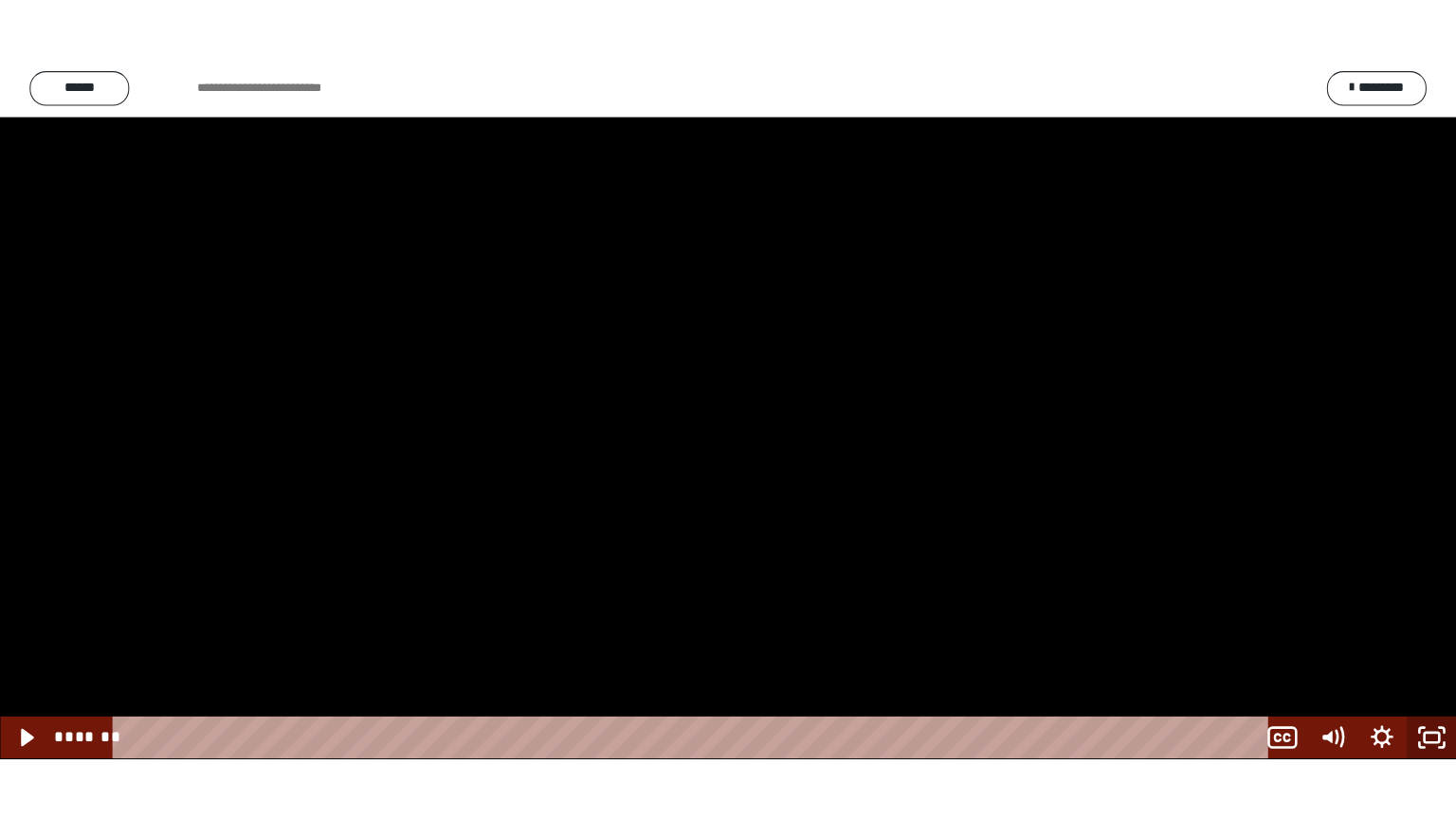 scroll, scrollTop: 2373, scrollLeft: 0, axis: vertical 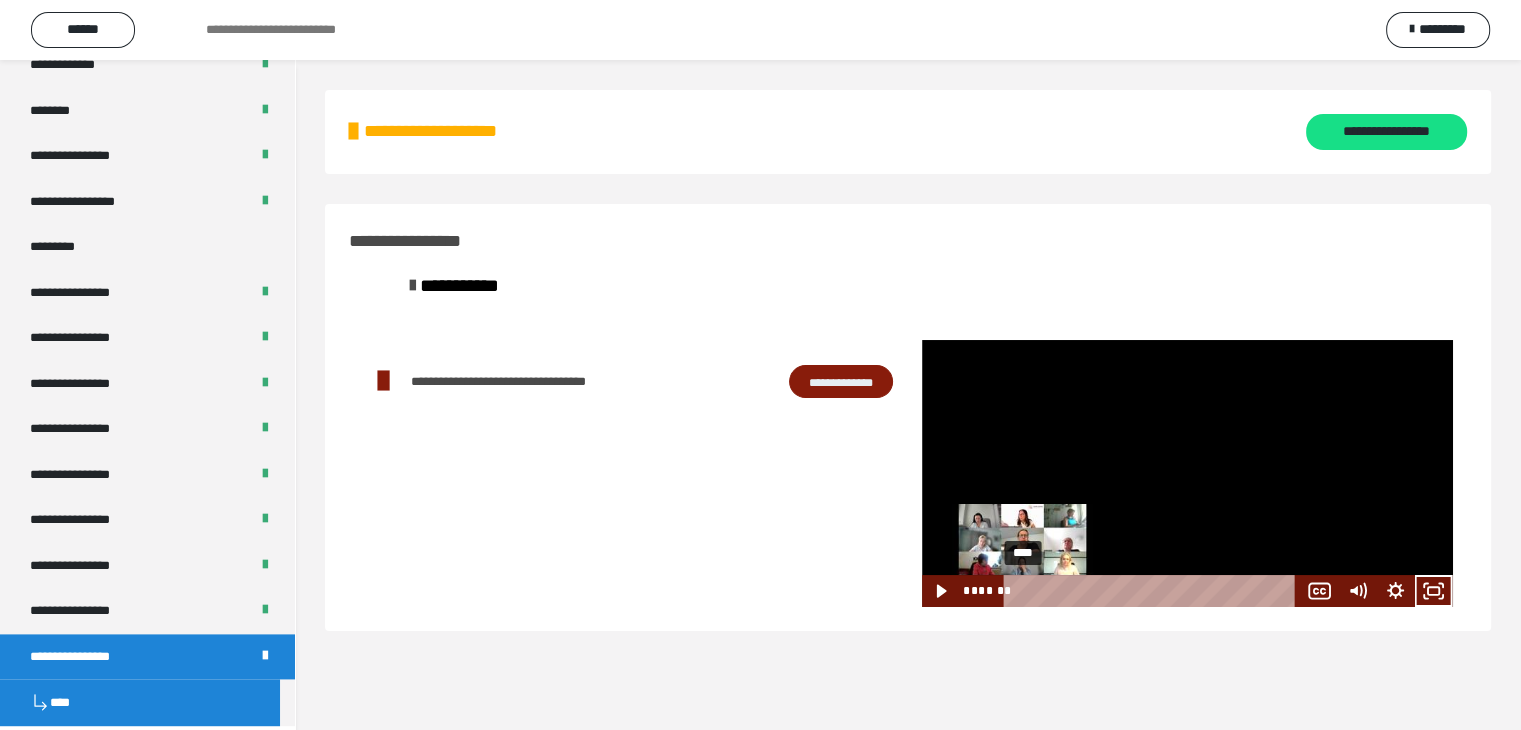 click on "****" at bounding box center [1154, 591] 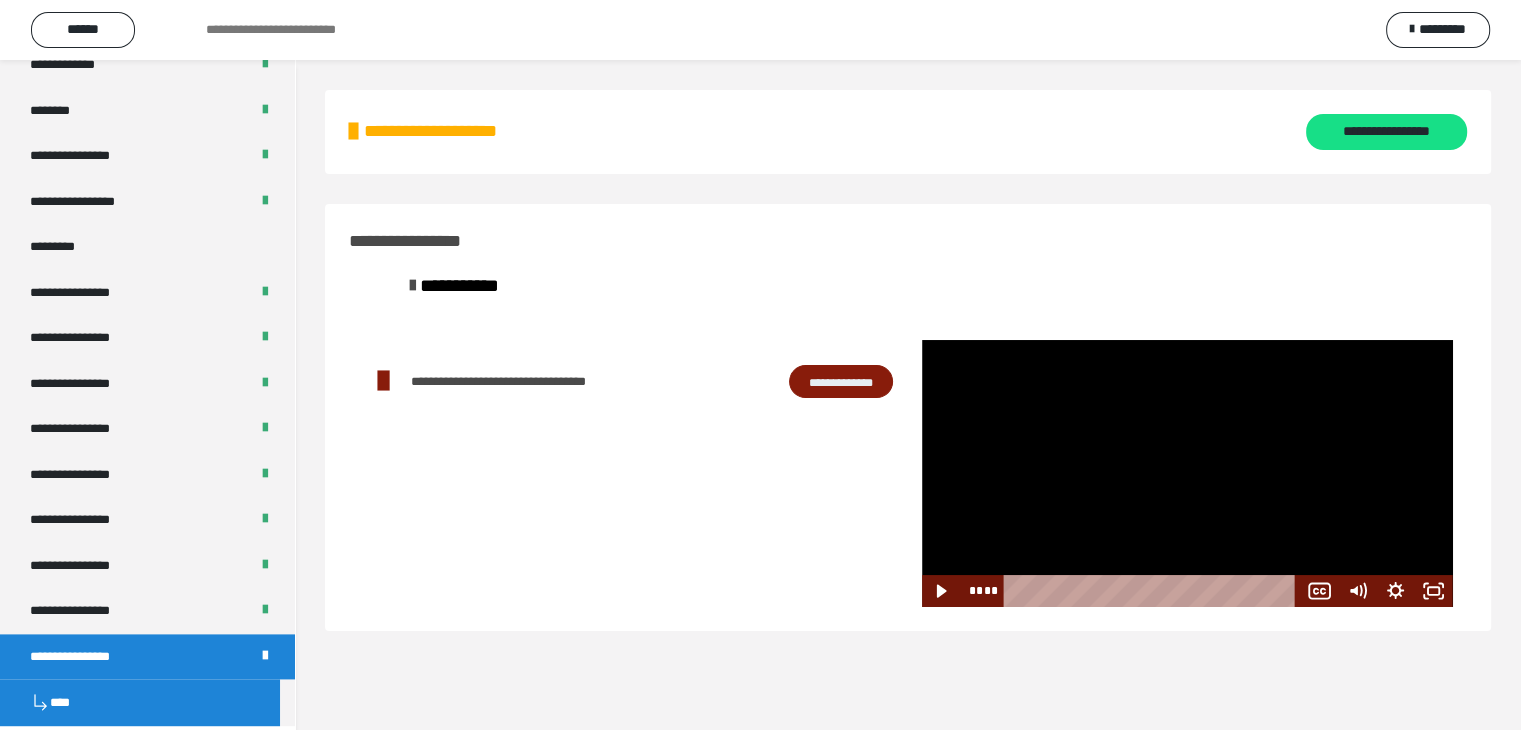 click at bounding box center [1187, 473] 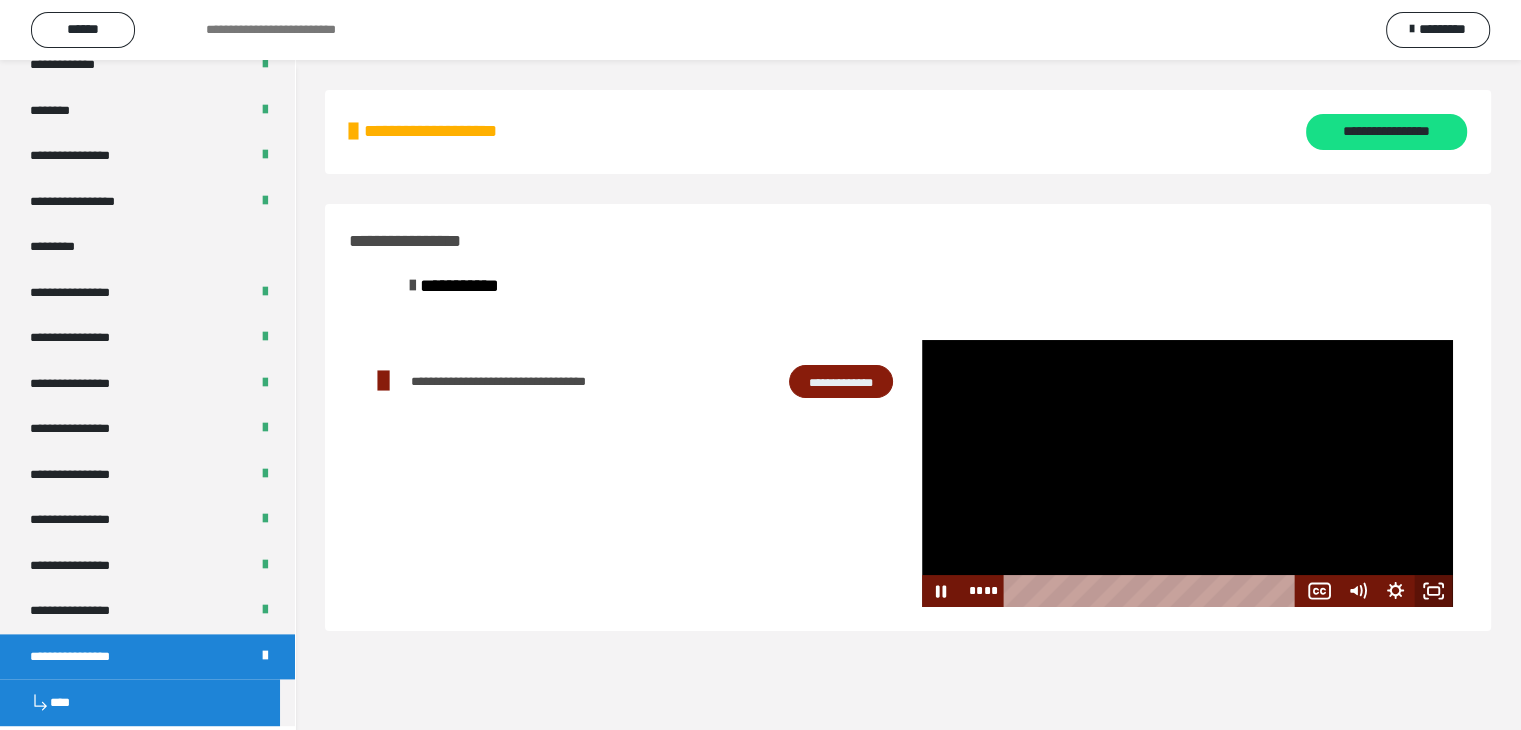 drag, startPoint x: 1427, startPoint y: 585, endPoint x: 1427, endPoint y: 672, distance: 87 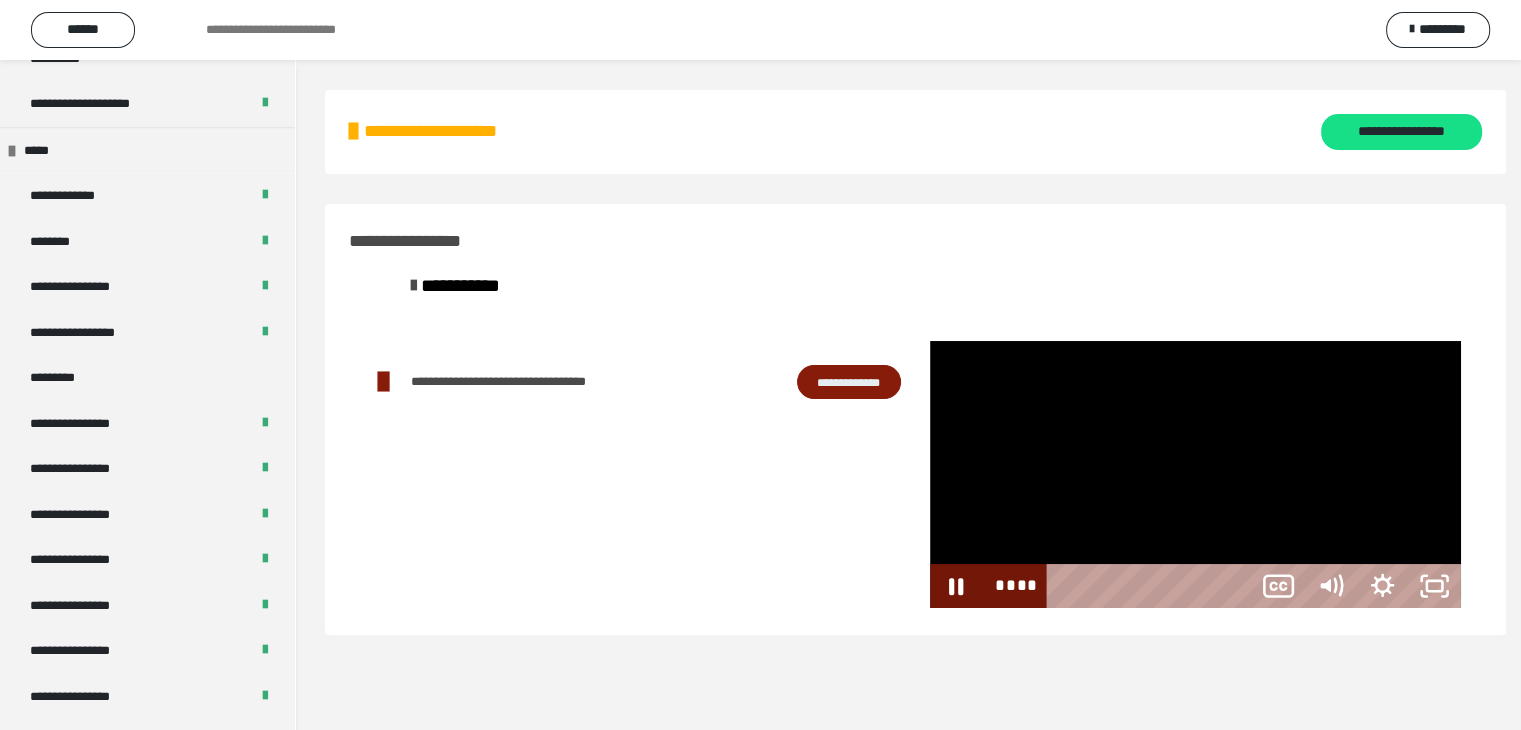 scroll, scrollTop: 2368, scrollLeft: 0, axis: vertical 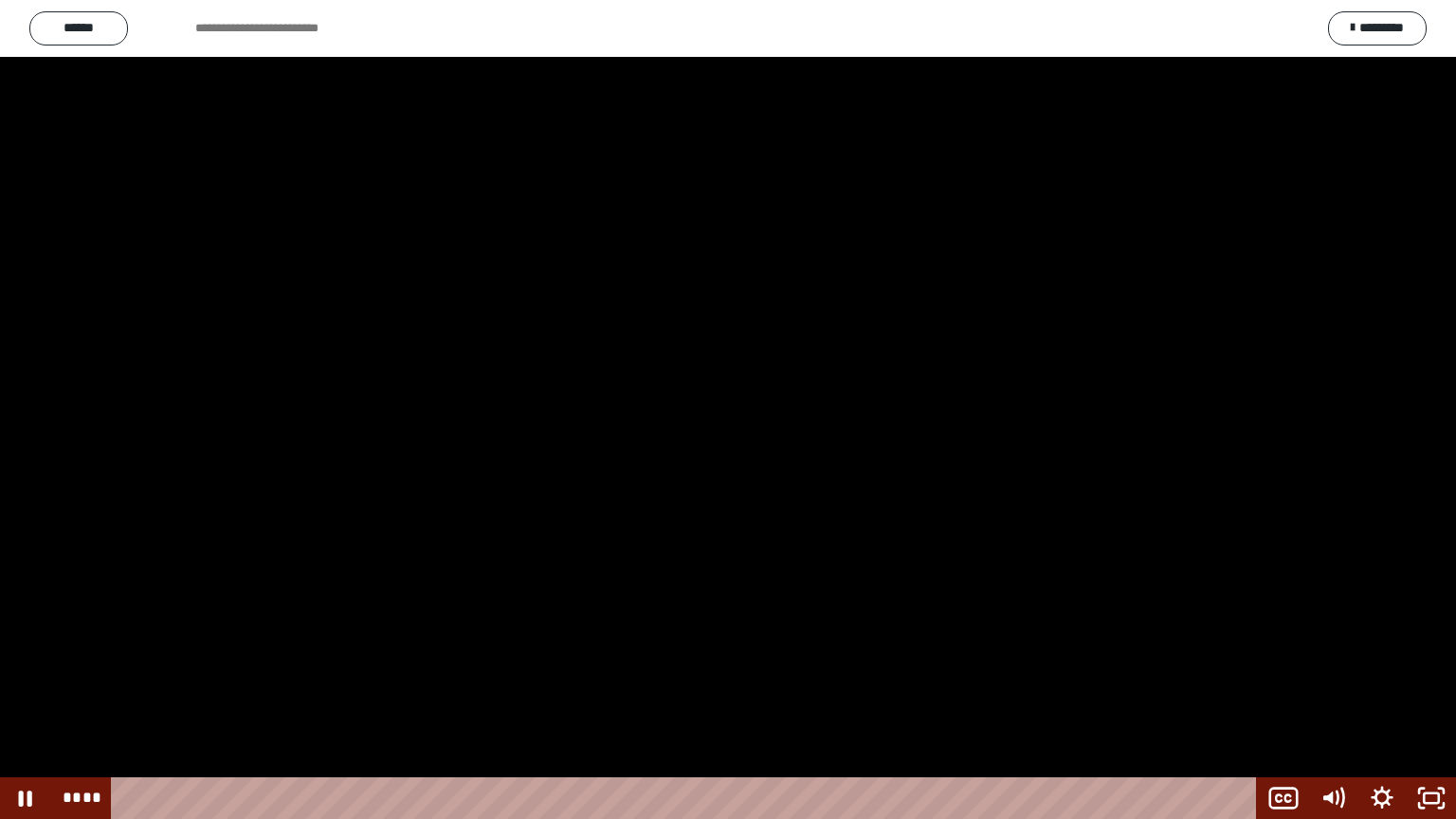 click at bounding box center (728, 410) 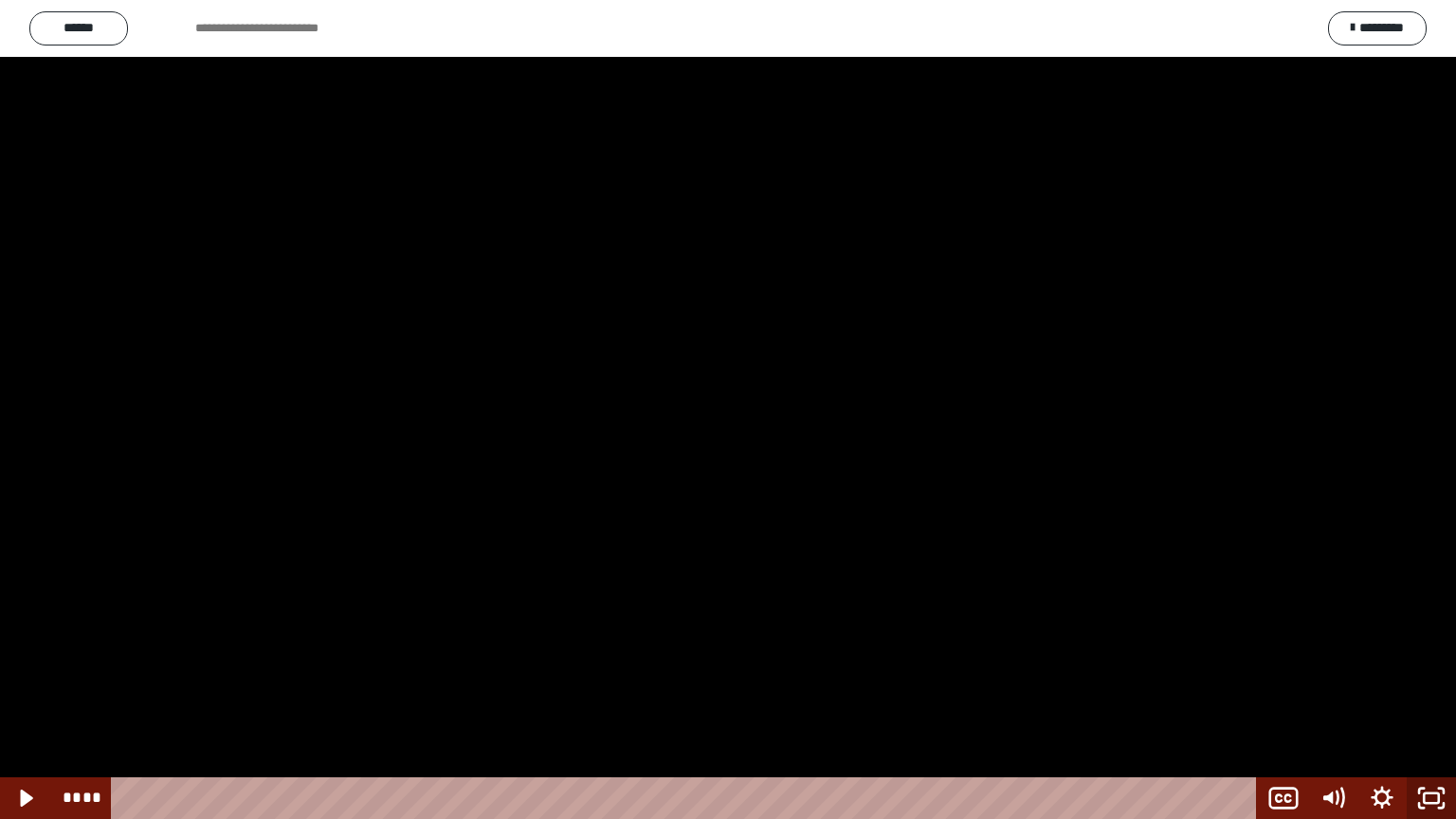 click 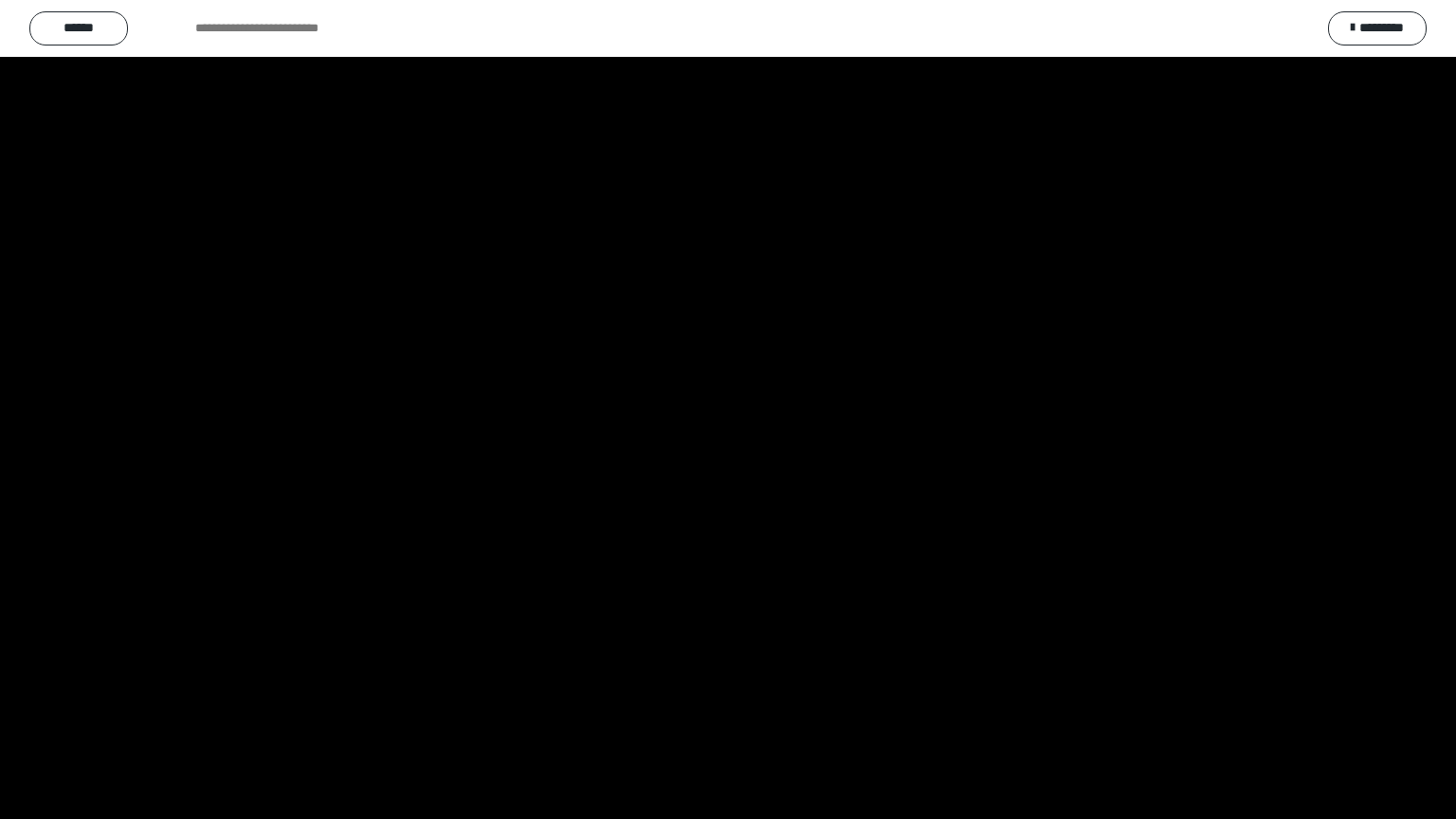 scroll, scrollTop: 2373, scrollLeft: 0, axis: vertical 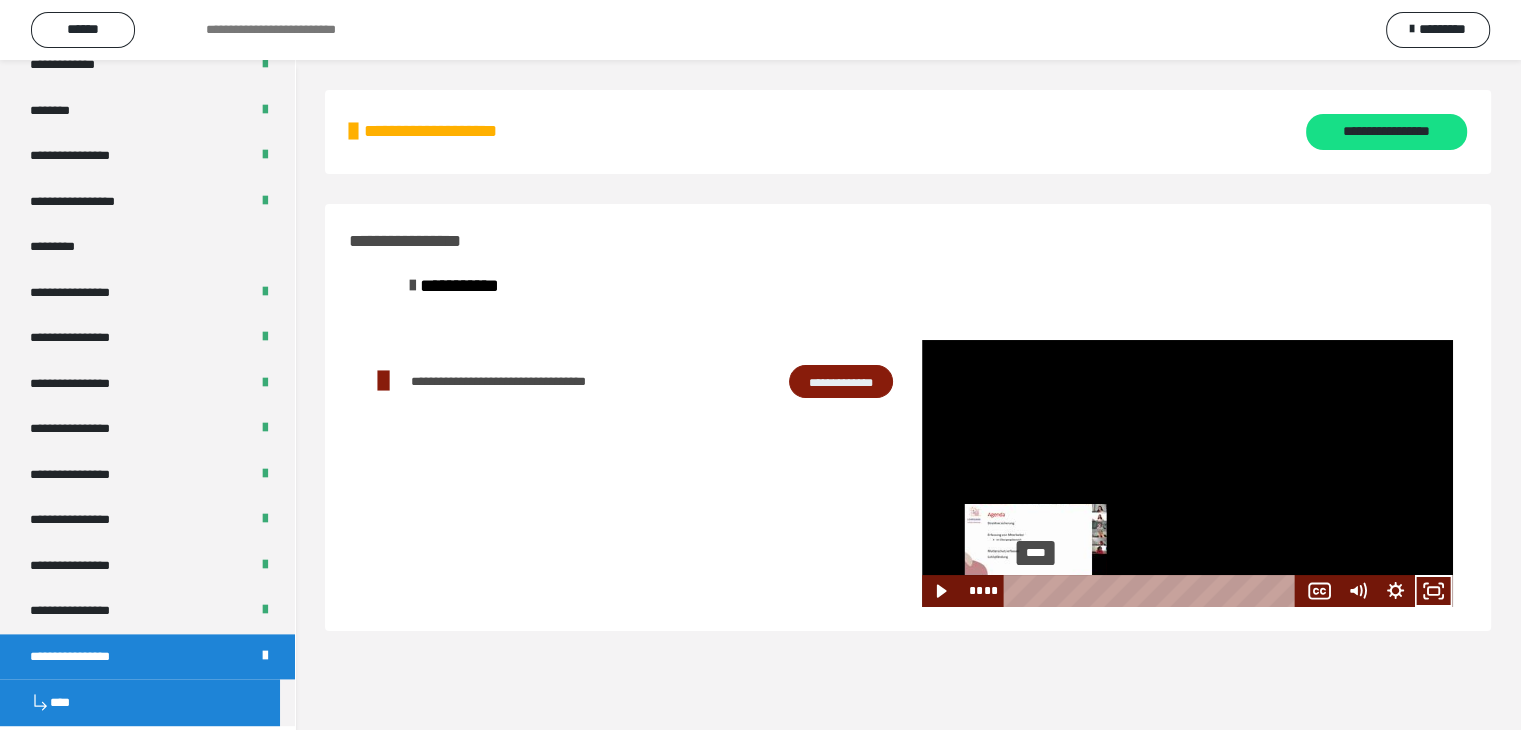 click on "****" at bounding box center (1154, 591) 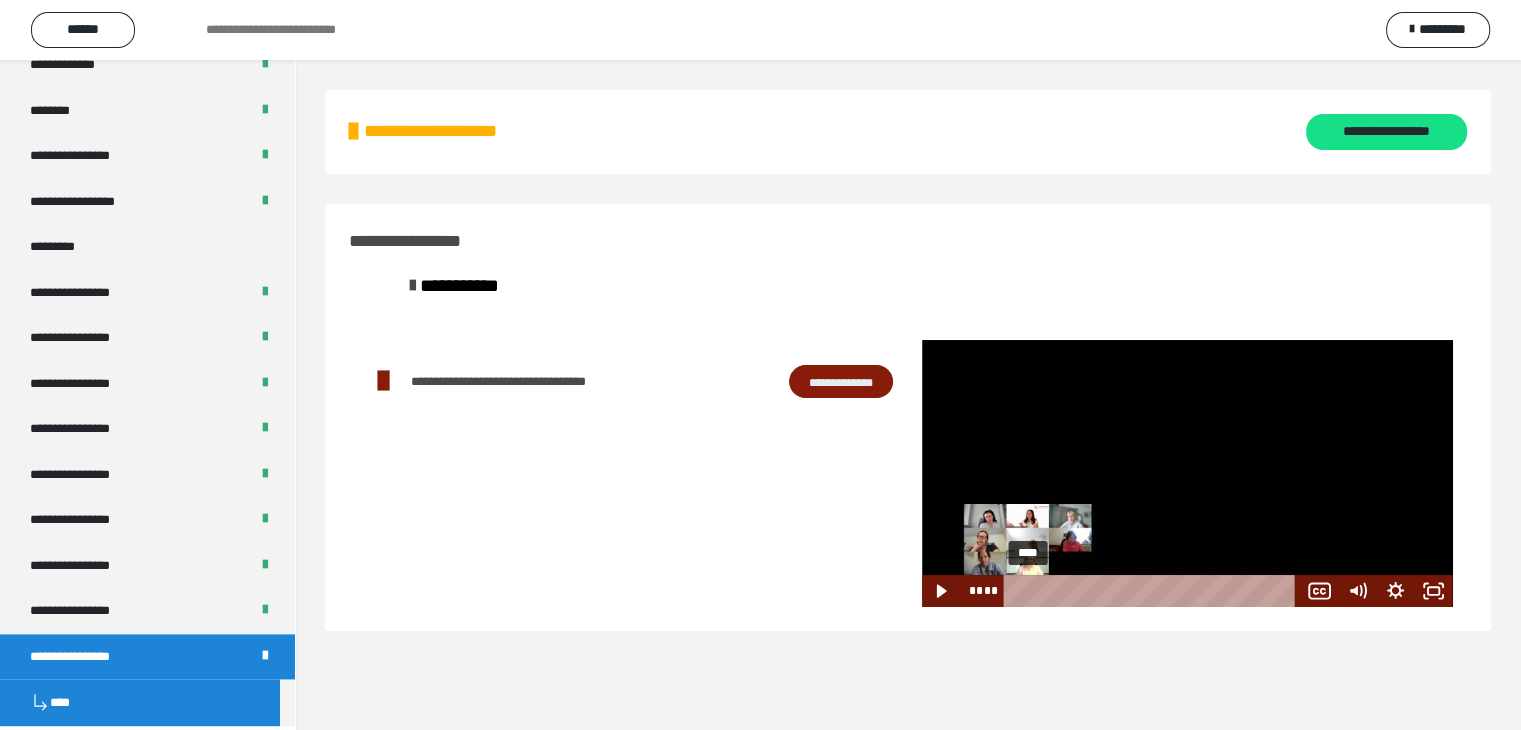 click on "****" at bounding box center (1154, 591) 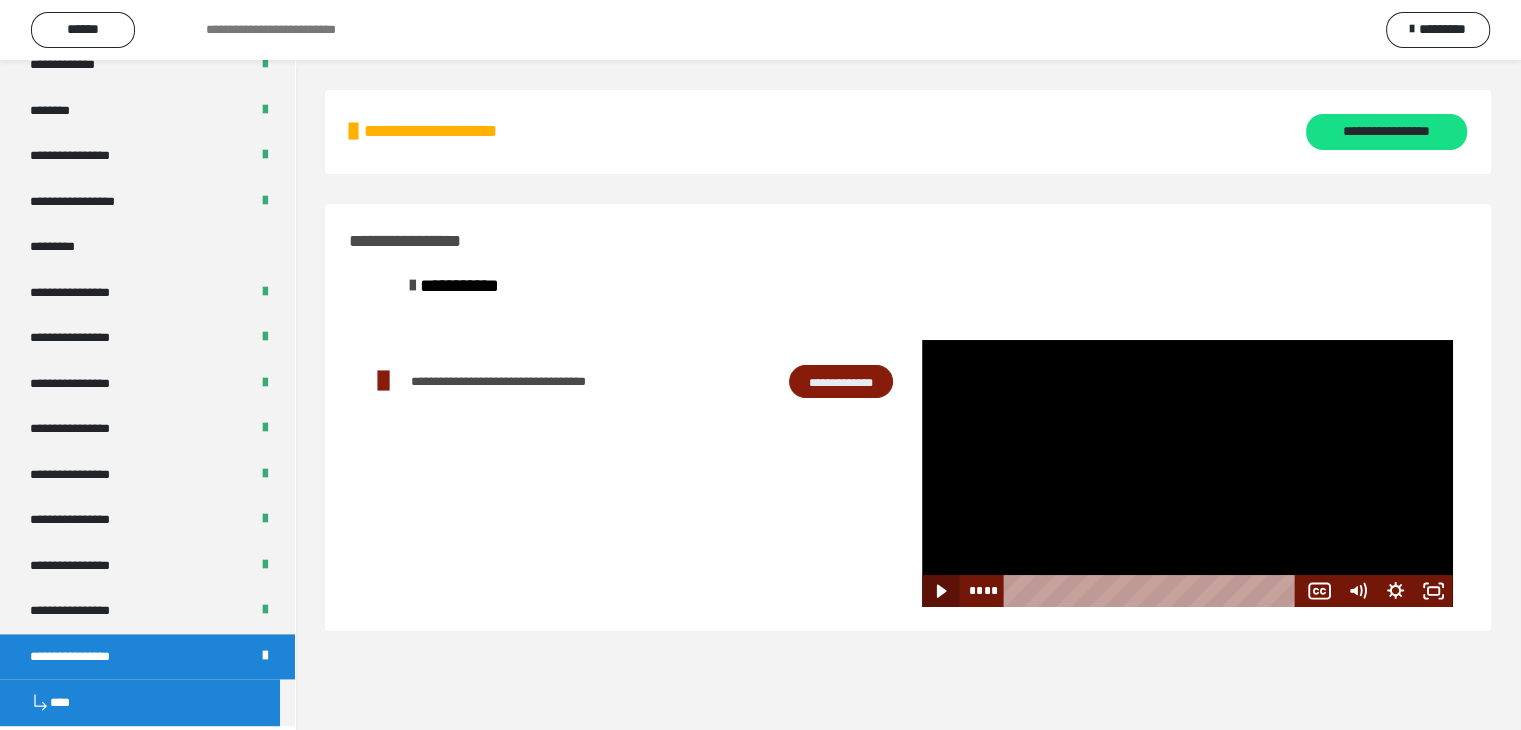 click 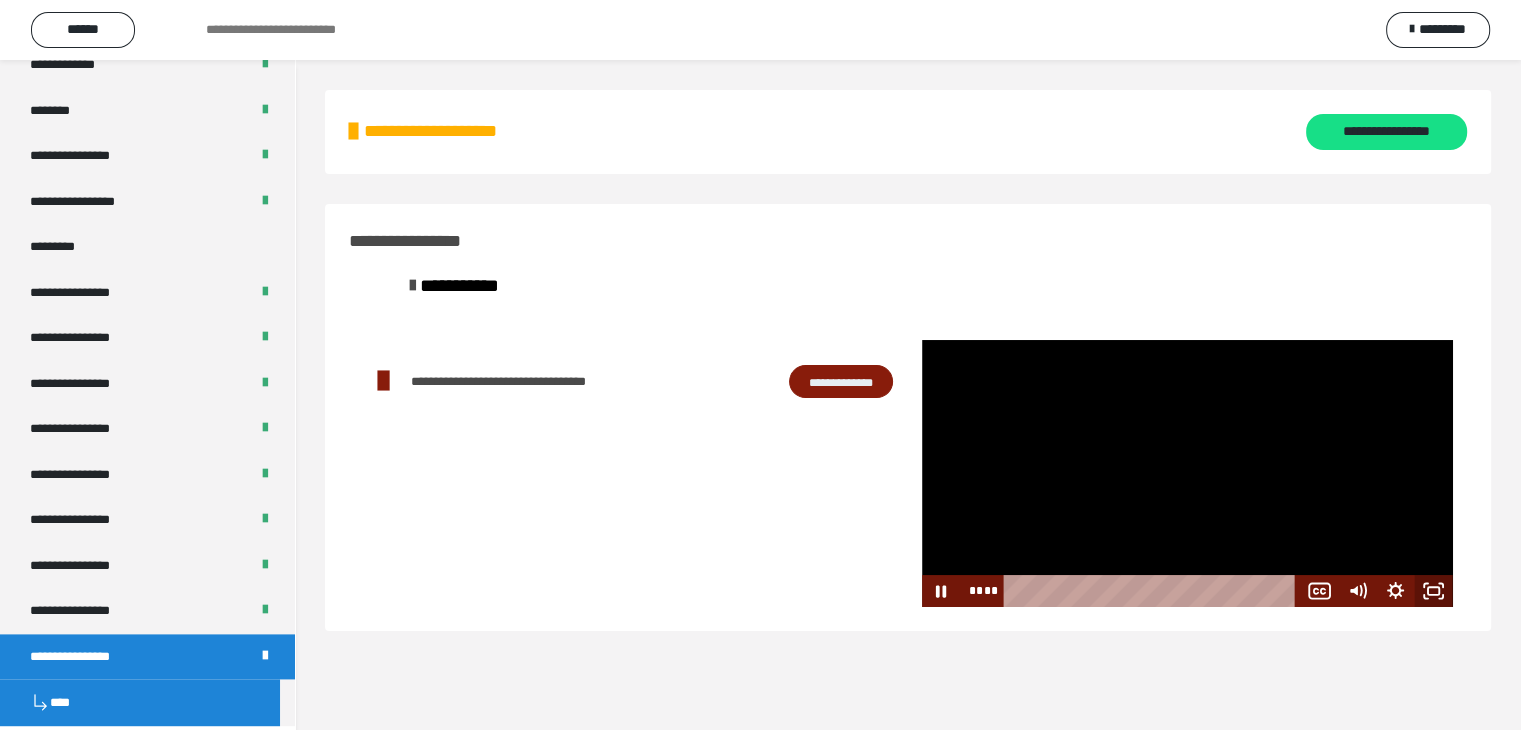 click 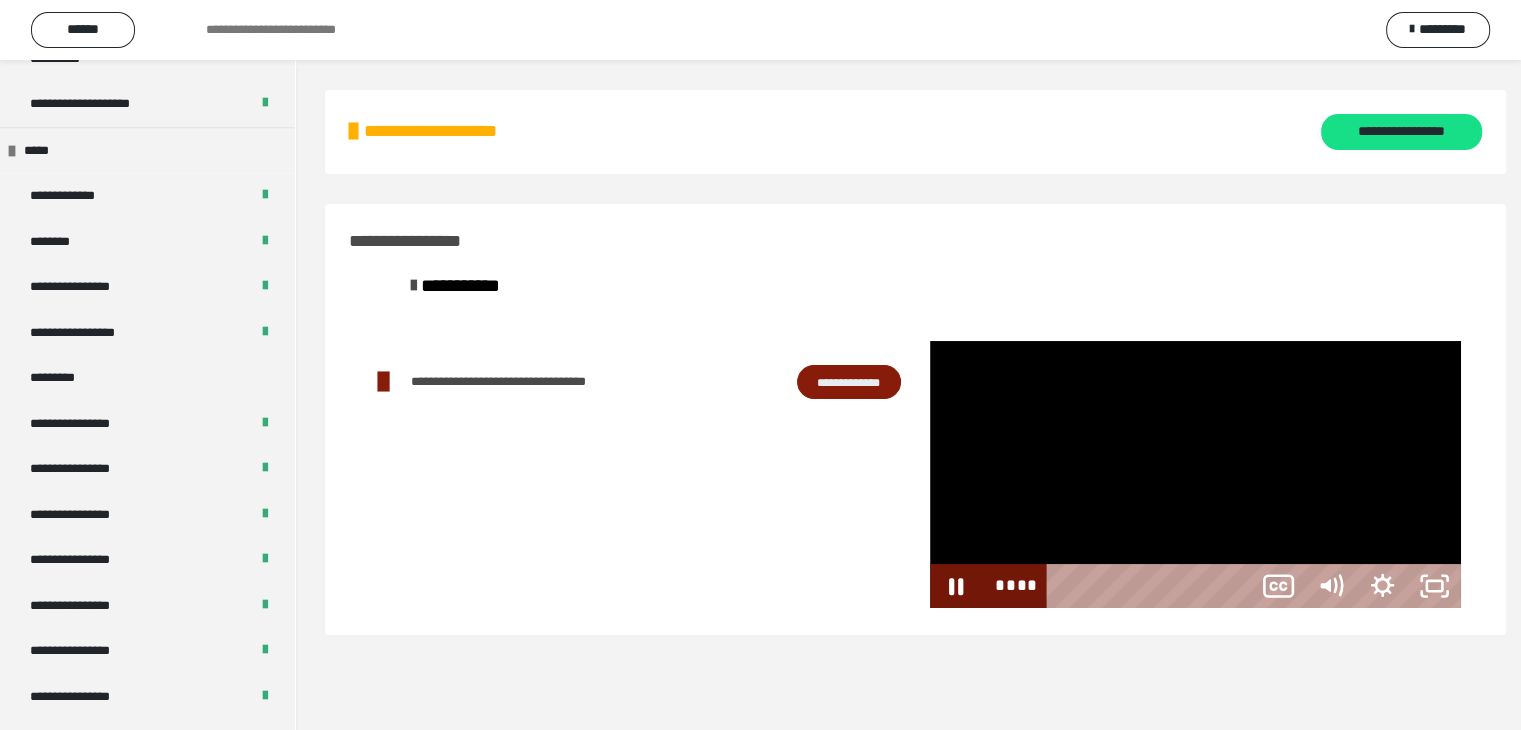 scroll, scrollTop: 2368, scrollLeft: 0, axis: vertical 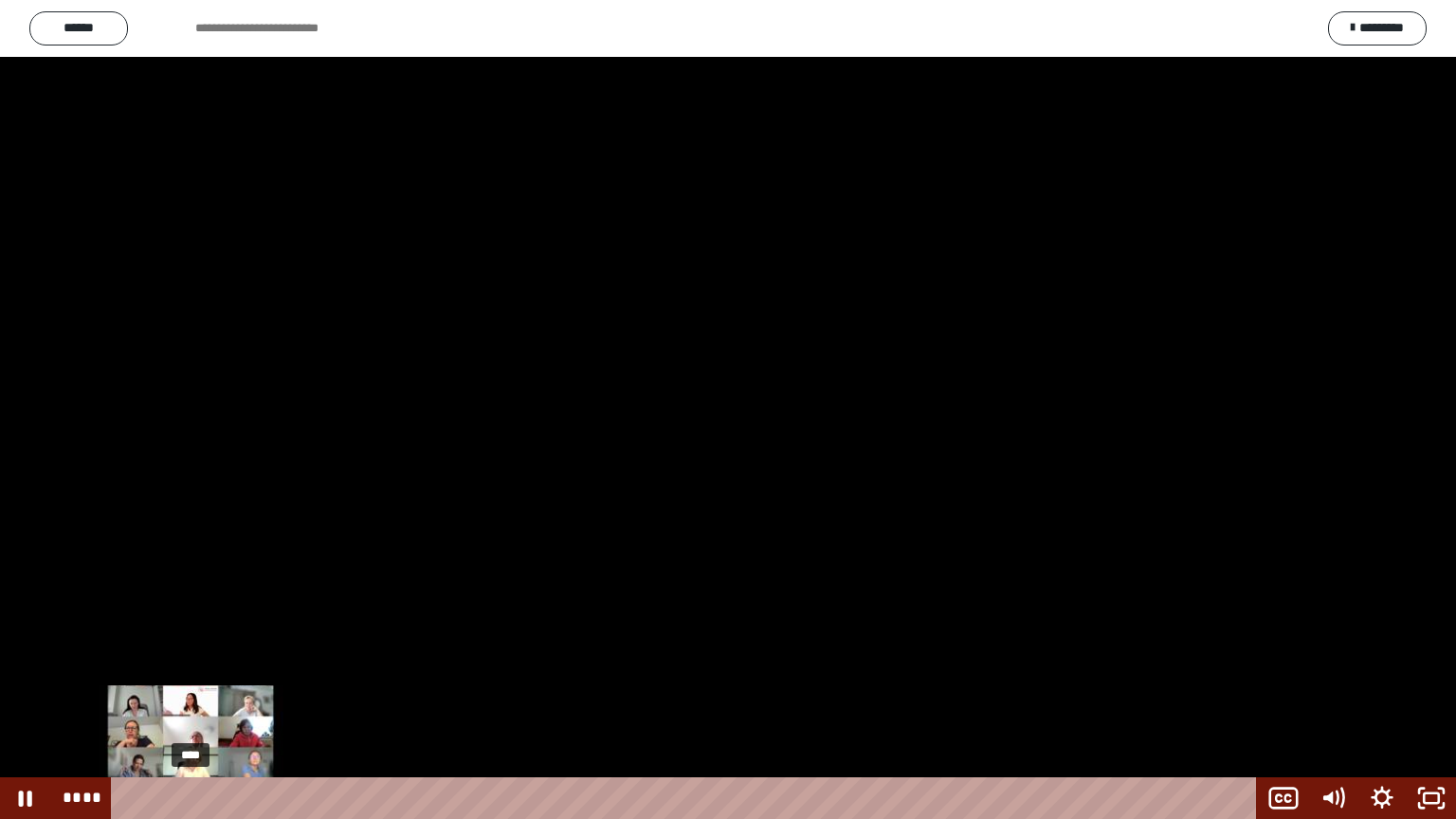 click on "****" at bounding box center [687, 798] 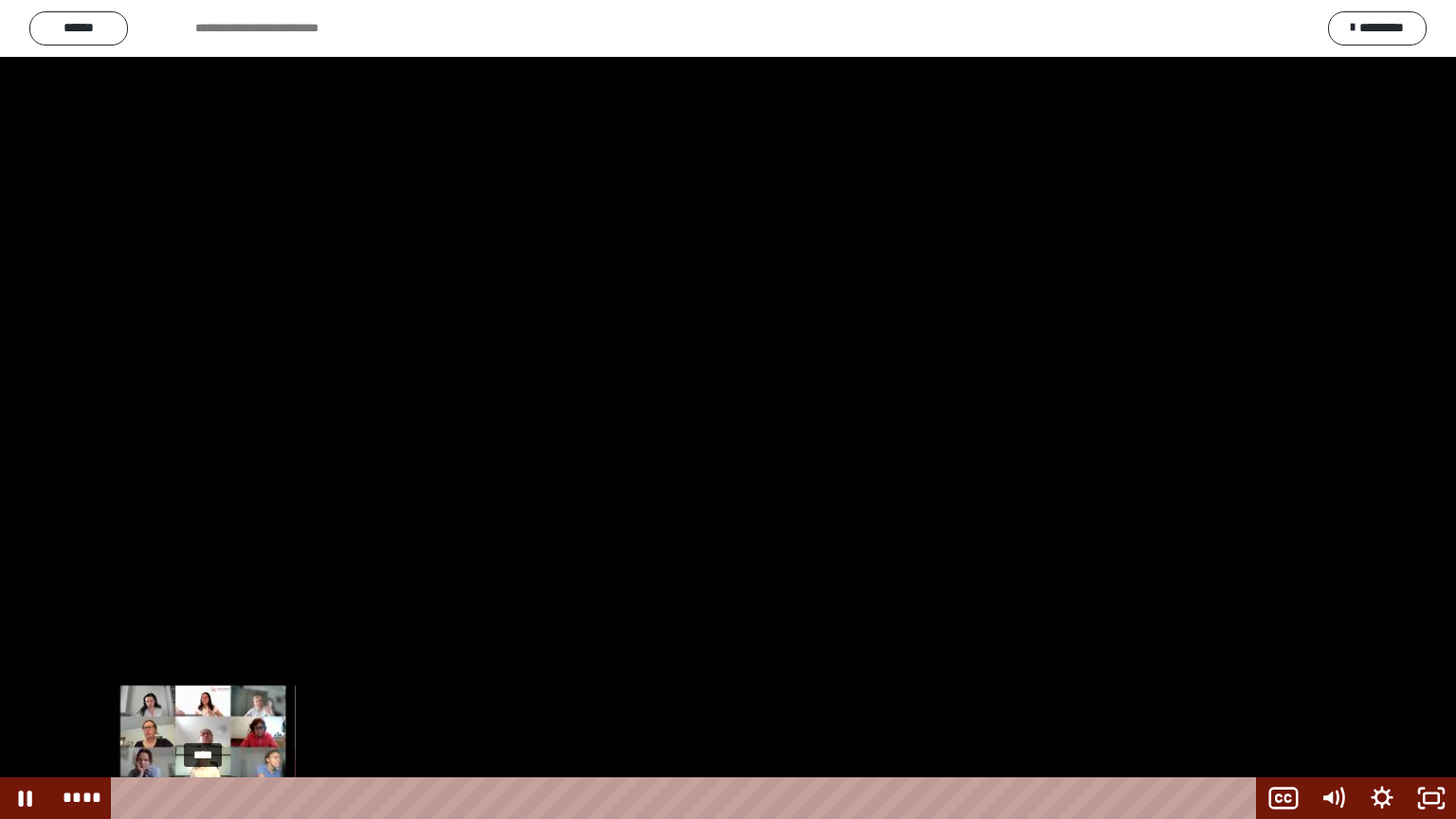click on "****" at bounding box center [687, 798] 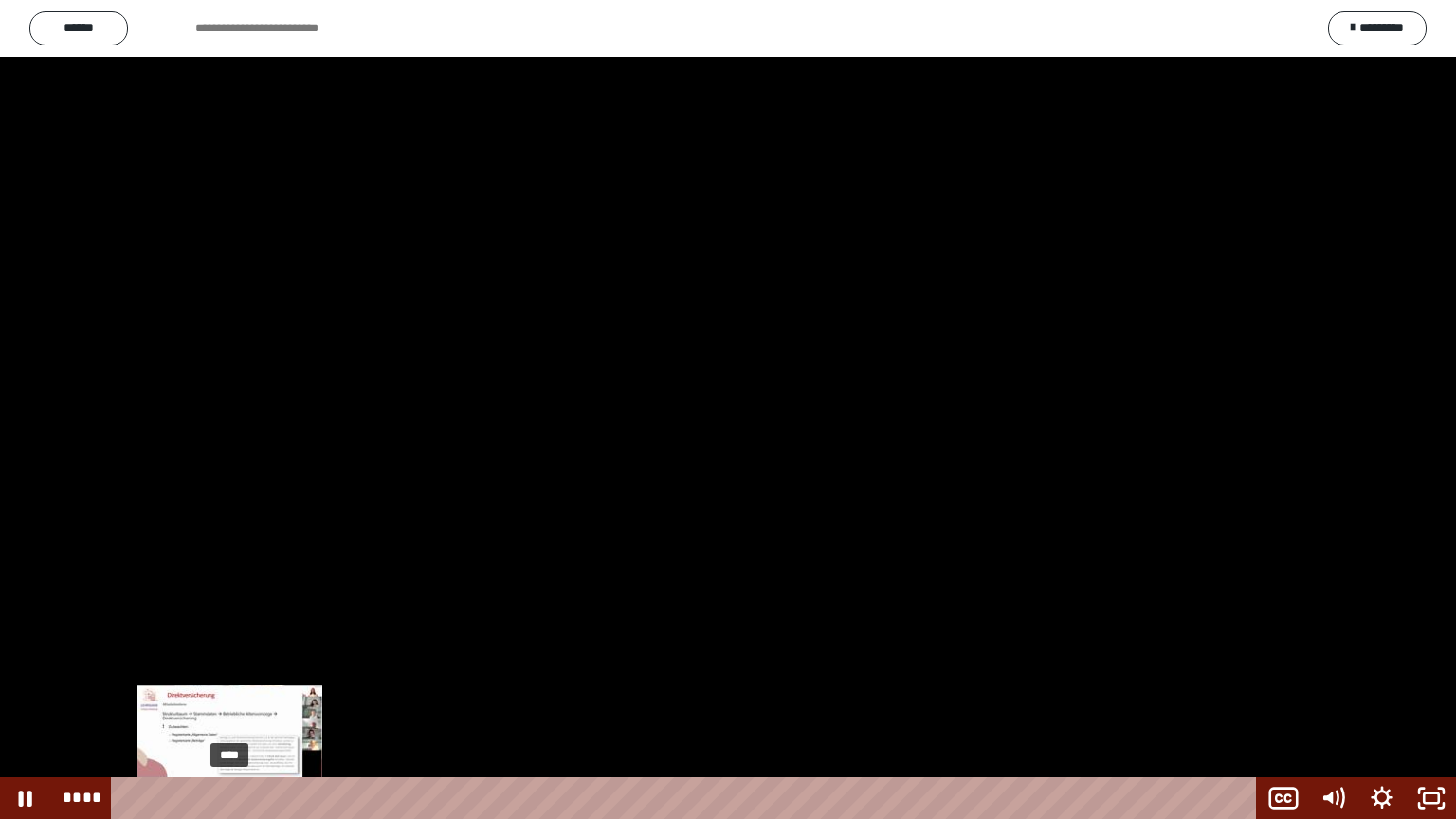 click on "****" at bounding box center (687, 798) 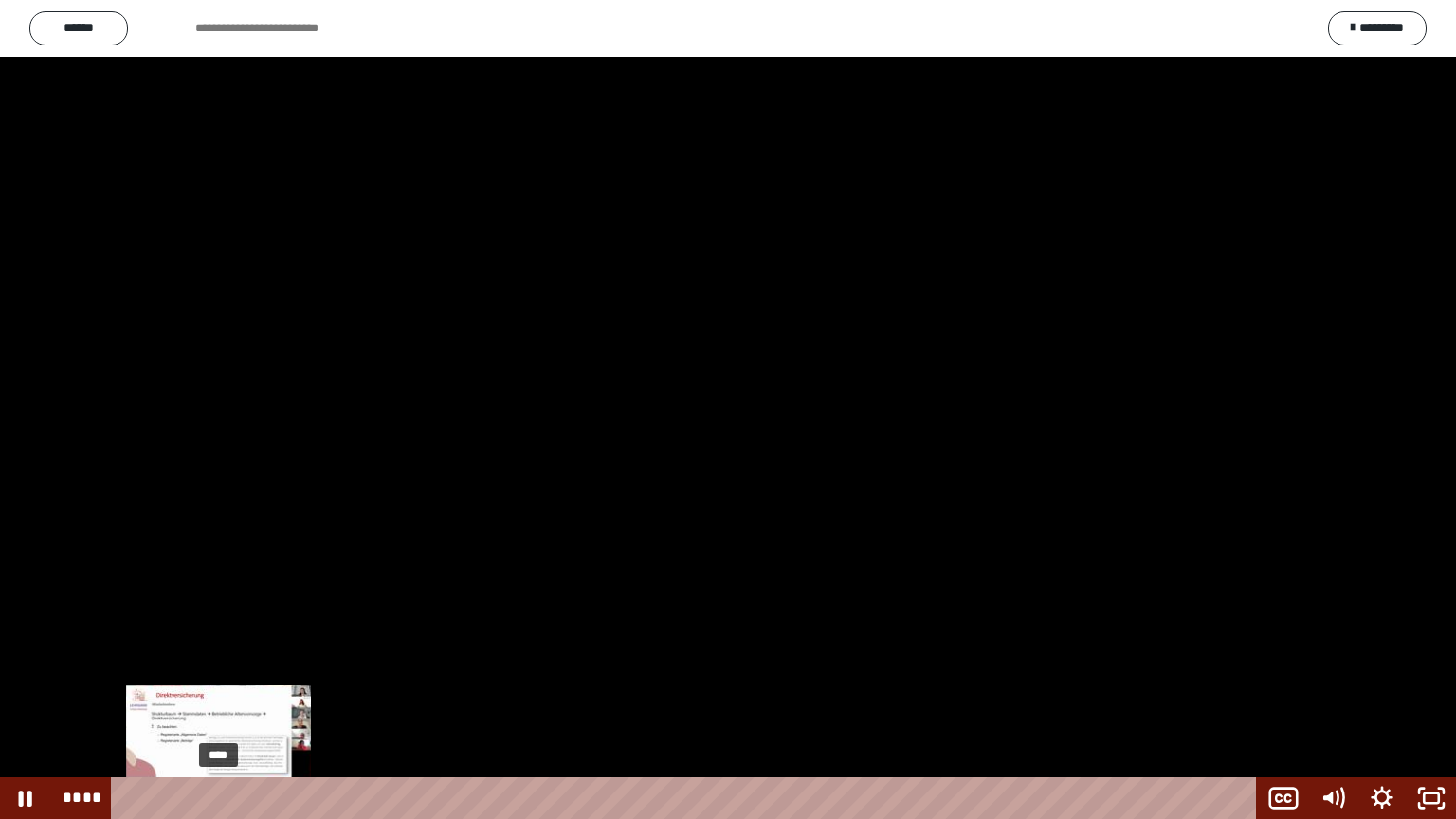 click on "****" at bounding box center [687, 798] 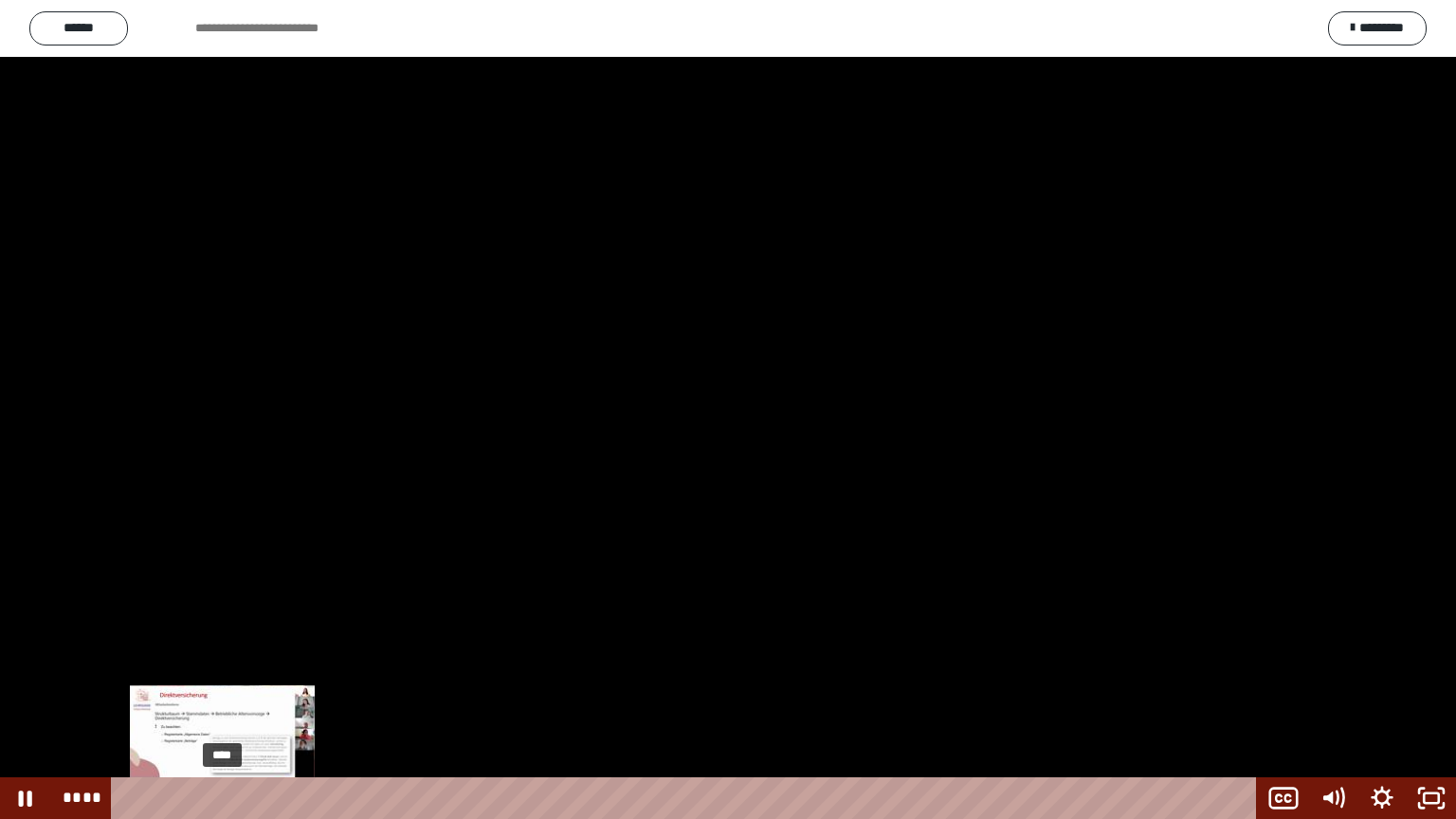 click at bounding box center [219, 798] 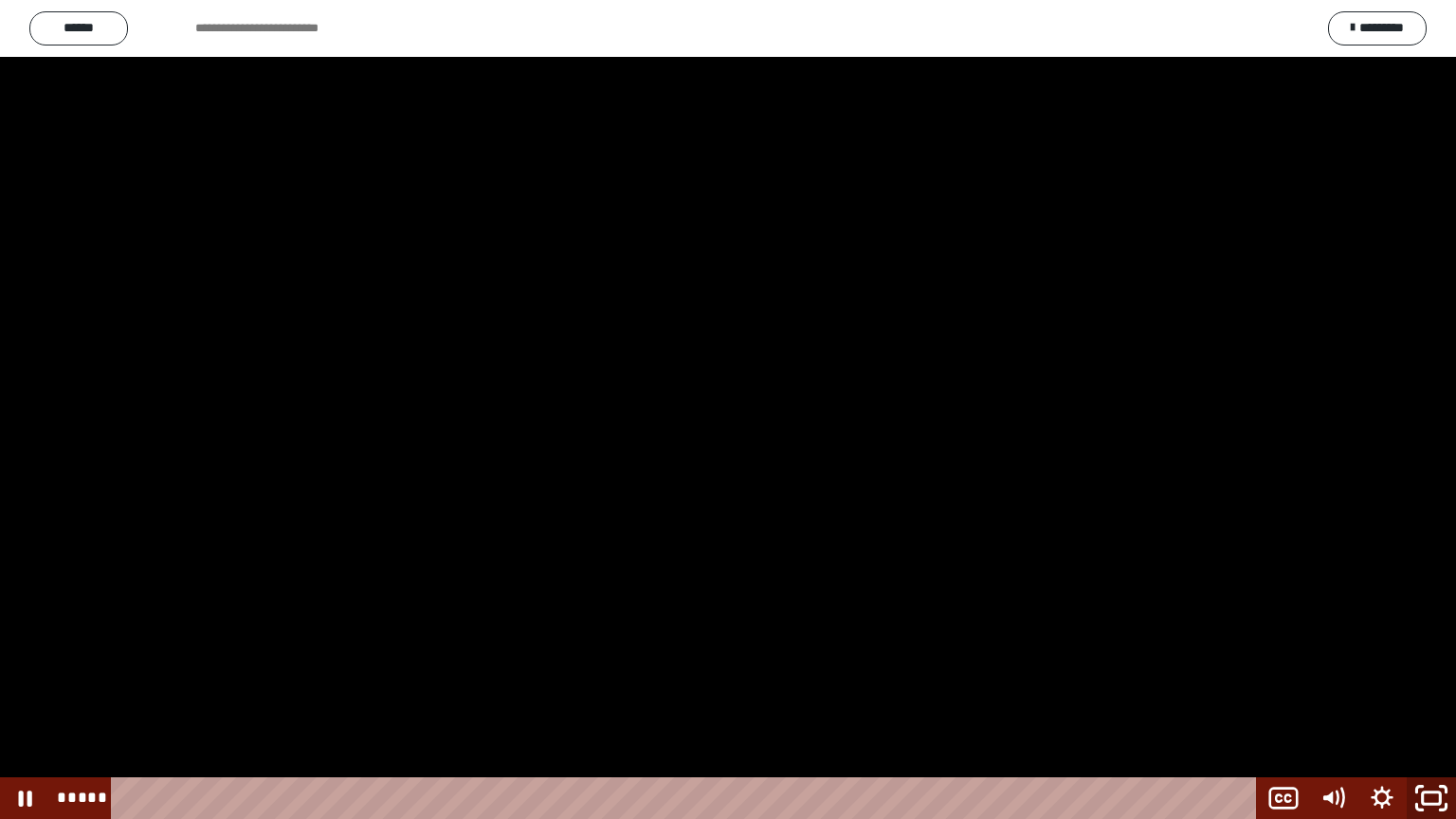 click 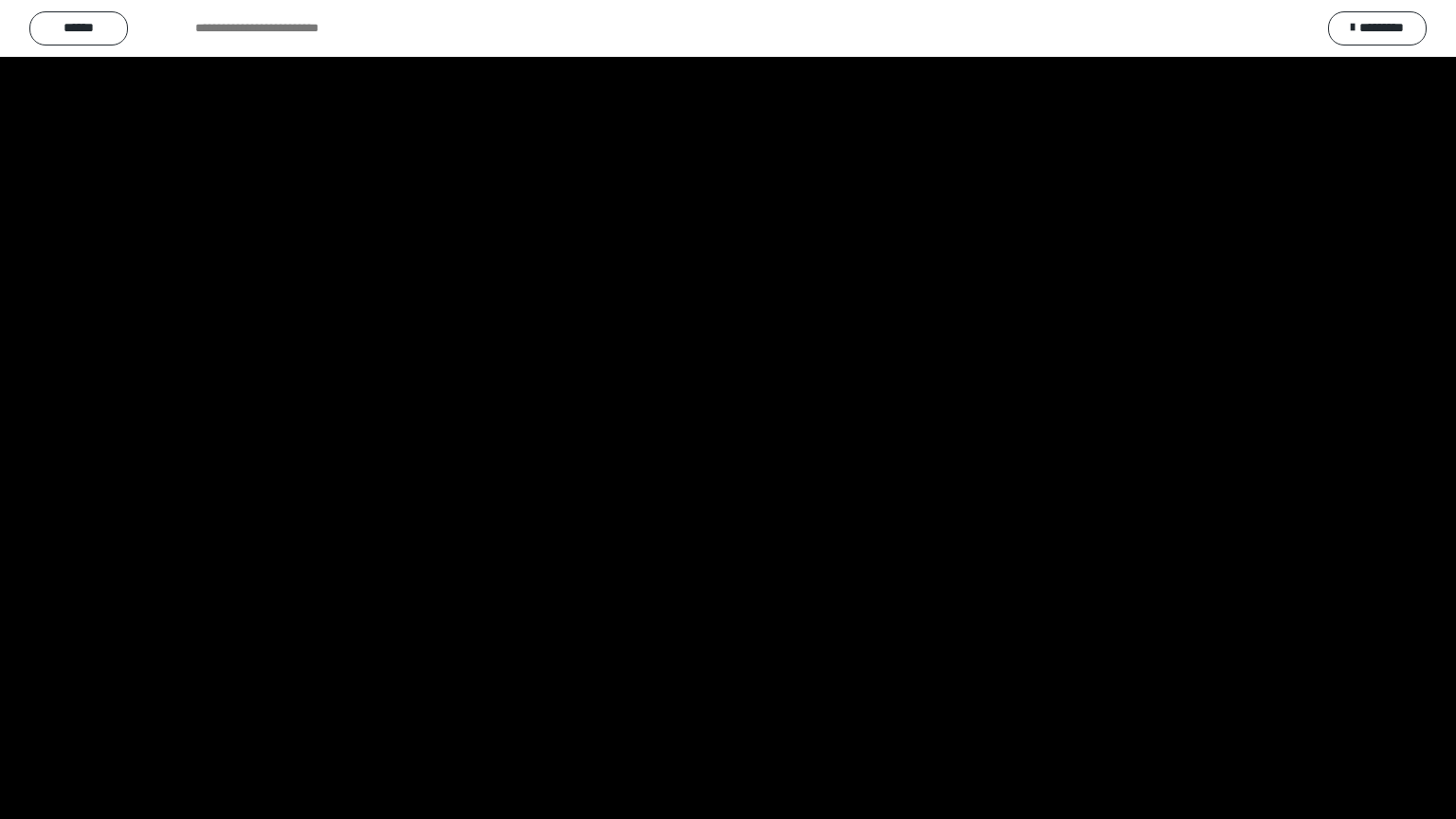 scroll, scrollTop: 2373, scrollLeft: 0, axis: vertical 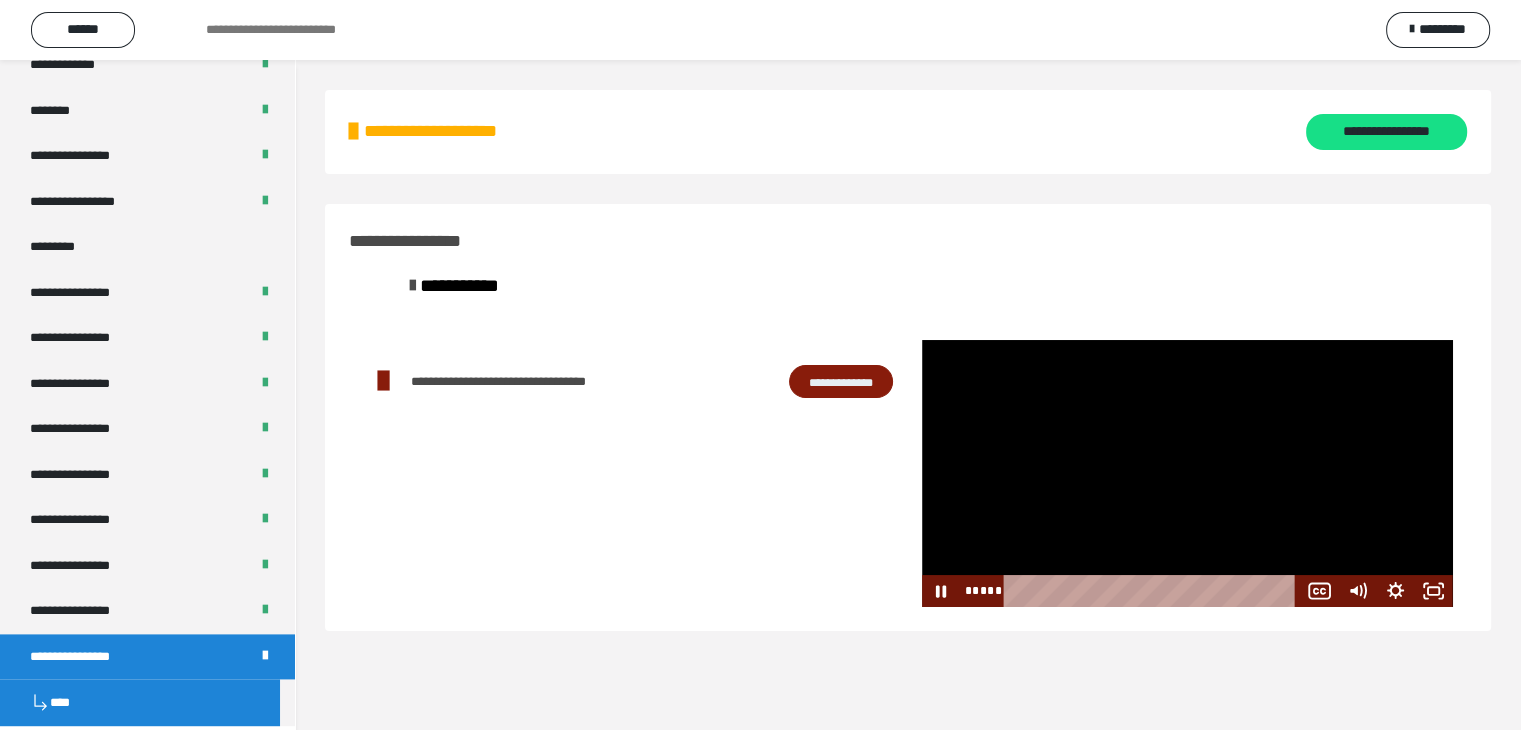 click at bounding box center (1187, 473) 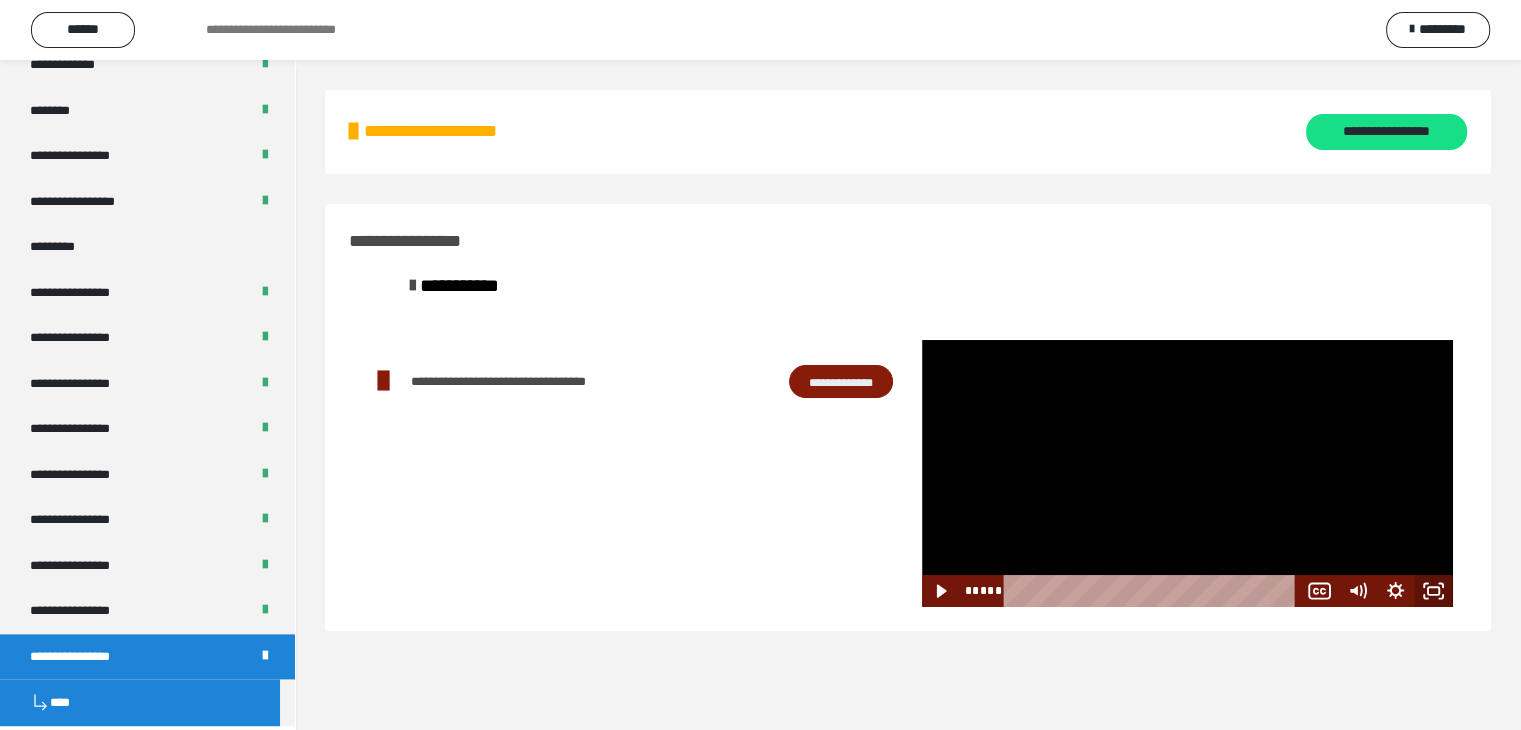 click 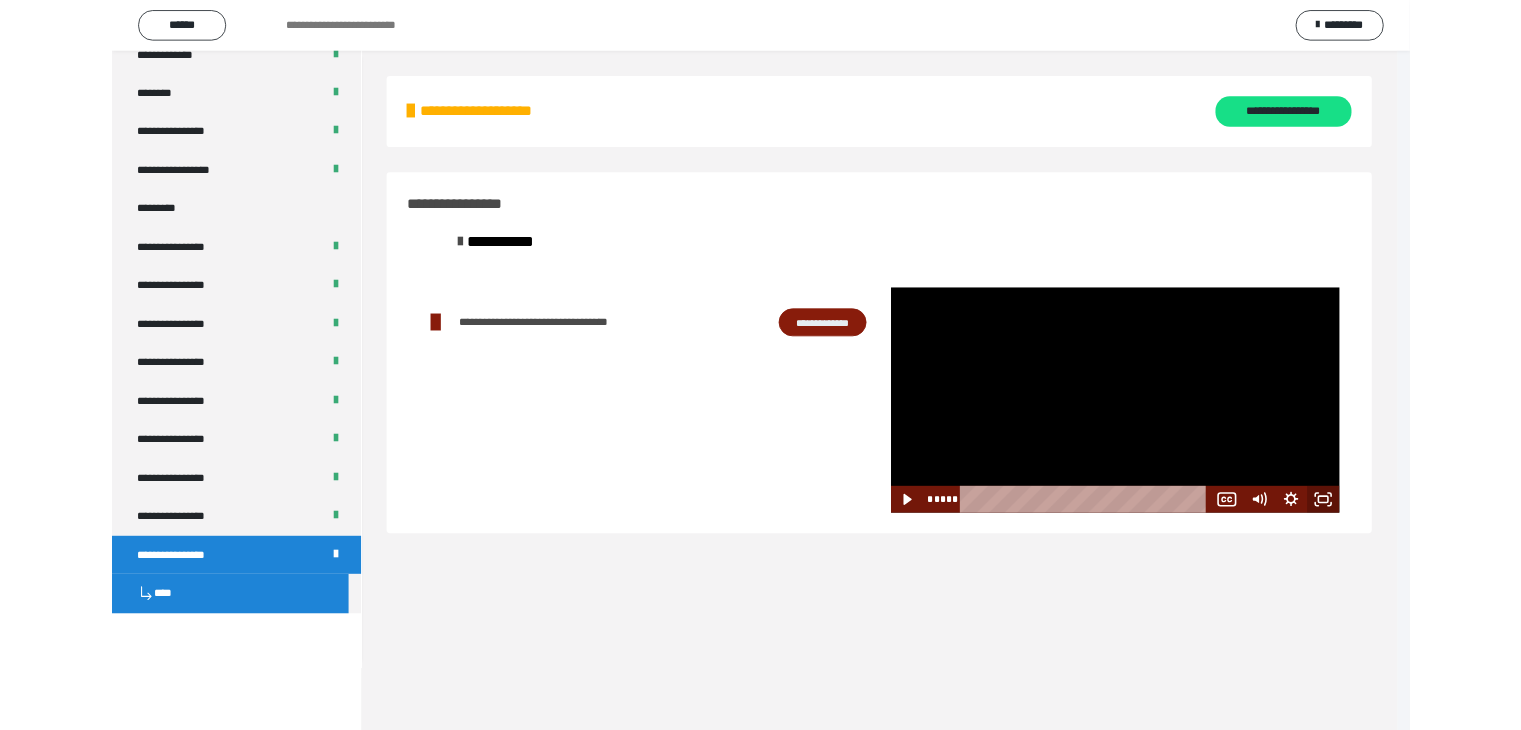 scroll, scrollTop: 2368, scrollLeft: 0, axis: vertical 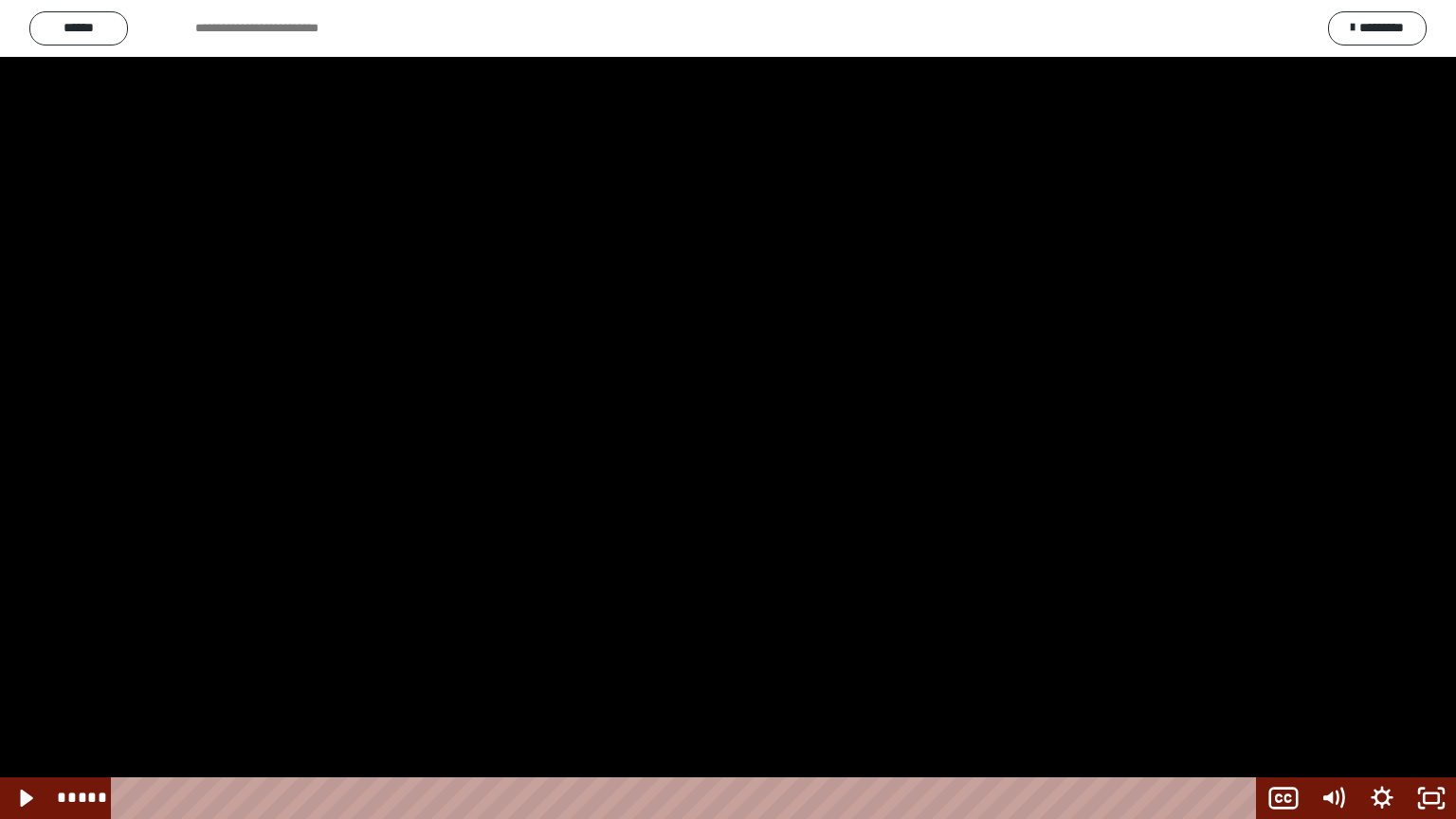 click at bounding box center (728, 410) 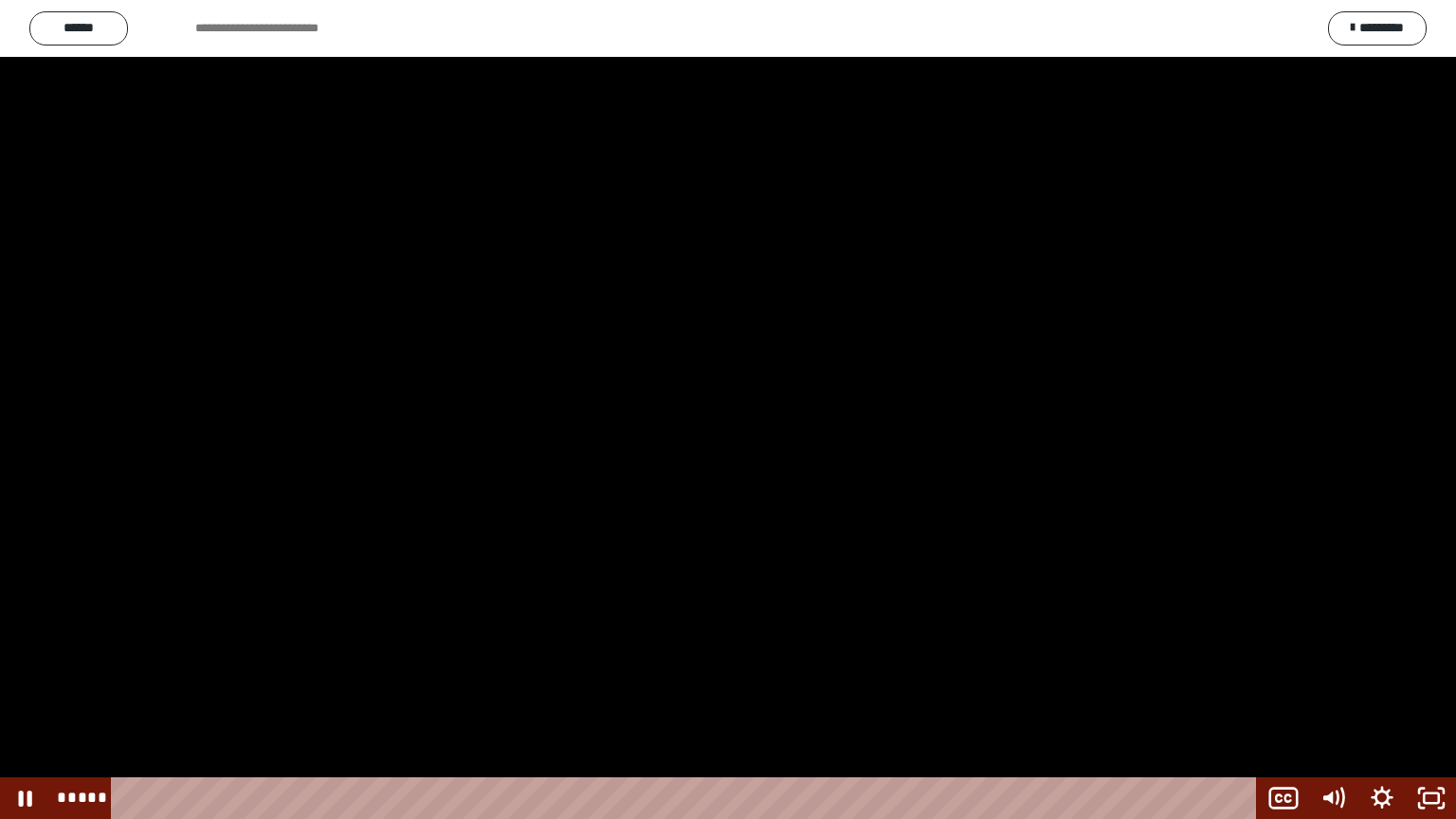 click at bounding box center [728, 410] 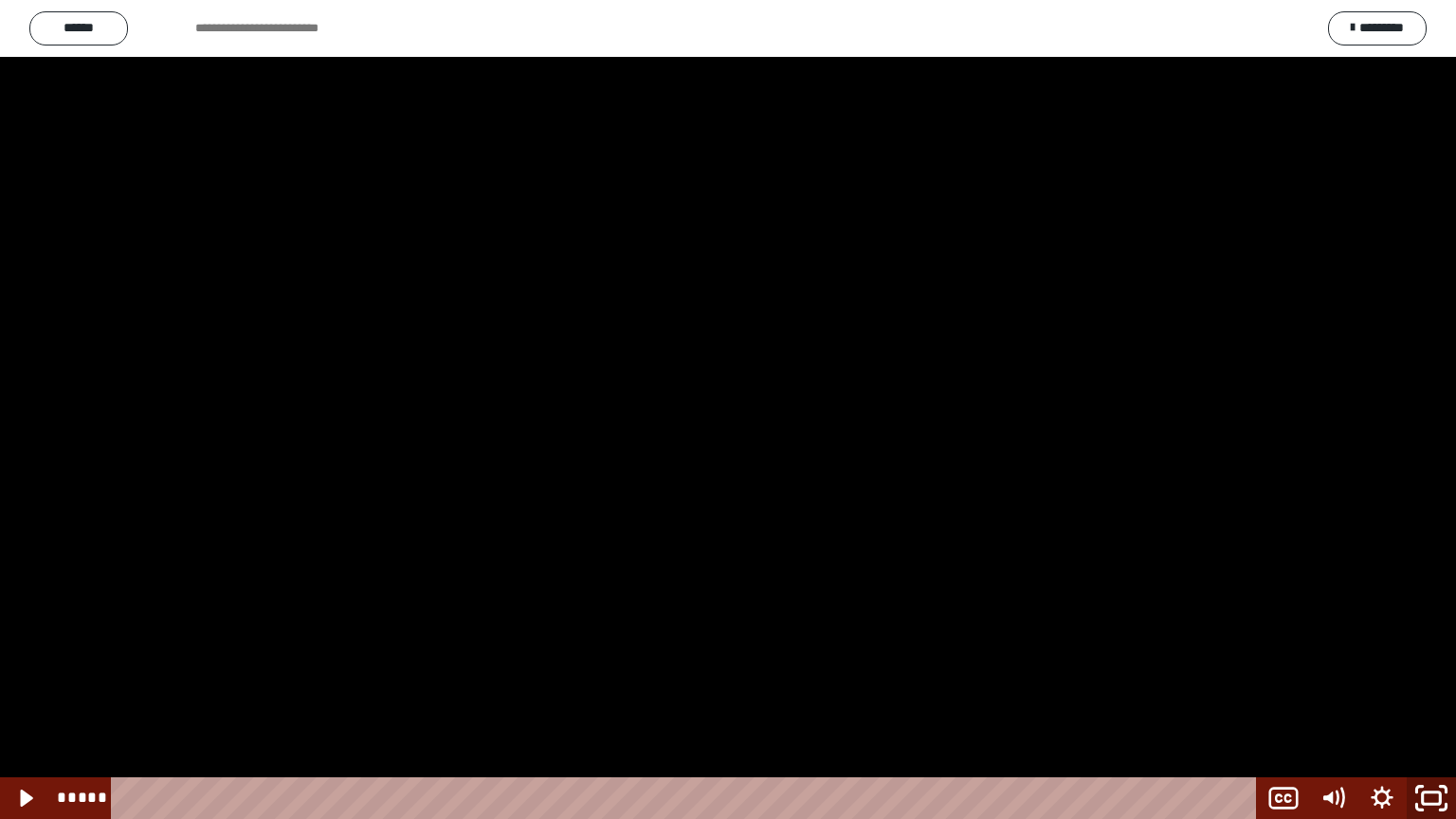 click 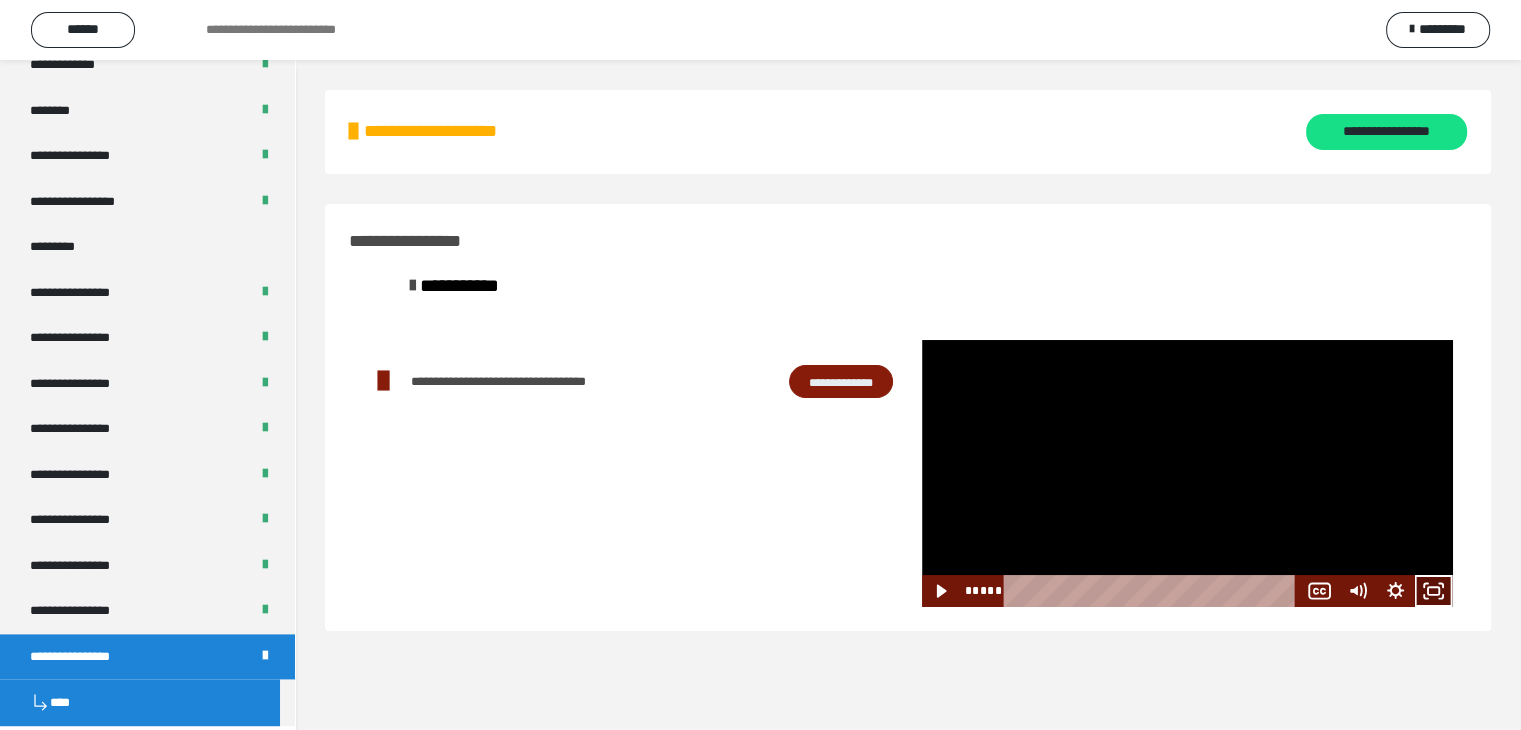 click 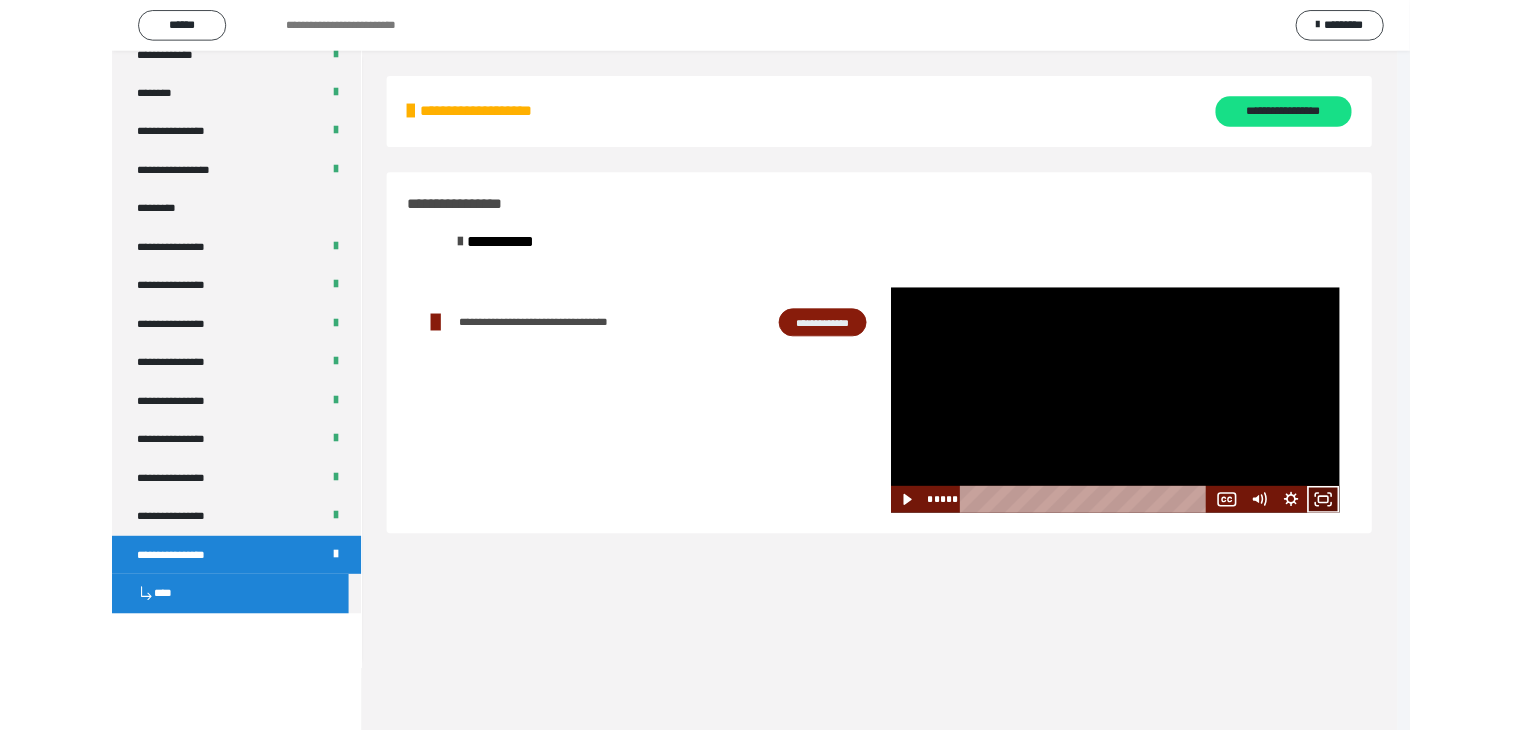 scroll, scrollTop: 2368, scrollLeft: 0, axis: vertical 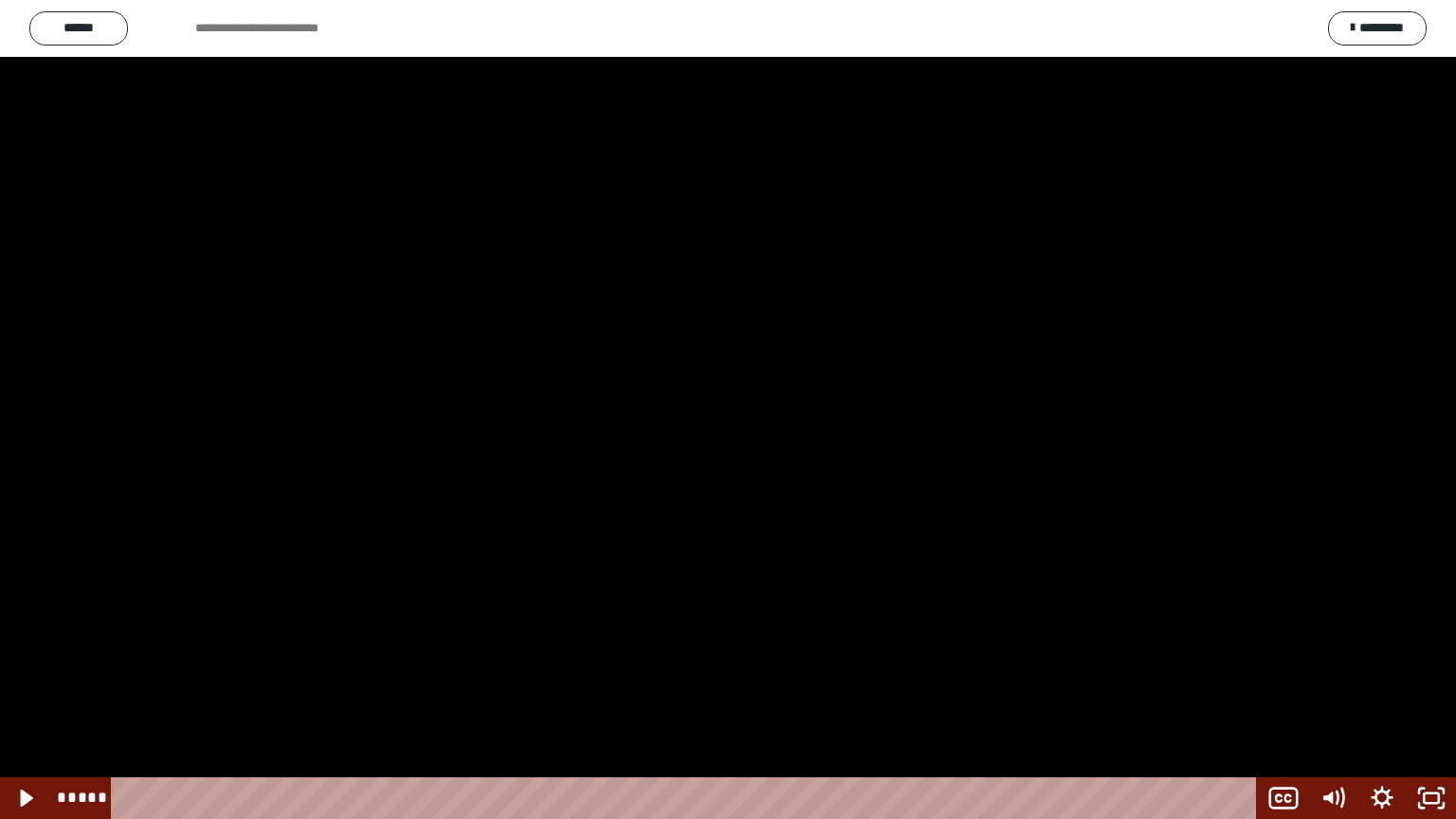 click at bounding box center [728, 410] 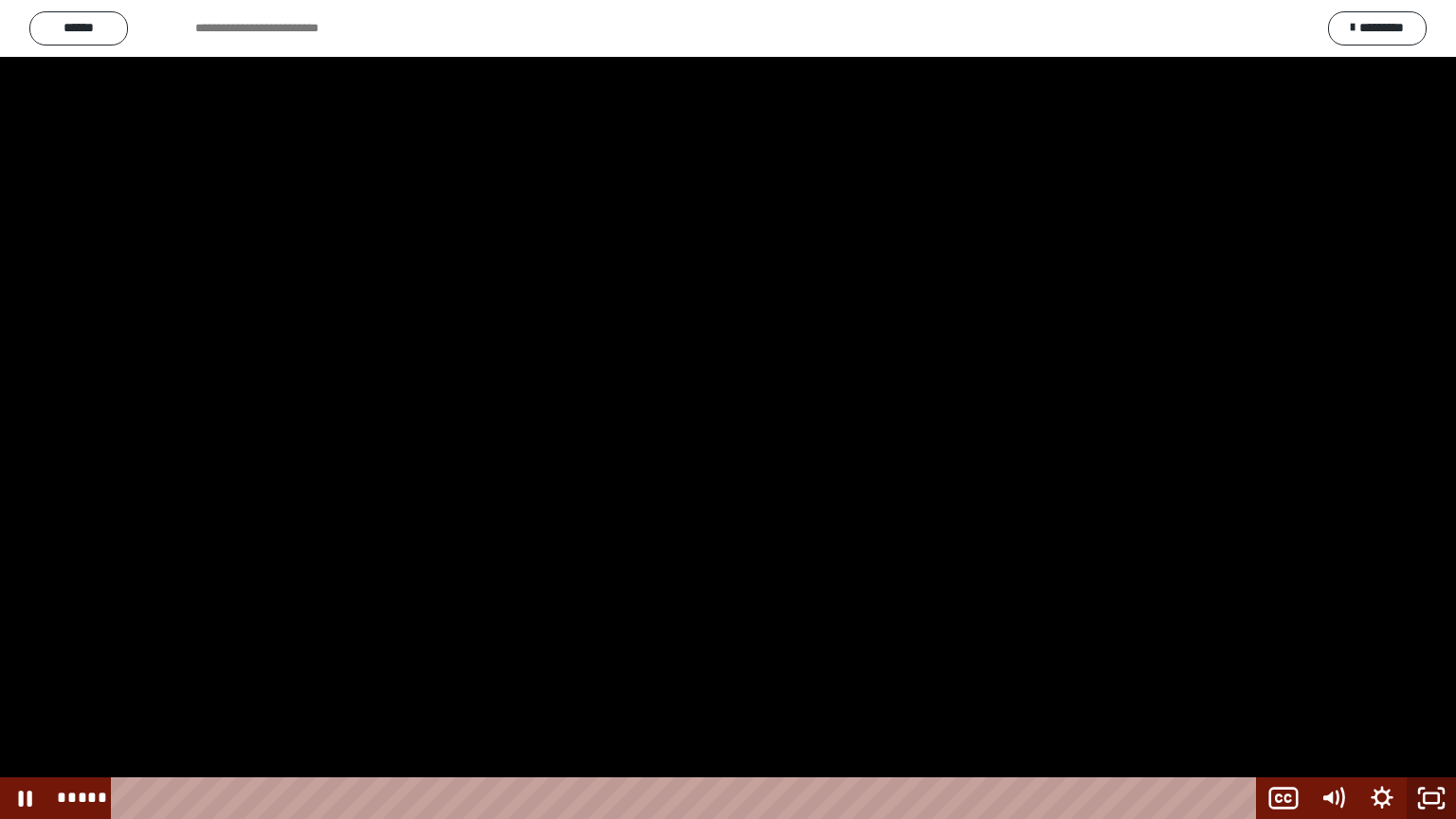 click 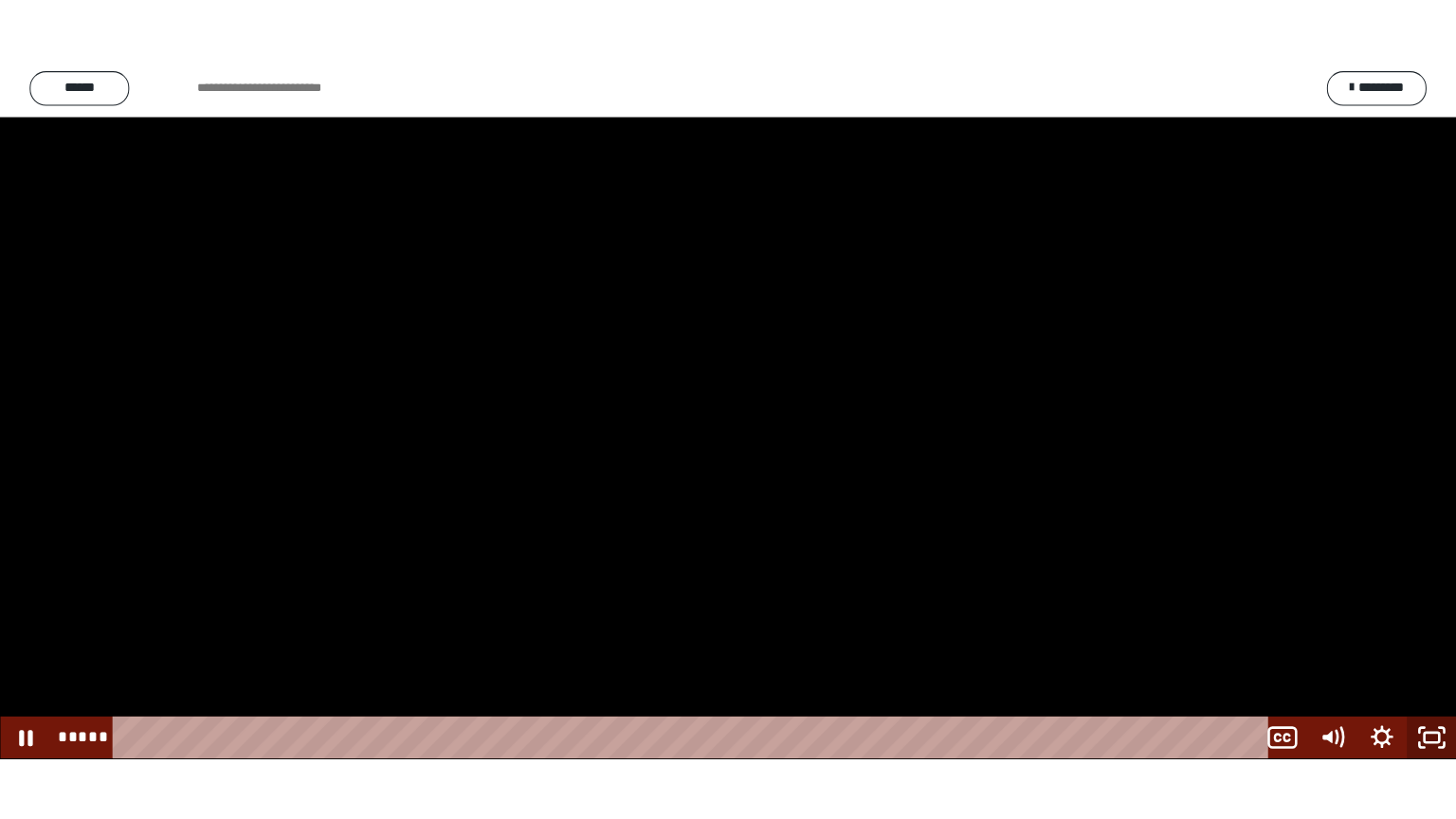 scroll, scrollTop: 2373, scrollLeft: 0, axis: vertical 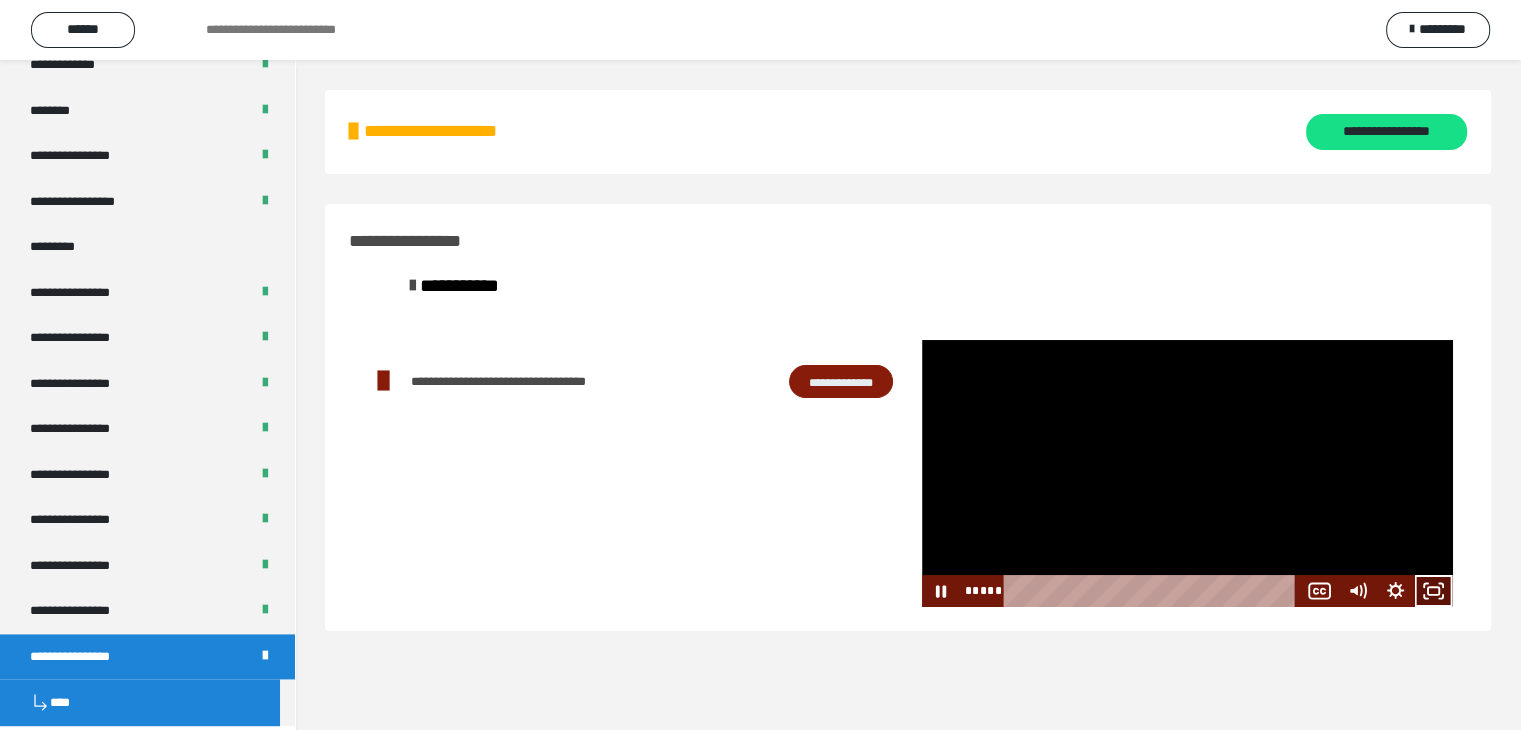 click 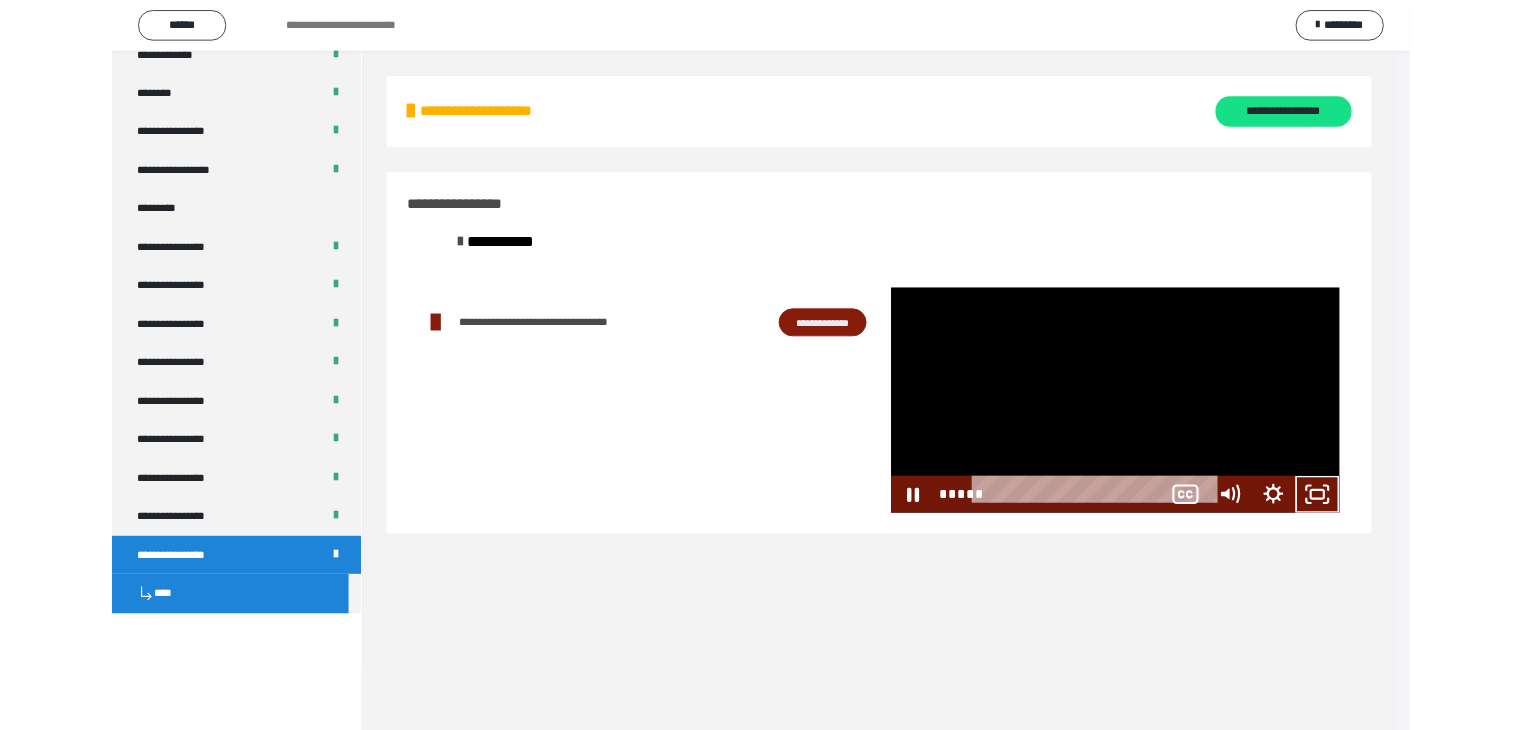 scroll, scrollTop: 2368, scrollLeft: 0, axis: vertical 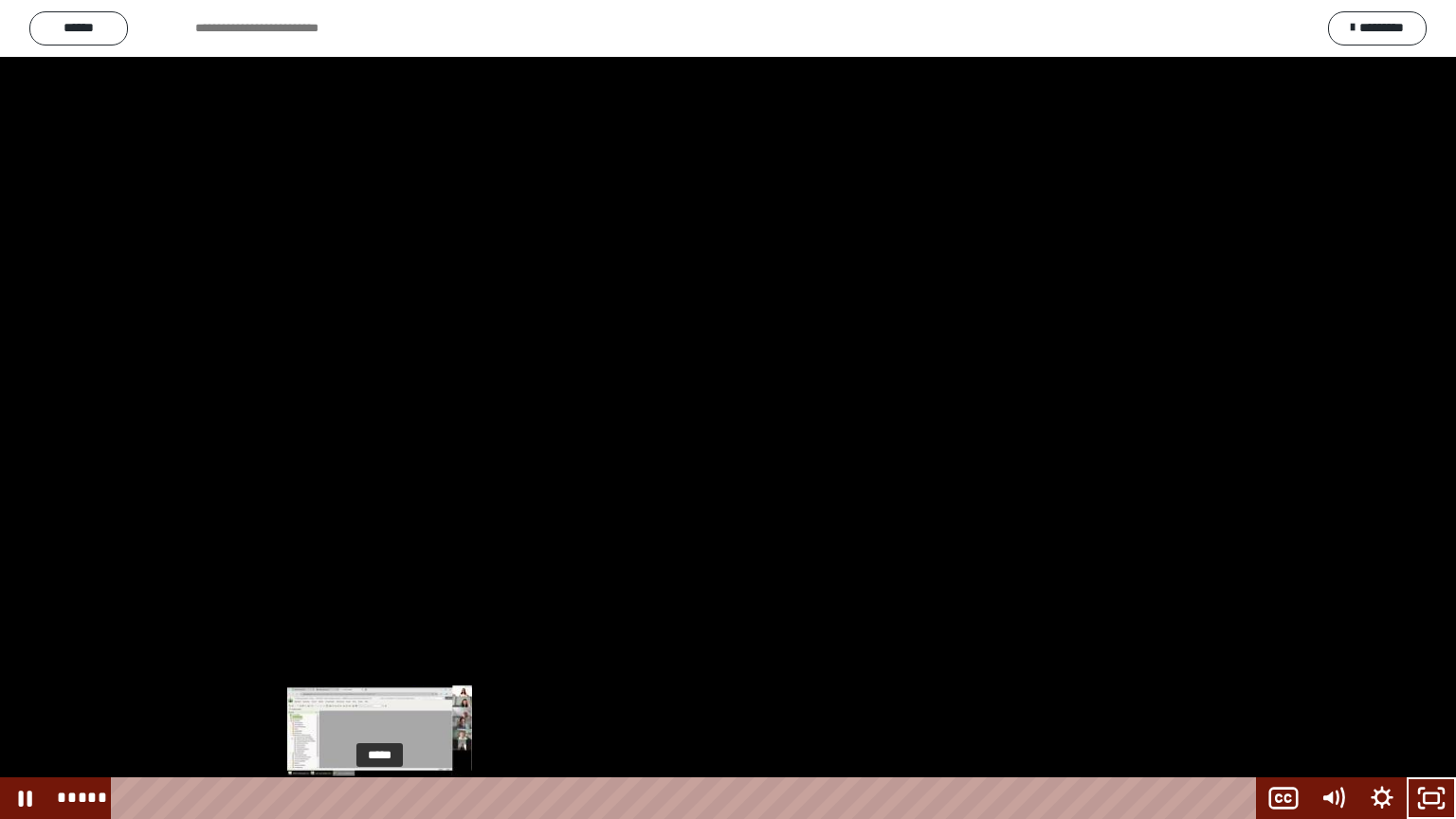 click on "*****" at bounding box center (687, 798) 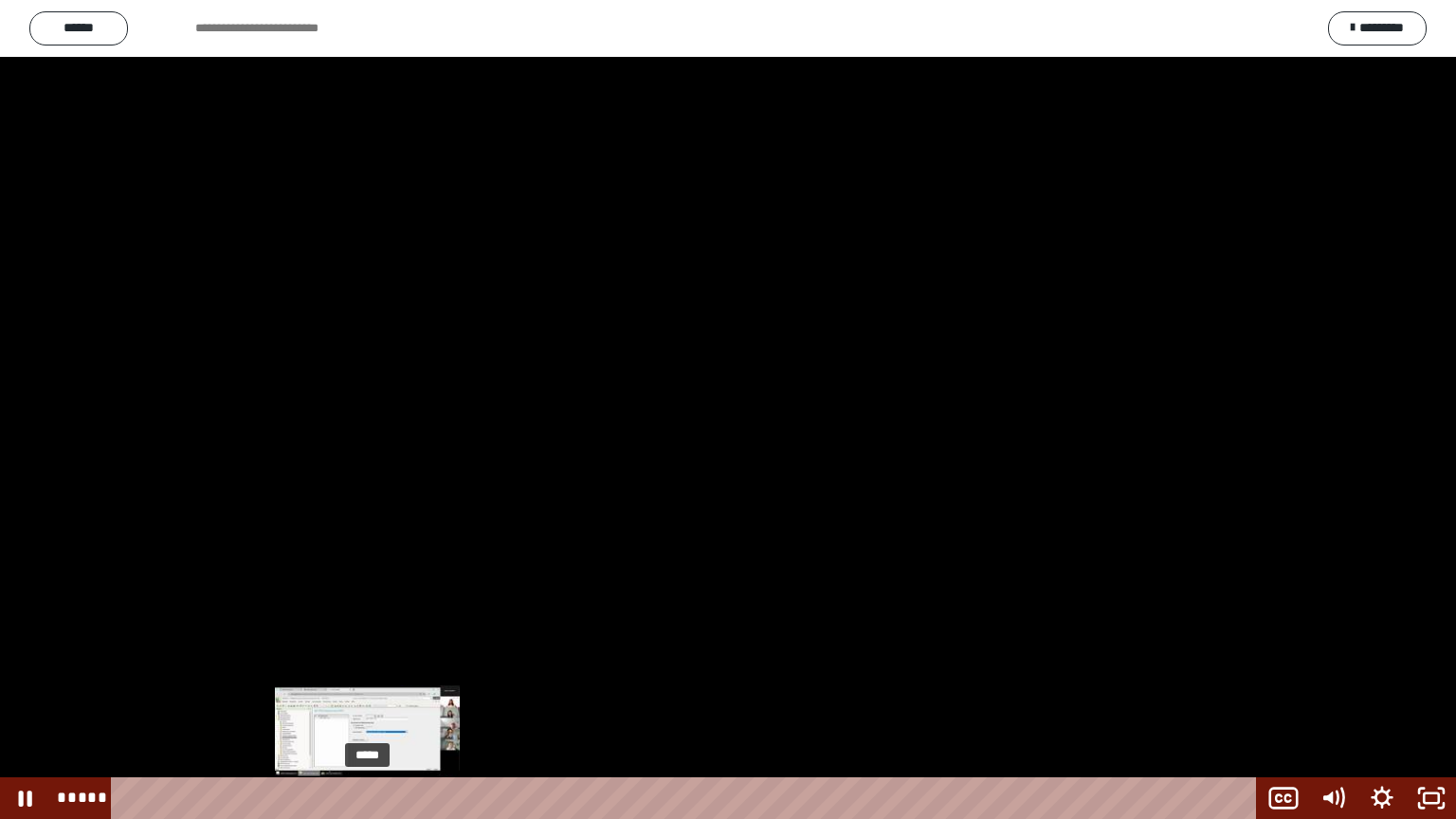 click on "*****" at bounding box center (687, 798) 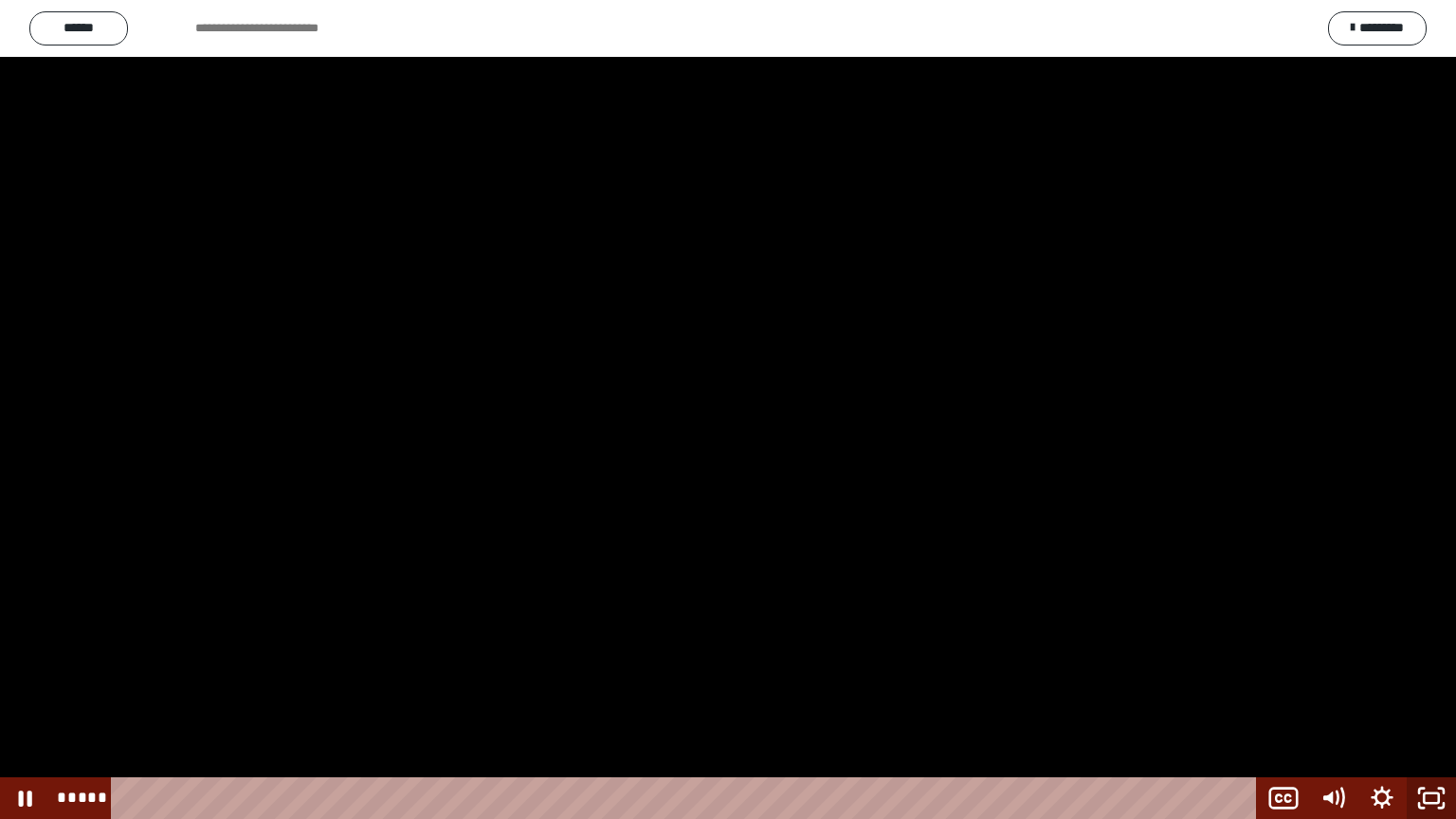click 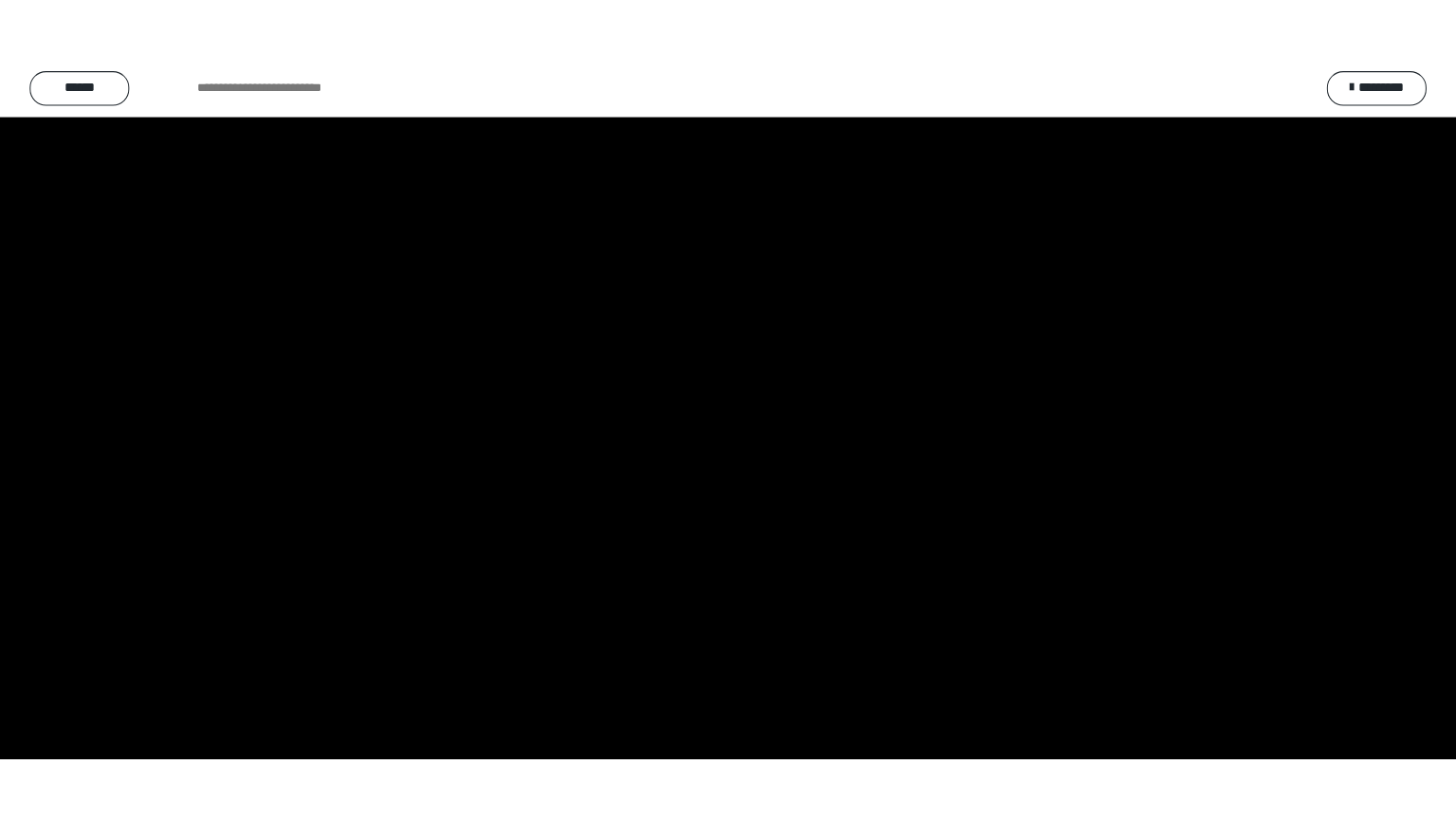 scroll, scrollTop: 2373, scrollLeft: 0, axis: vertical 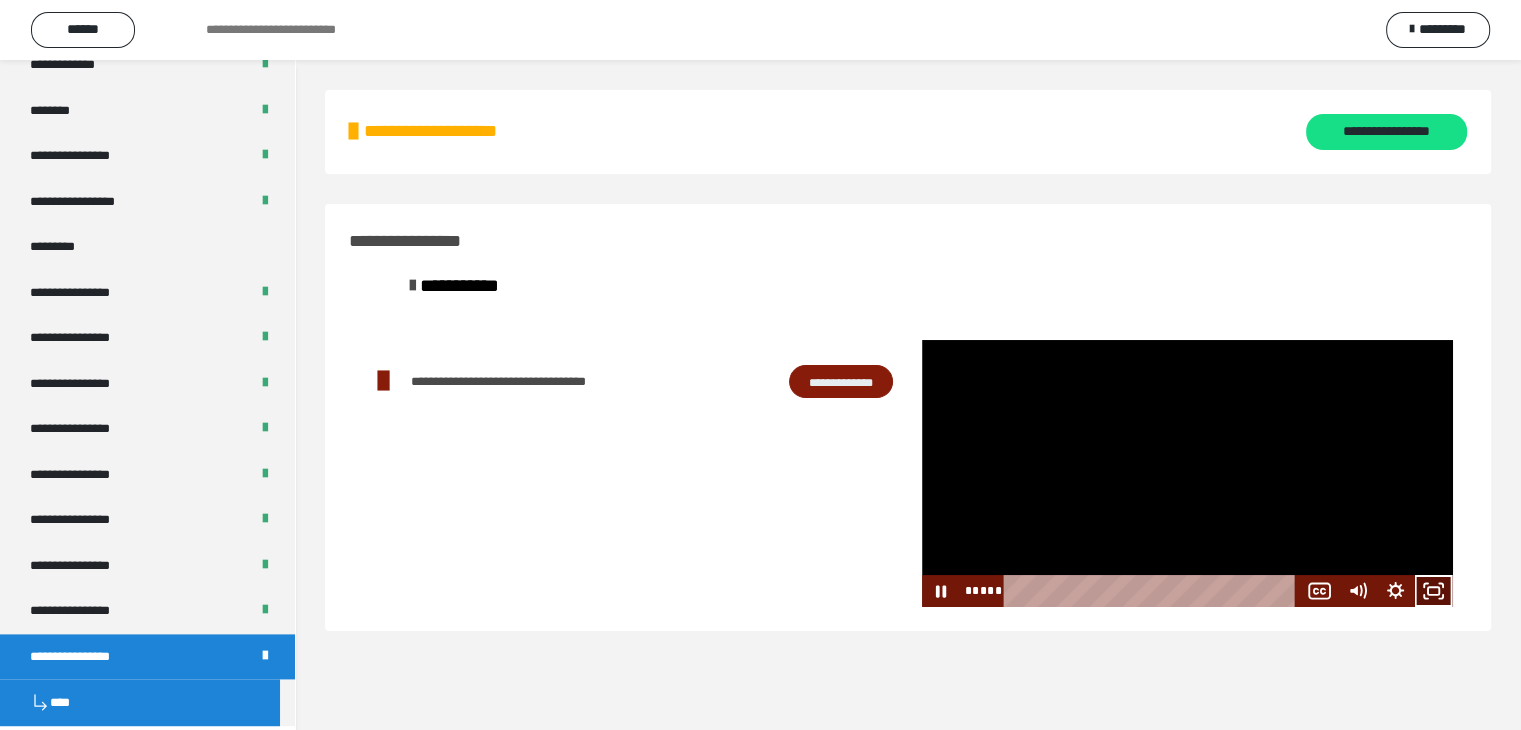 click 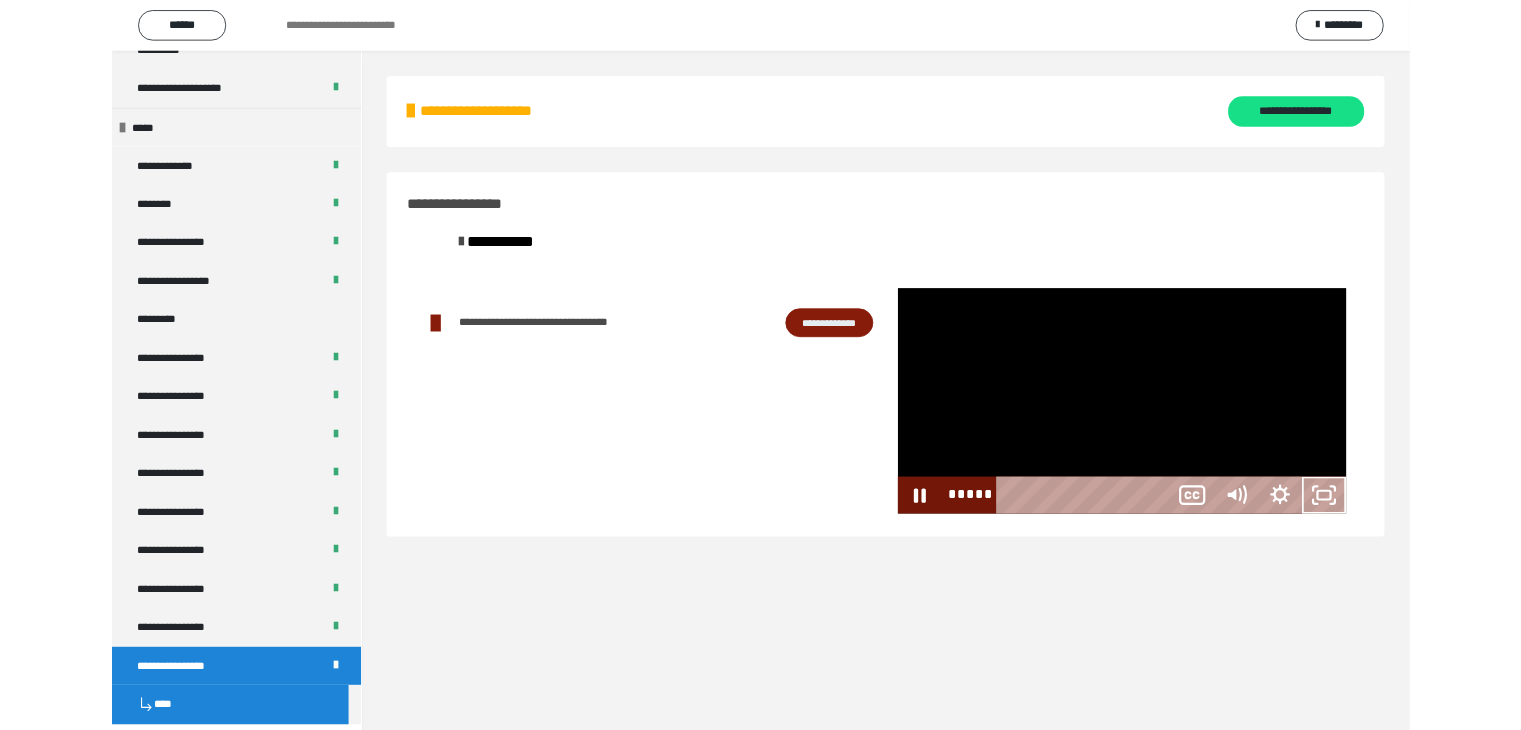 scroll, scrollTop: 2368, scrollLeft: 0, axis: vertical 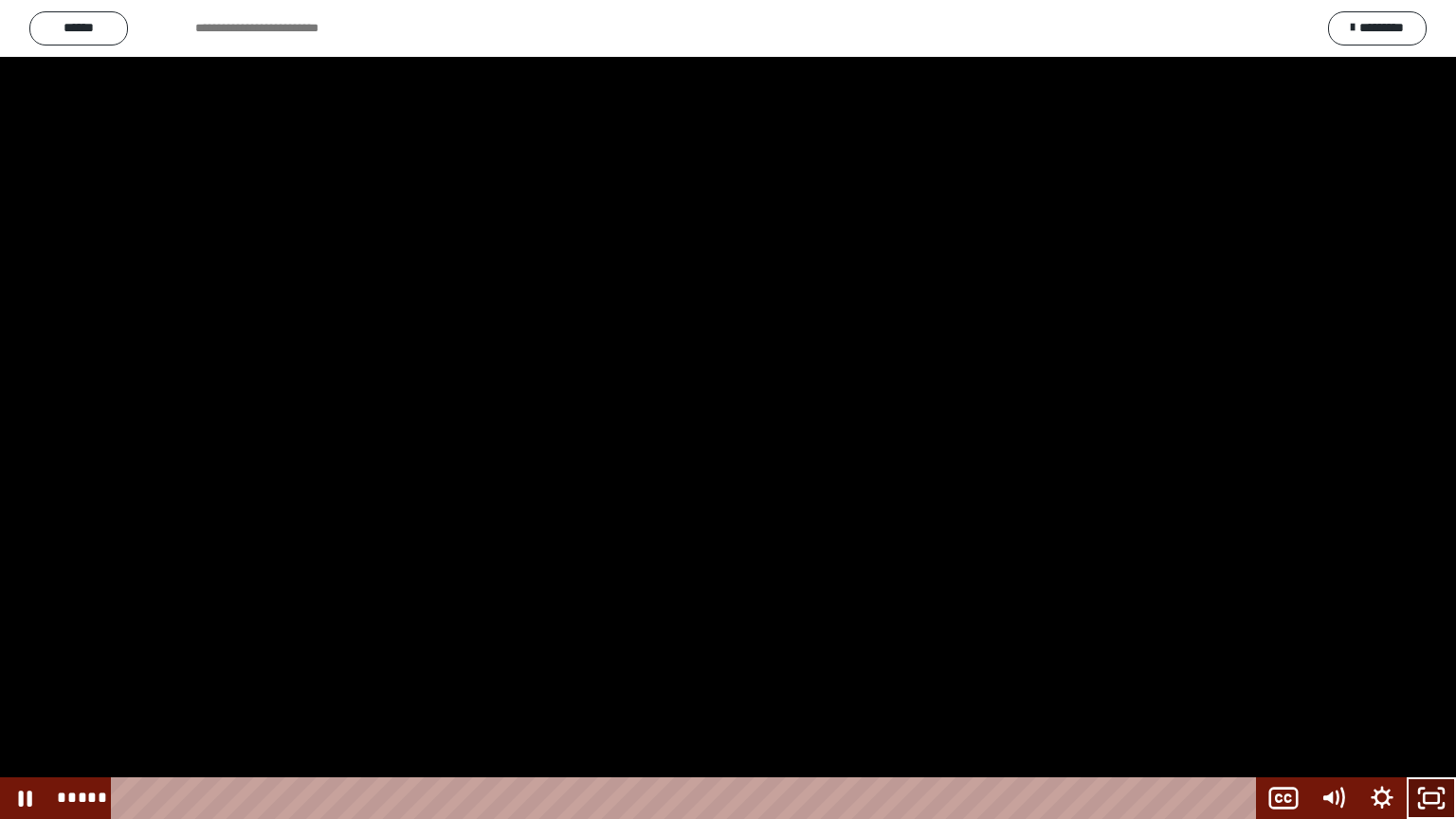 click 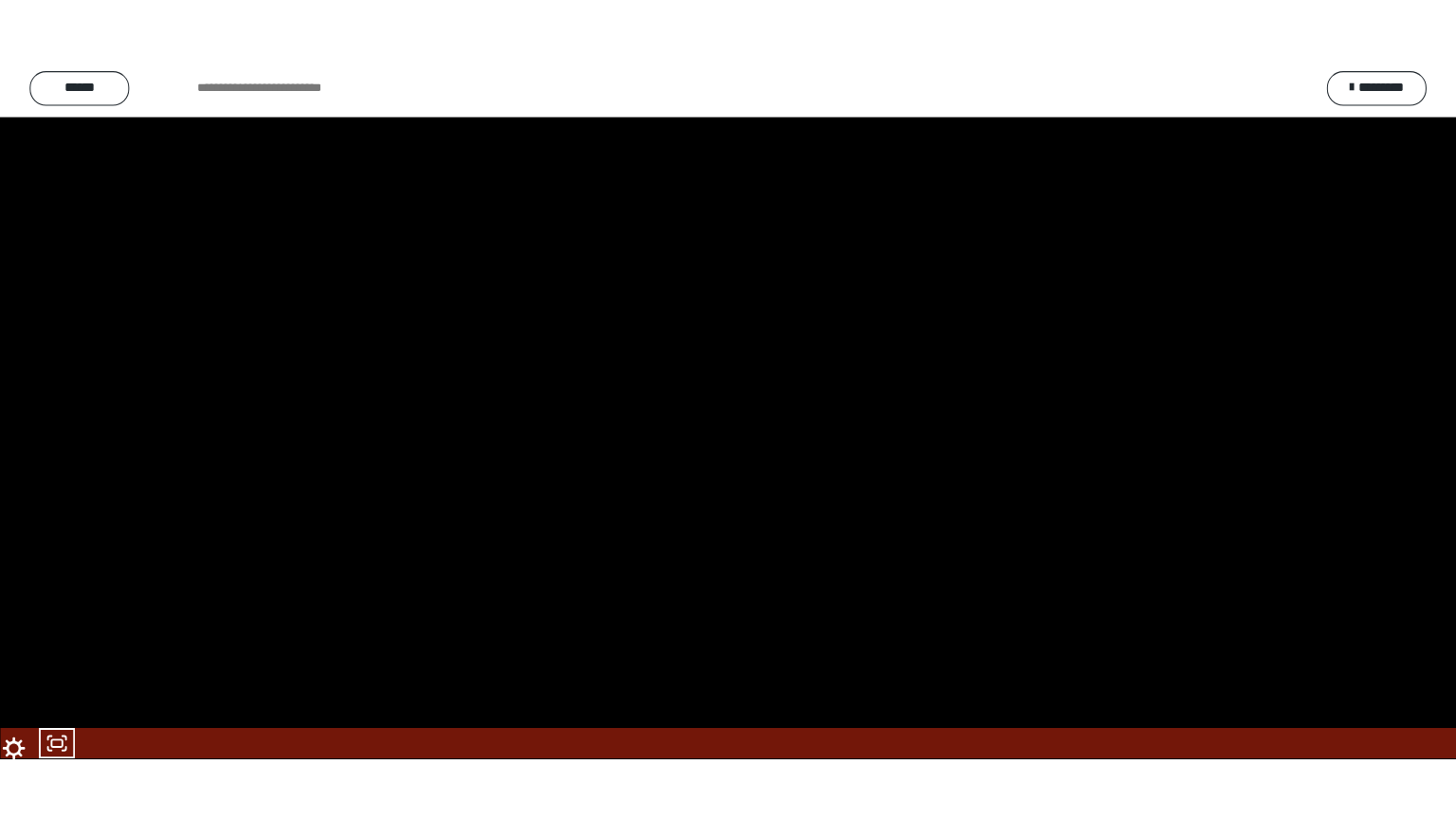 scroll, scrollTop: 2373, scrollLeft: 0, axis: vertical 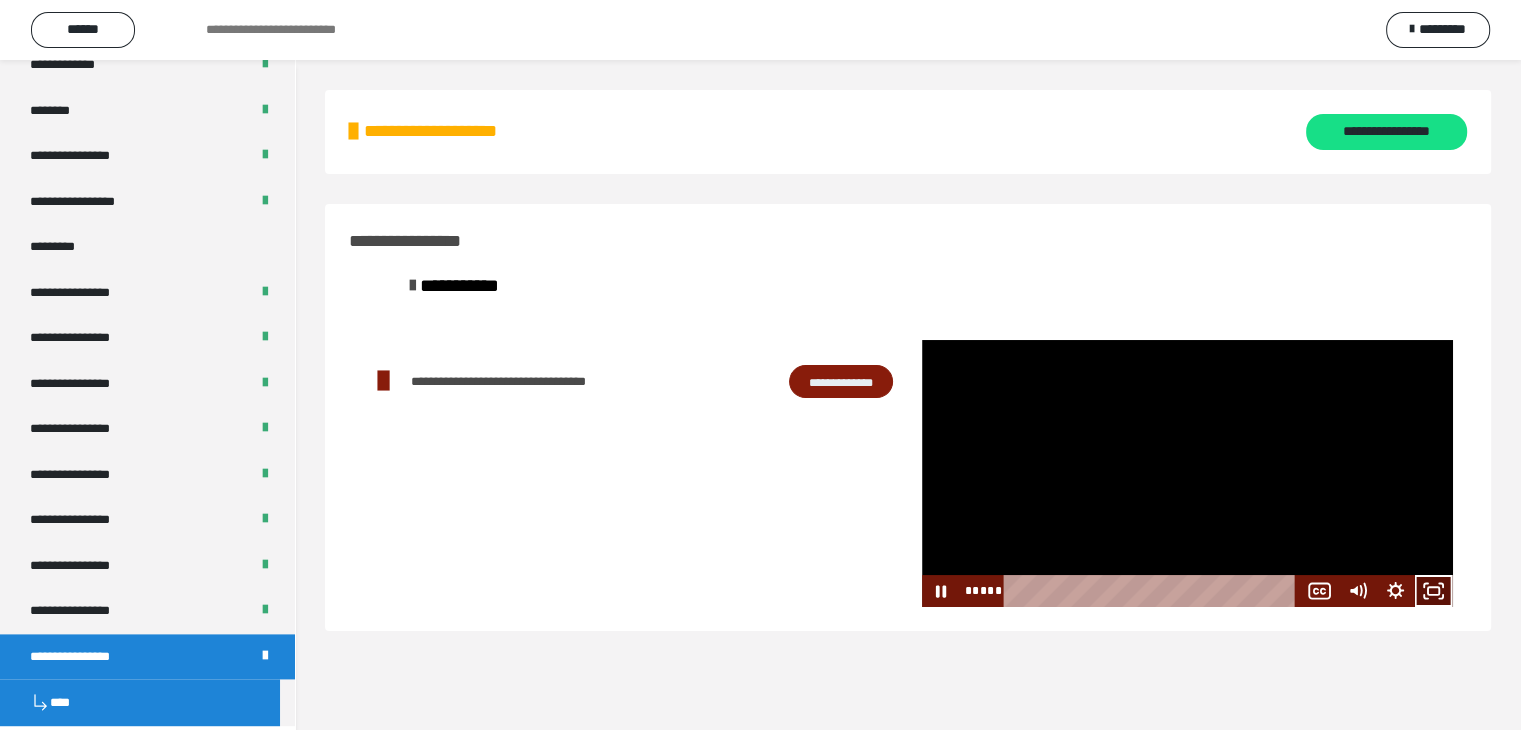 click 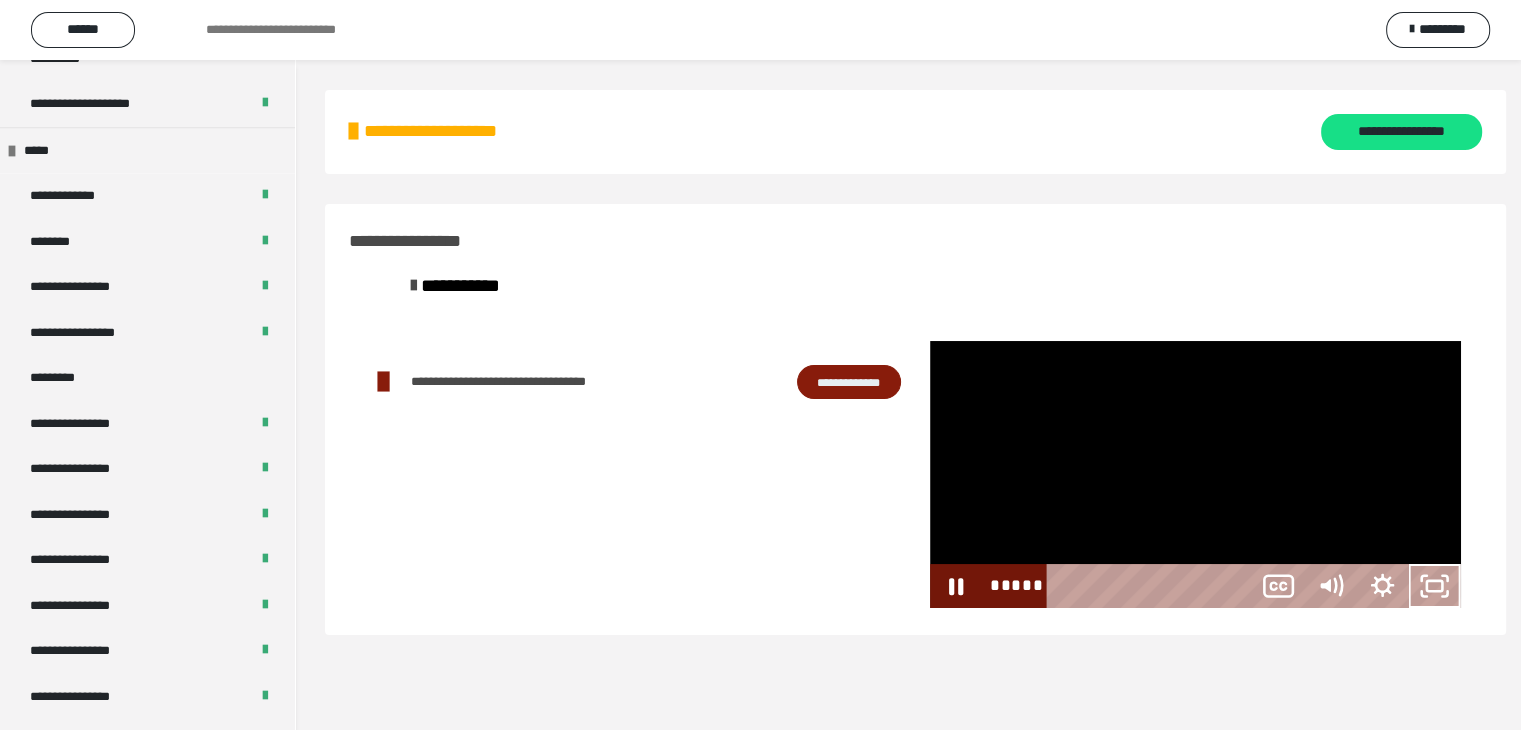 scroll, scrollTop: 2368, scrollLeft: 0, axis: vertical 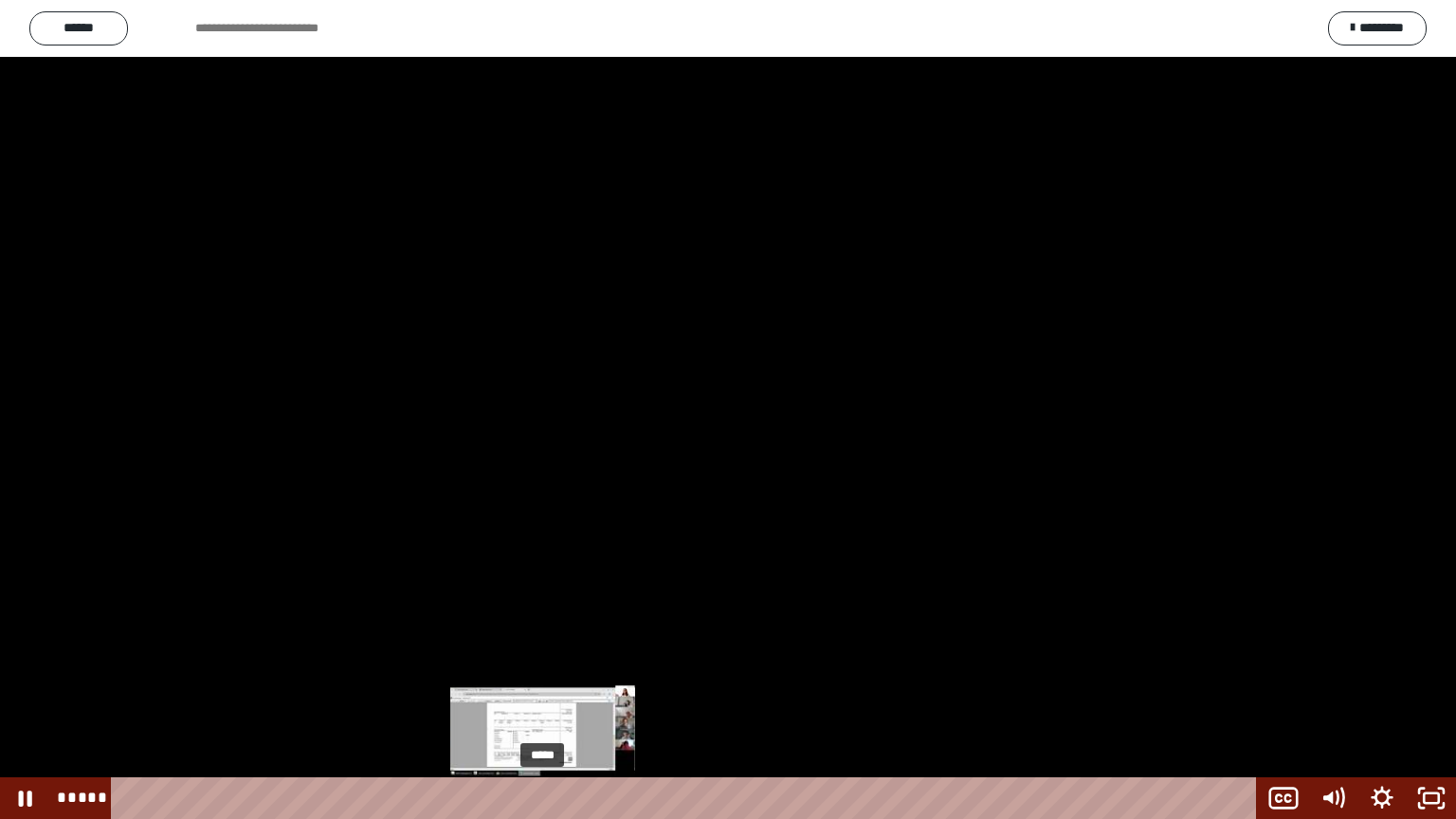 click on "*****" at bounding box center [687, 798] 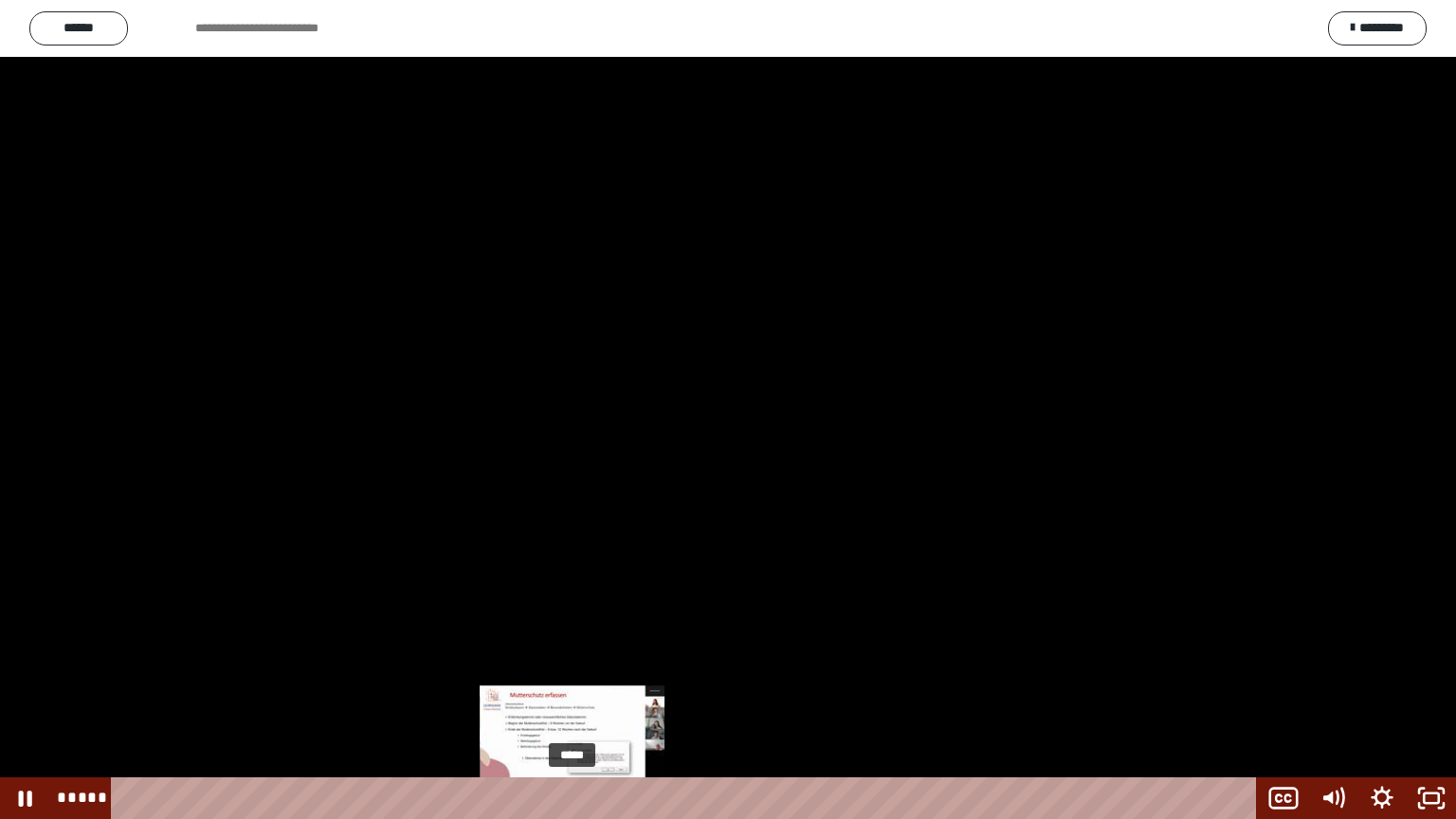 click on "*****" at bounding box center [687, 798] 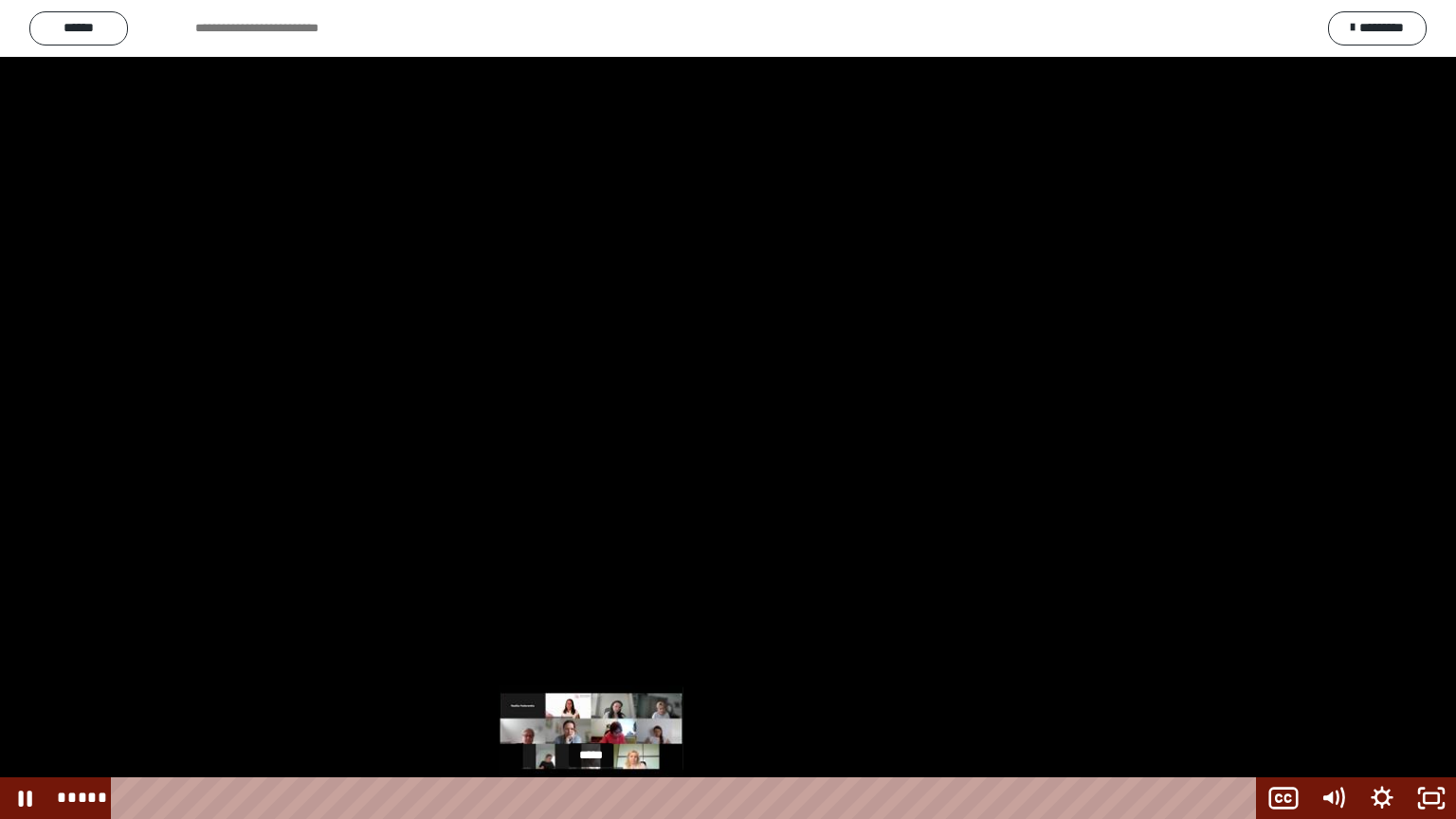 click on "*****" at bounding box center (687, 798) 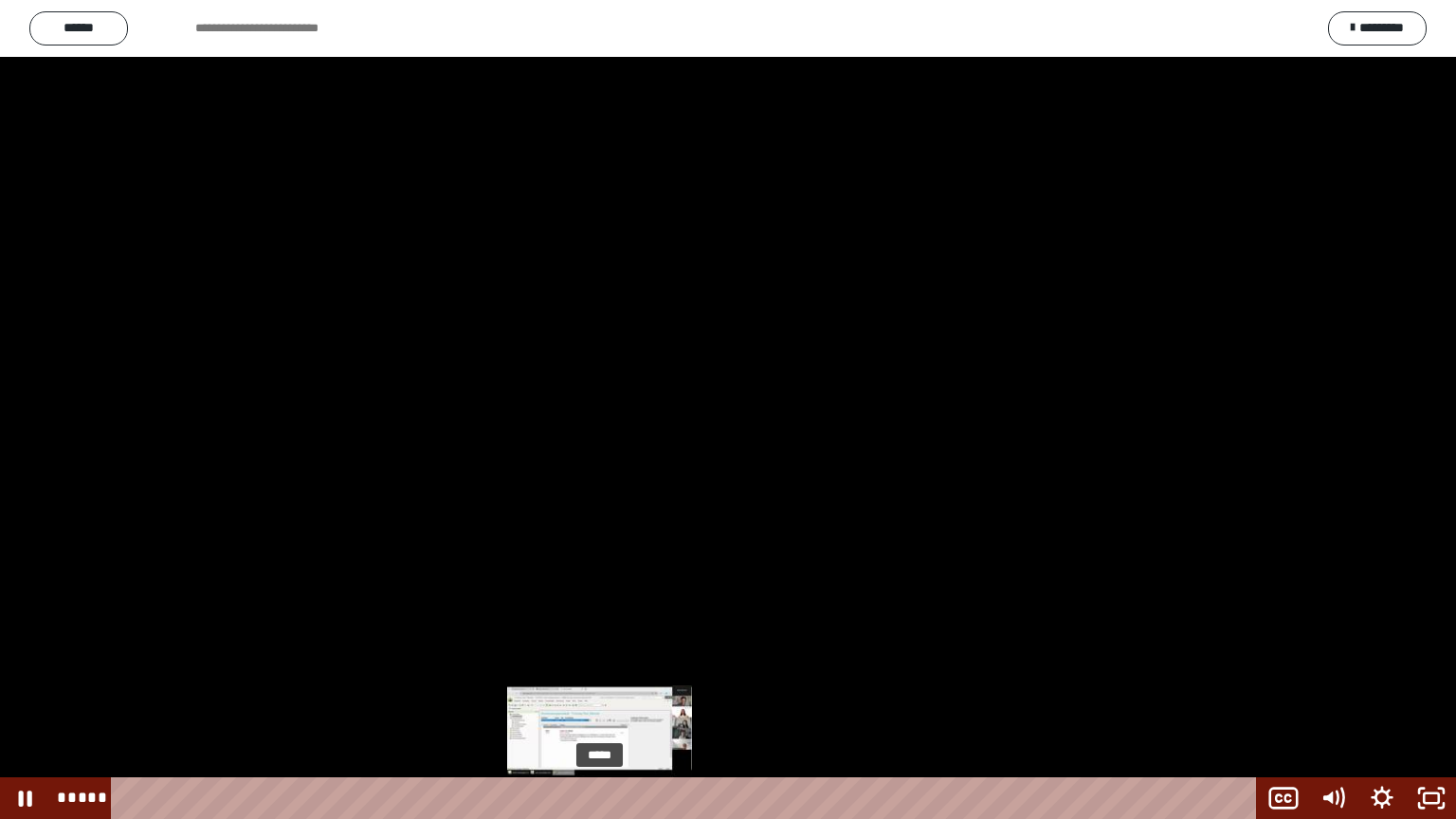 click on "*****" at bounding box center (687, 798) 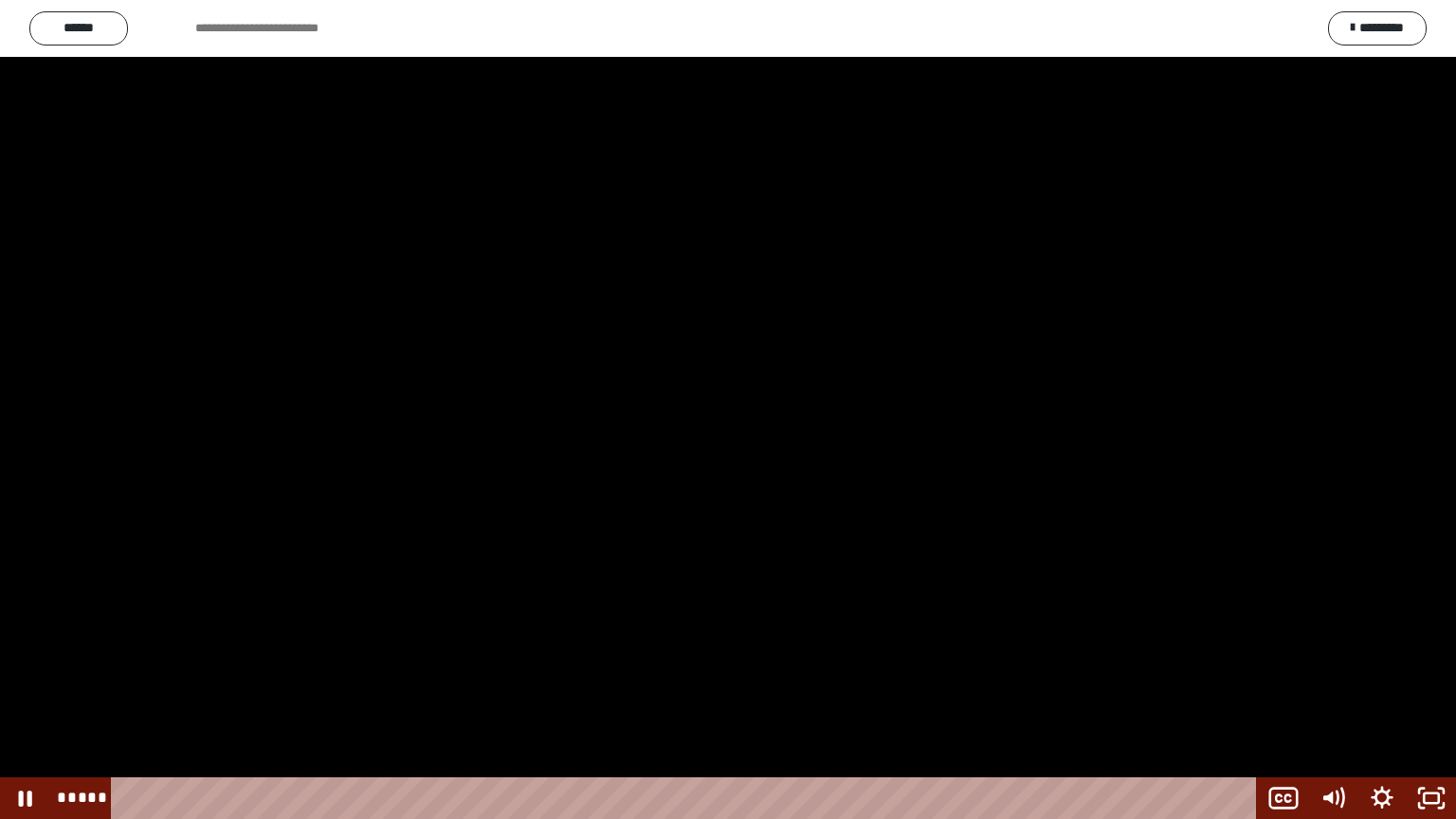 click at bounding box center [728, 410] 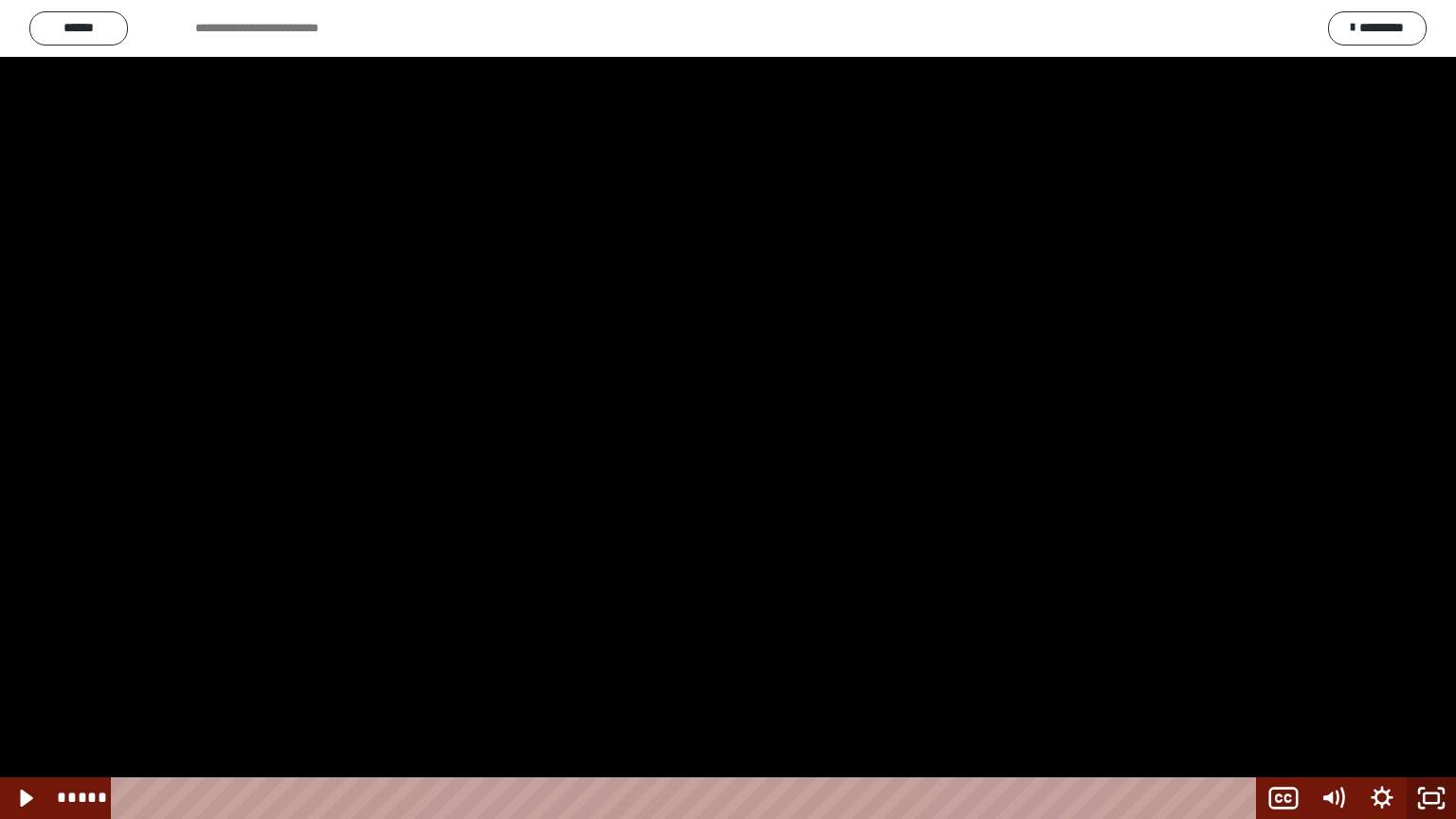 click 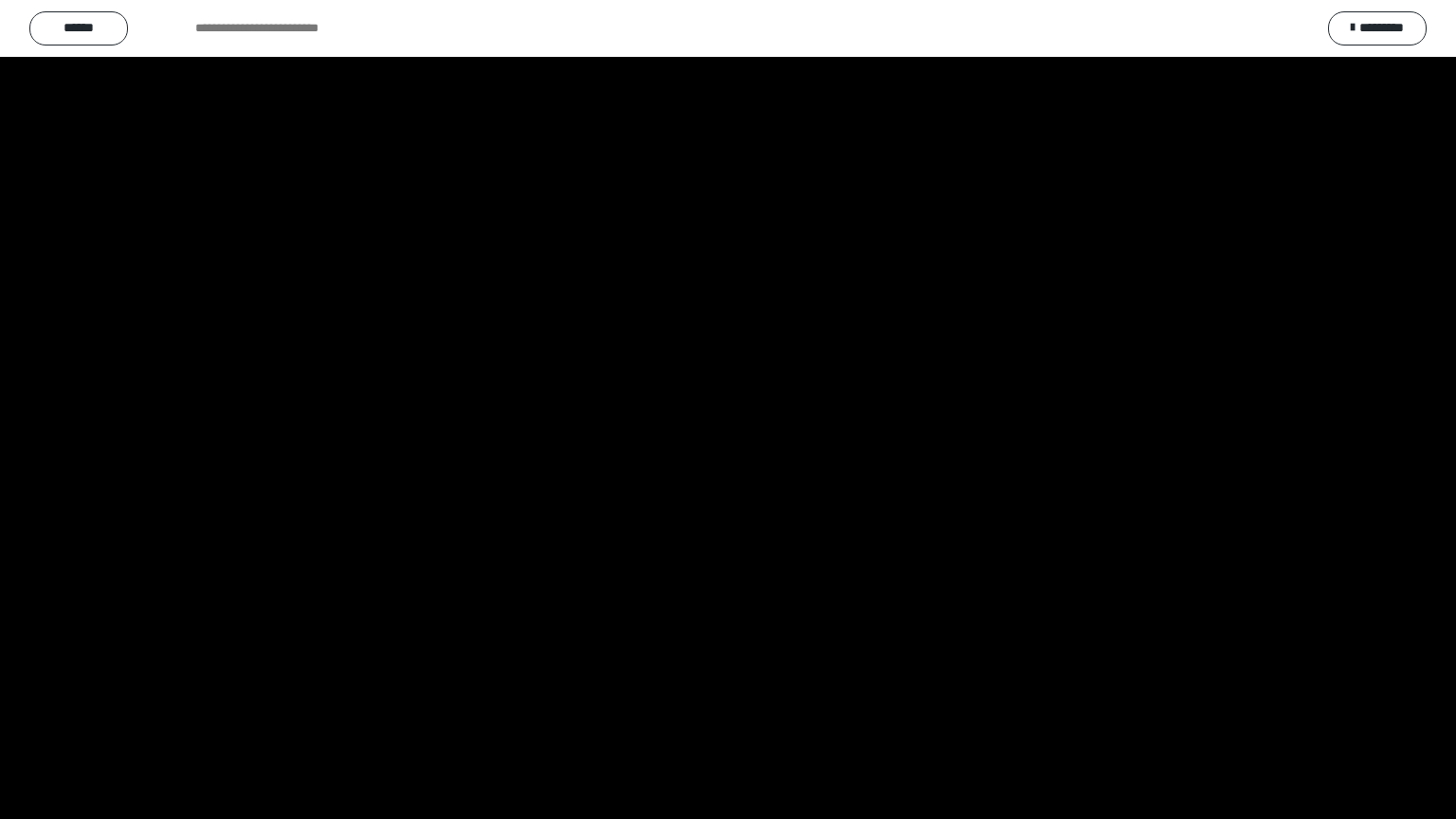 scroll, scrollTop: 2373, scrollLeft: 0, axis: vertical 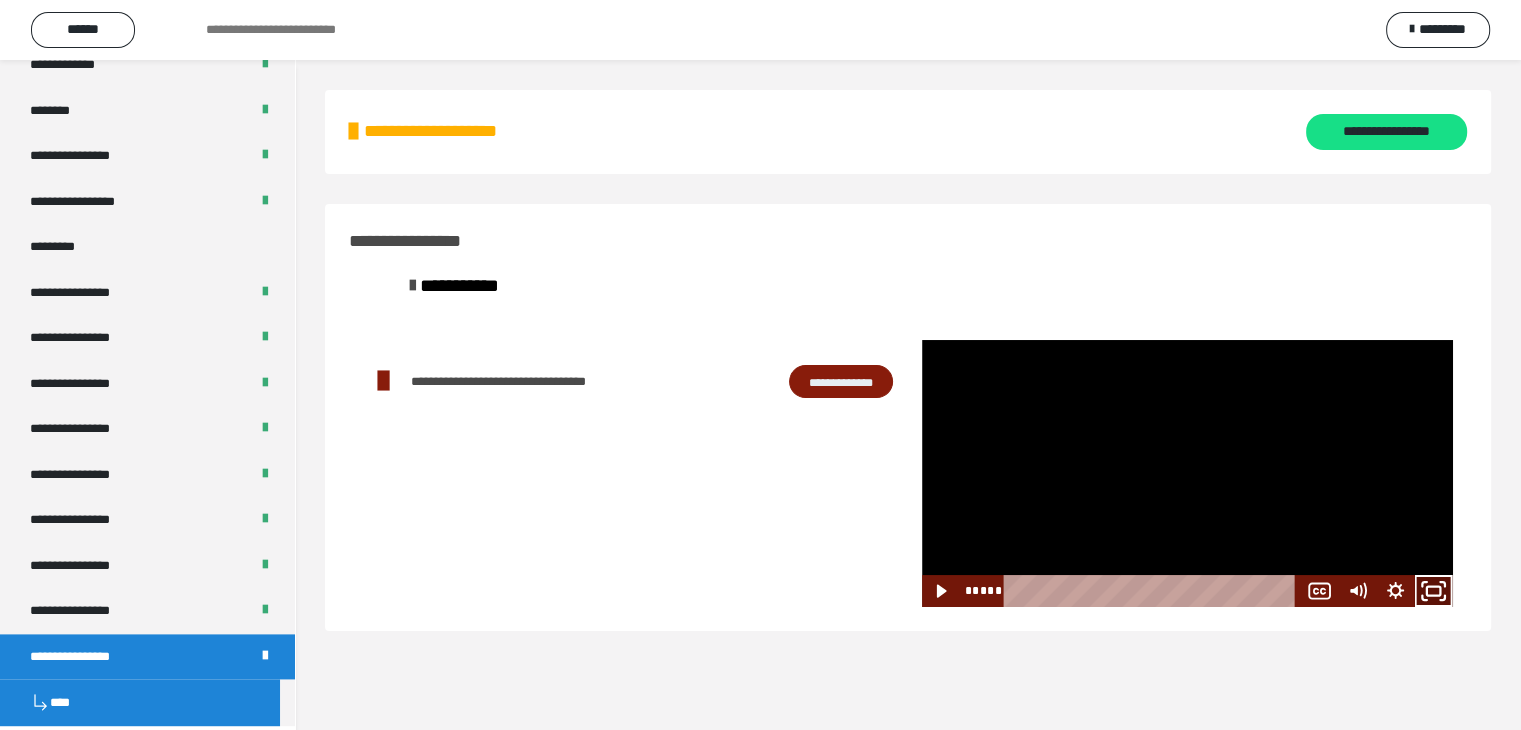click 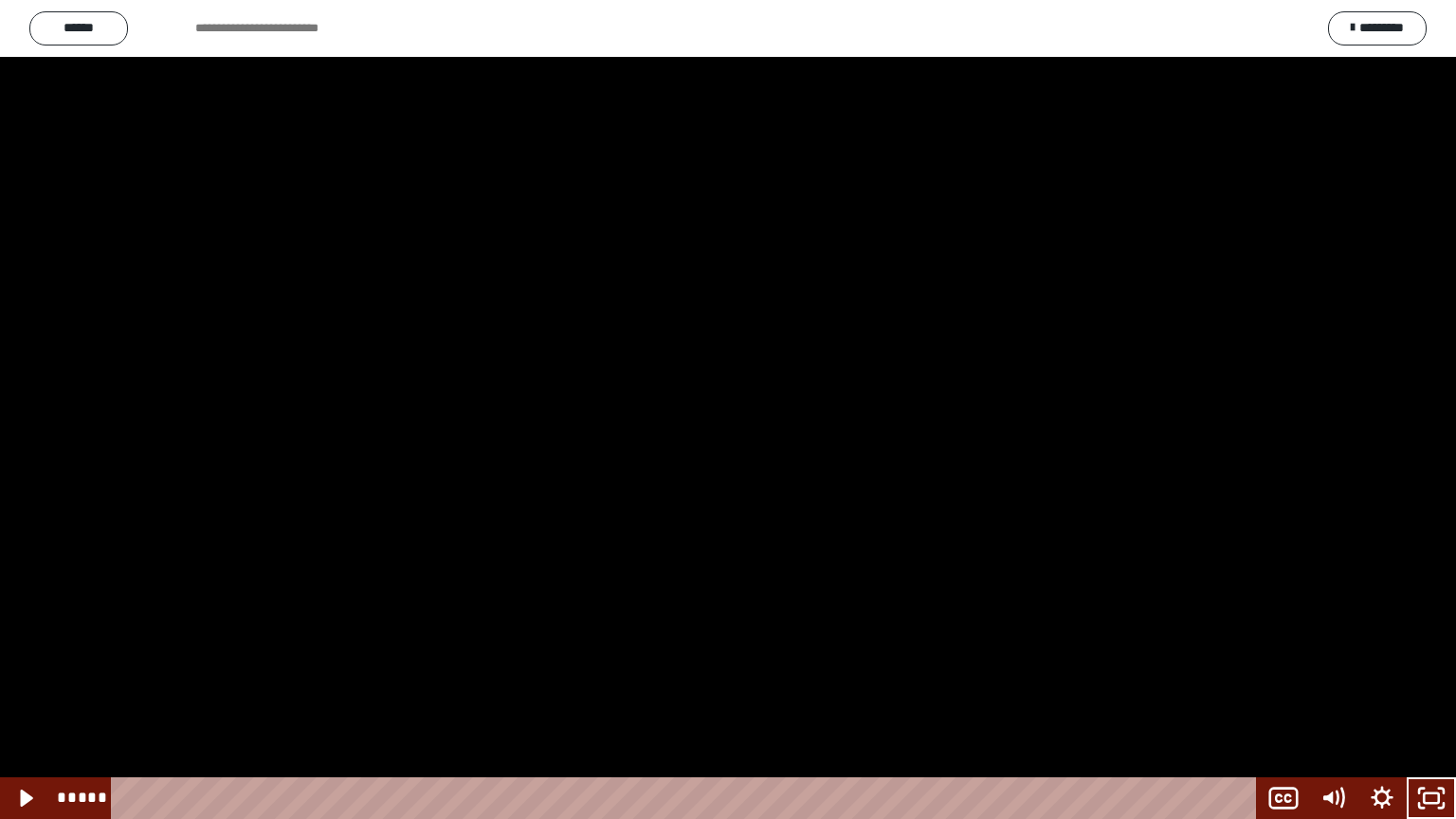 click at bounding box center [728, 410] 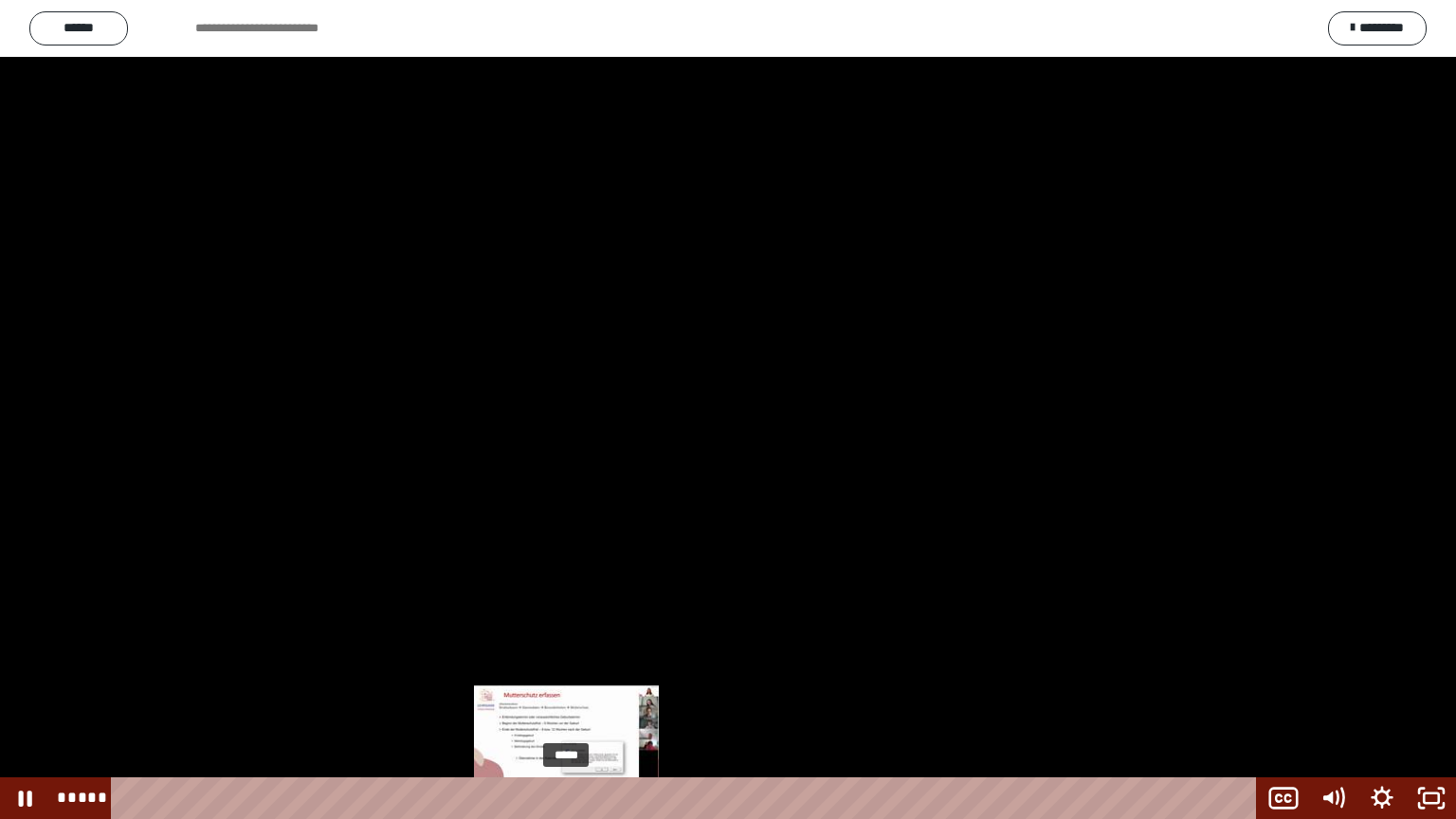 click on "*****" at bounding box center [687, 798] 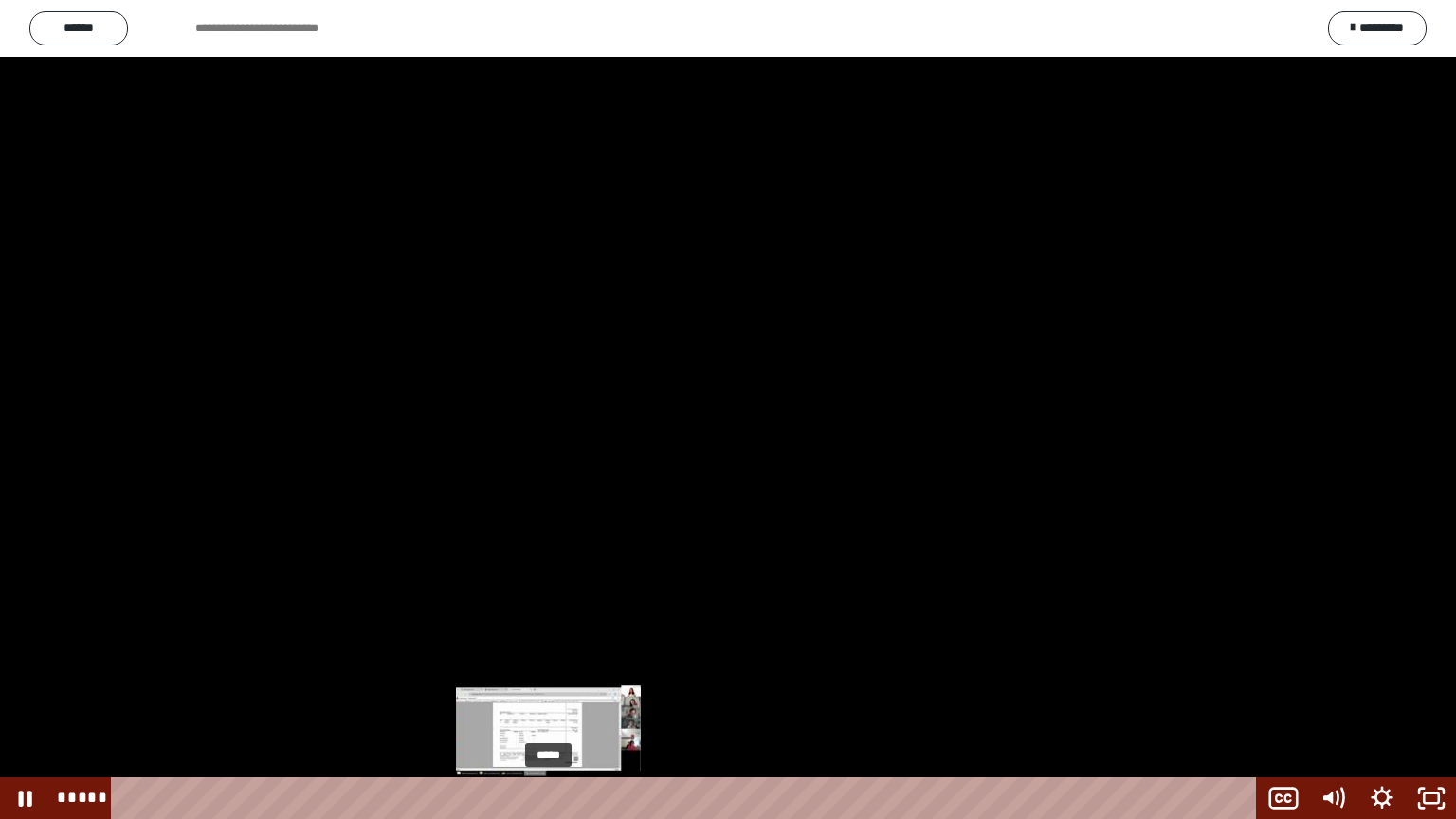 click on "*****" at bounding box center (687, 798) 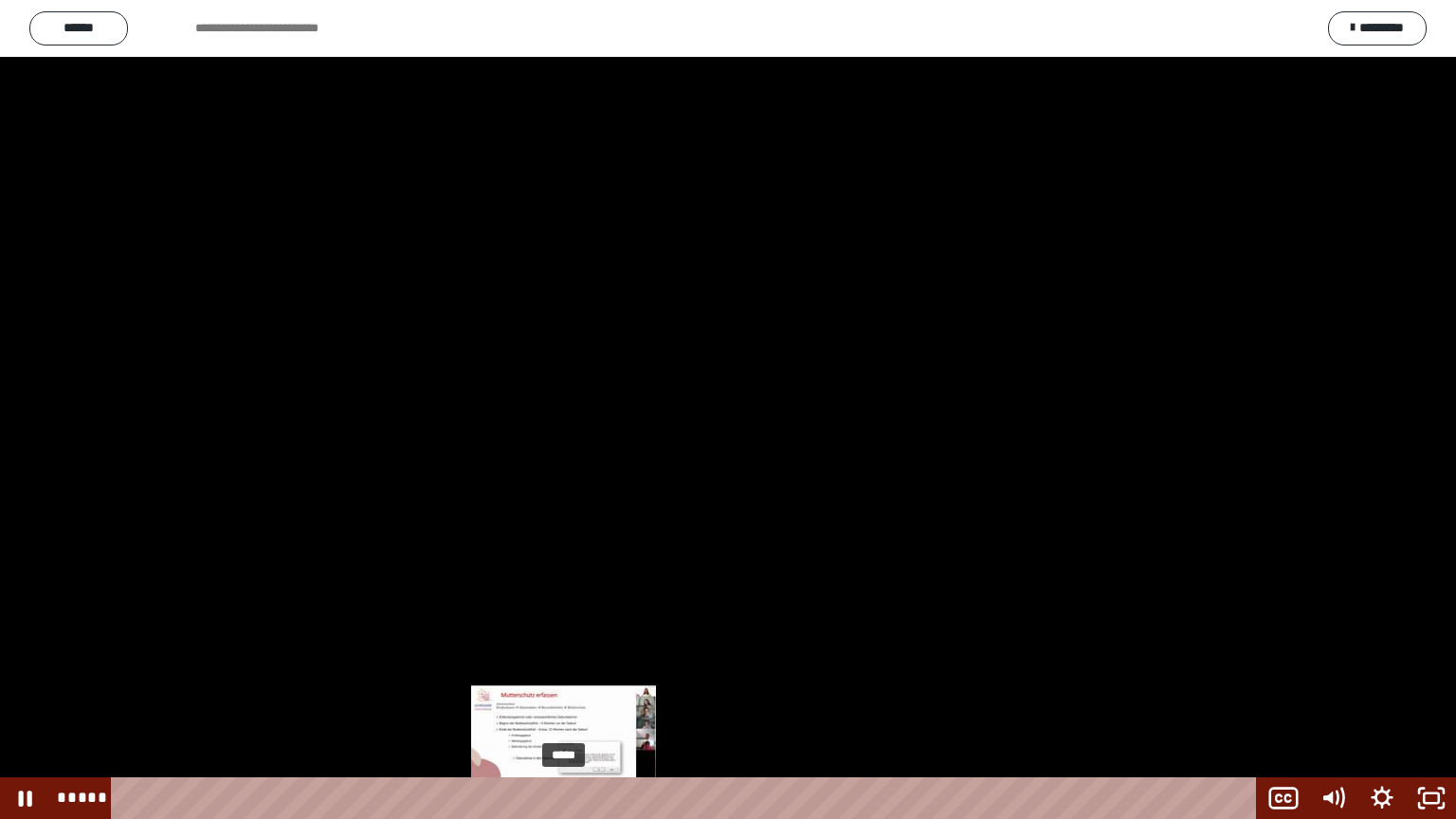 click on "*****" at bounding box center [687, 798] 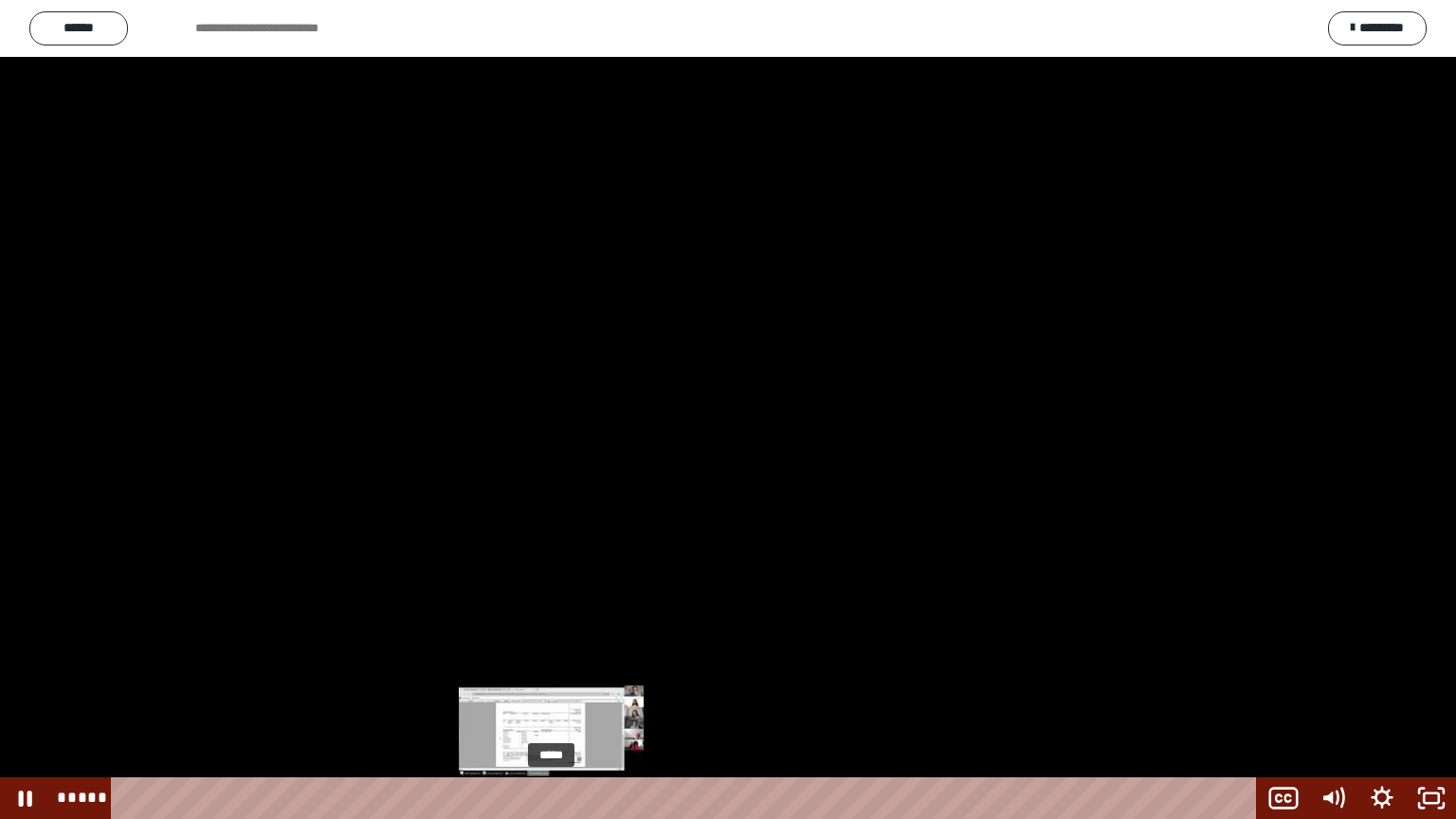 click on "*****" at bounding box center (687, 798) 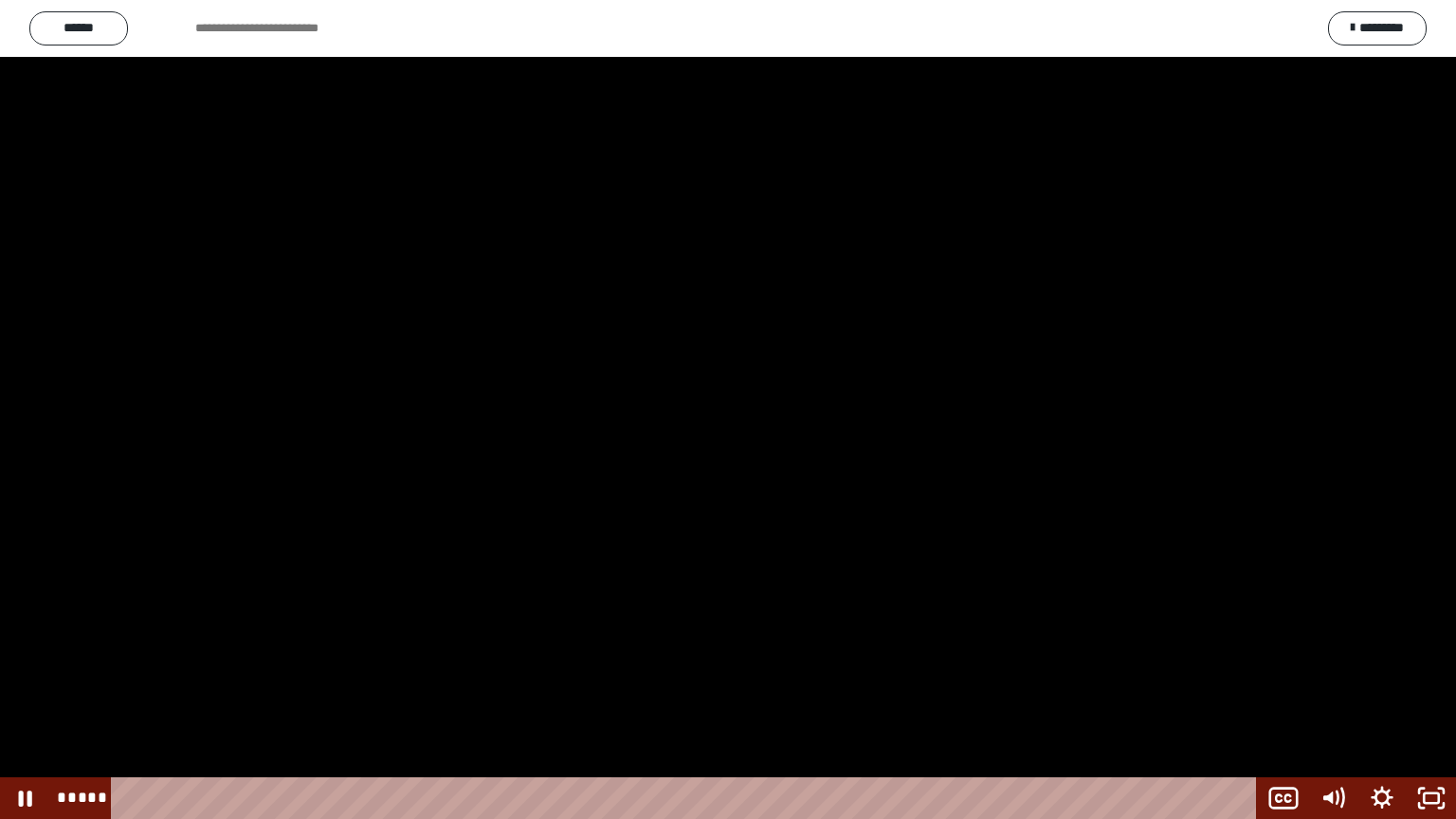 click at bounding box center [728, 410] 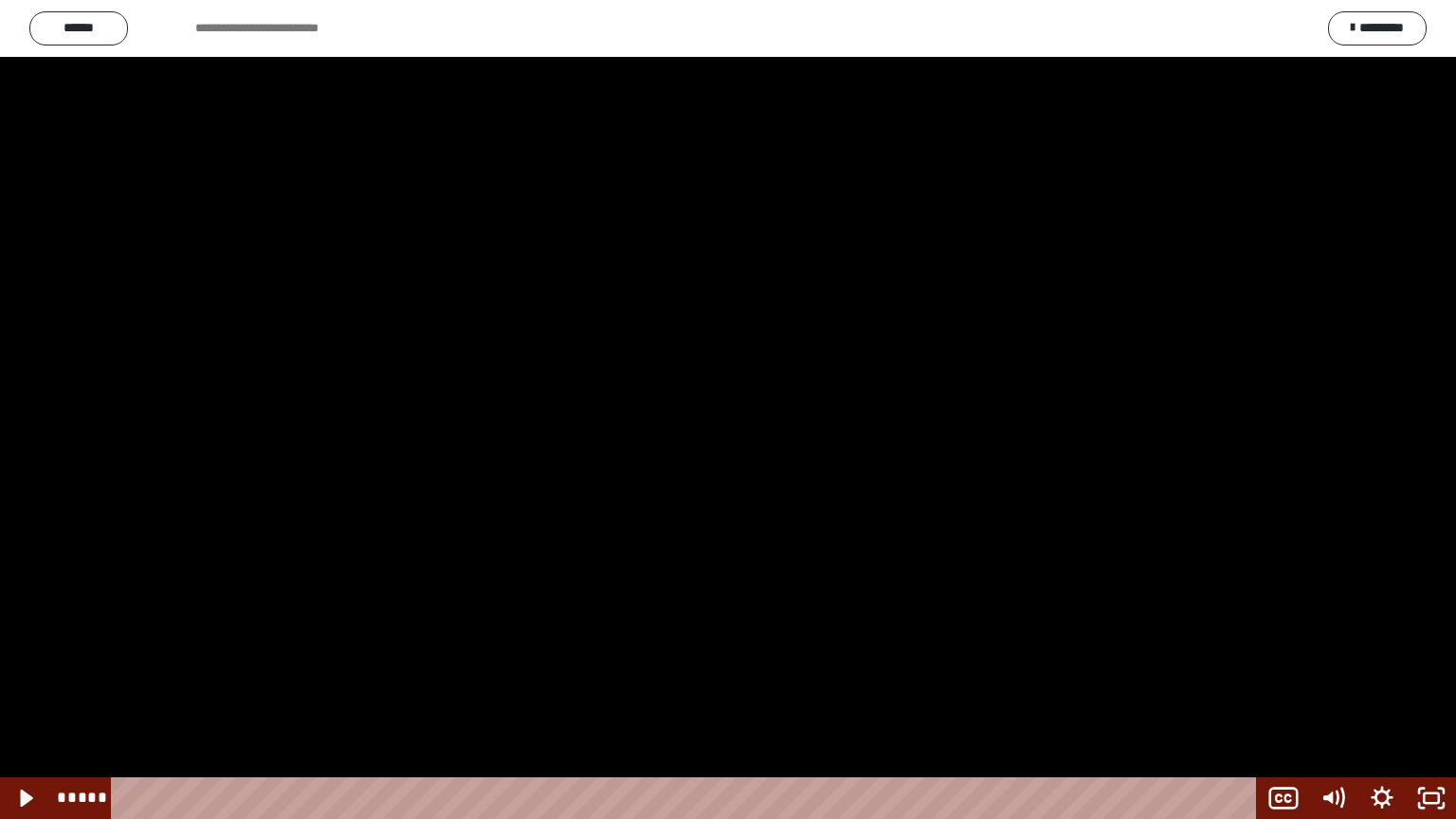 click at bounding box center (728, 410) 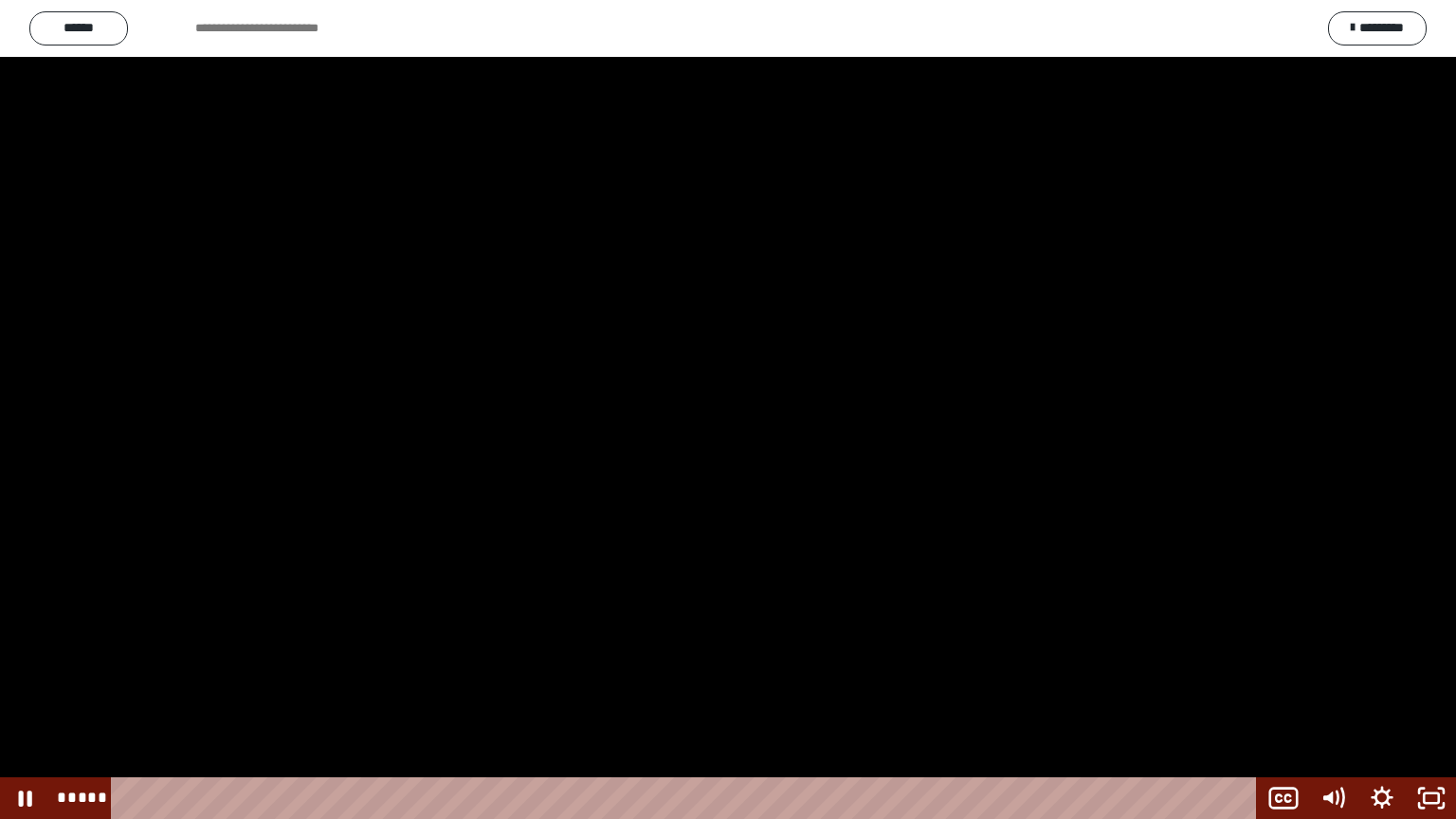 click at bounding box center (728, 410) 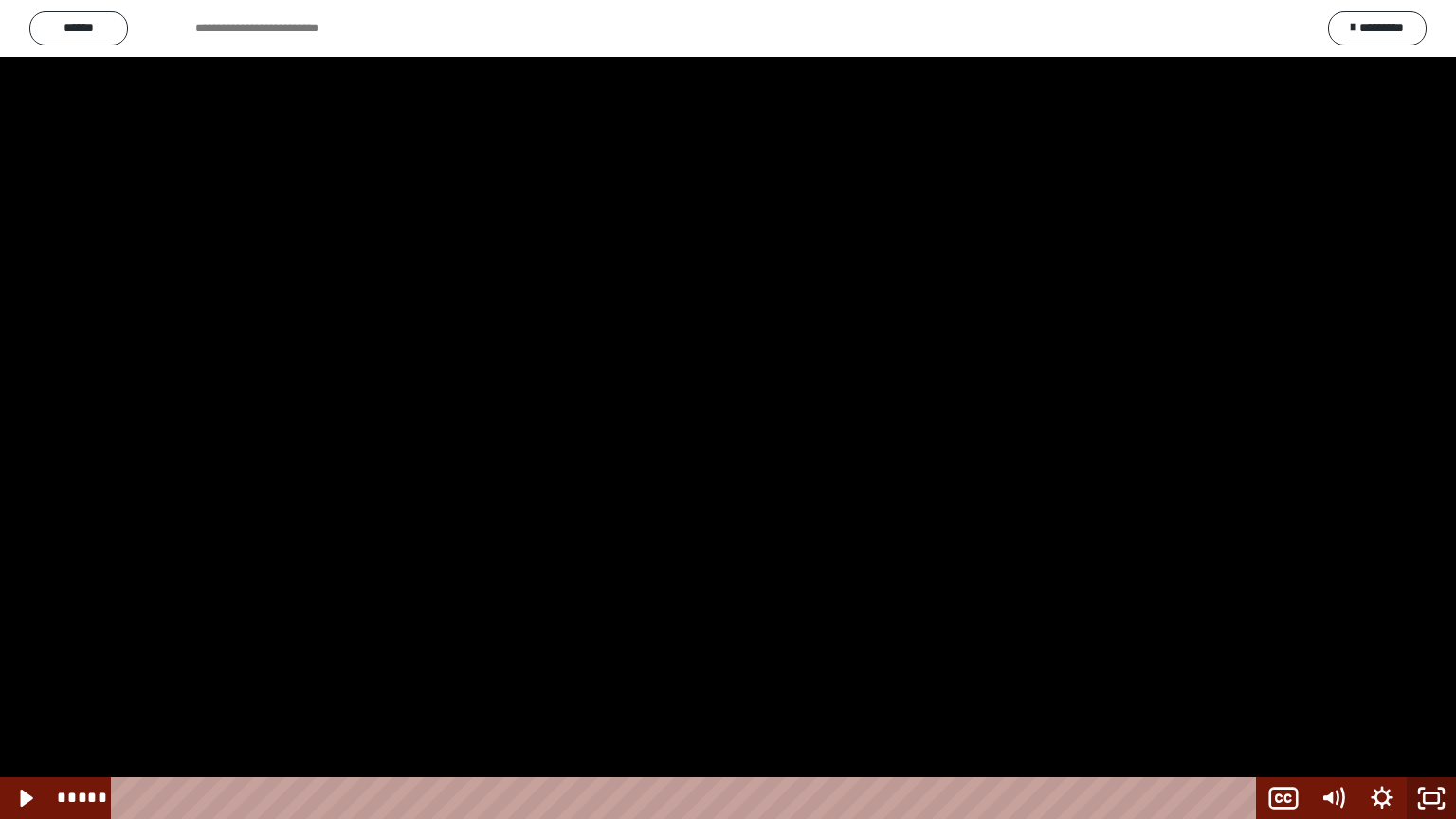 click 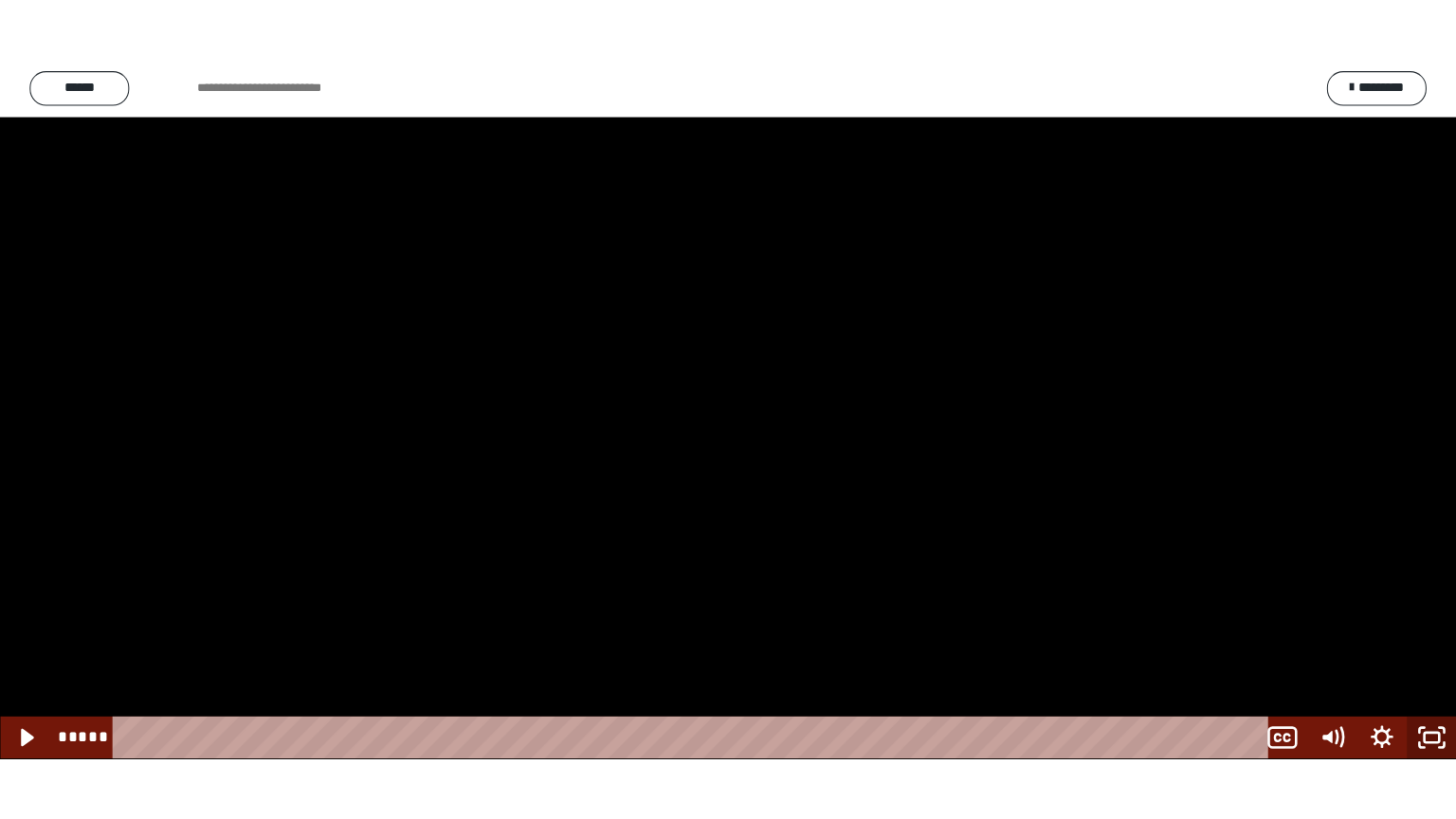 scroll, scrollTop: 2373, scrollLeft: 0, axis: vertical 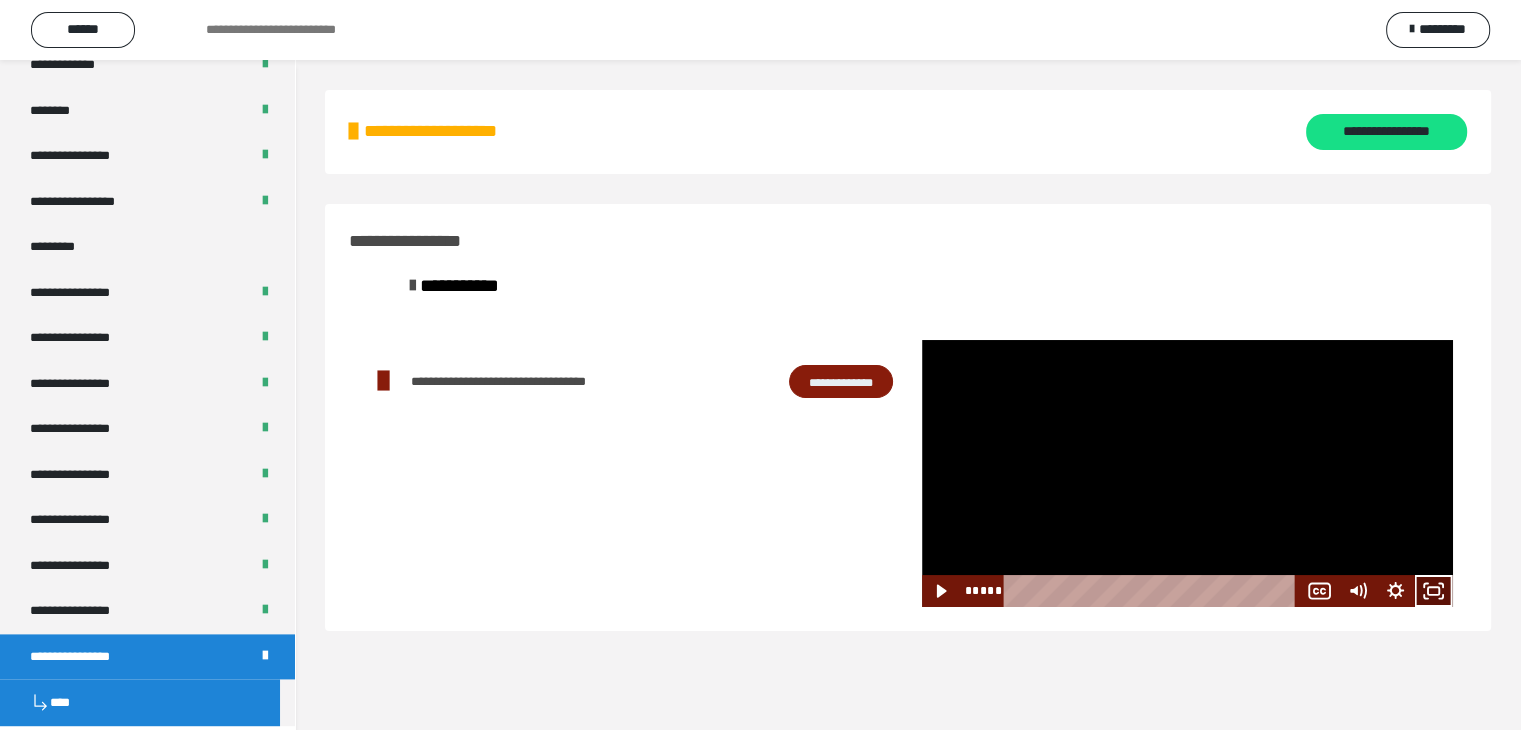 click 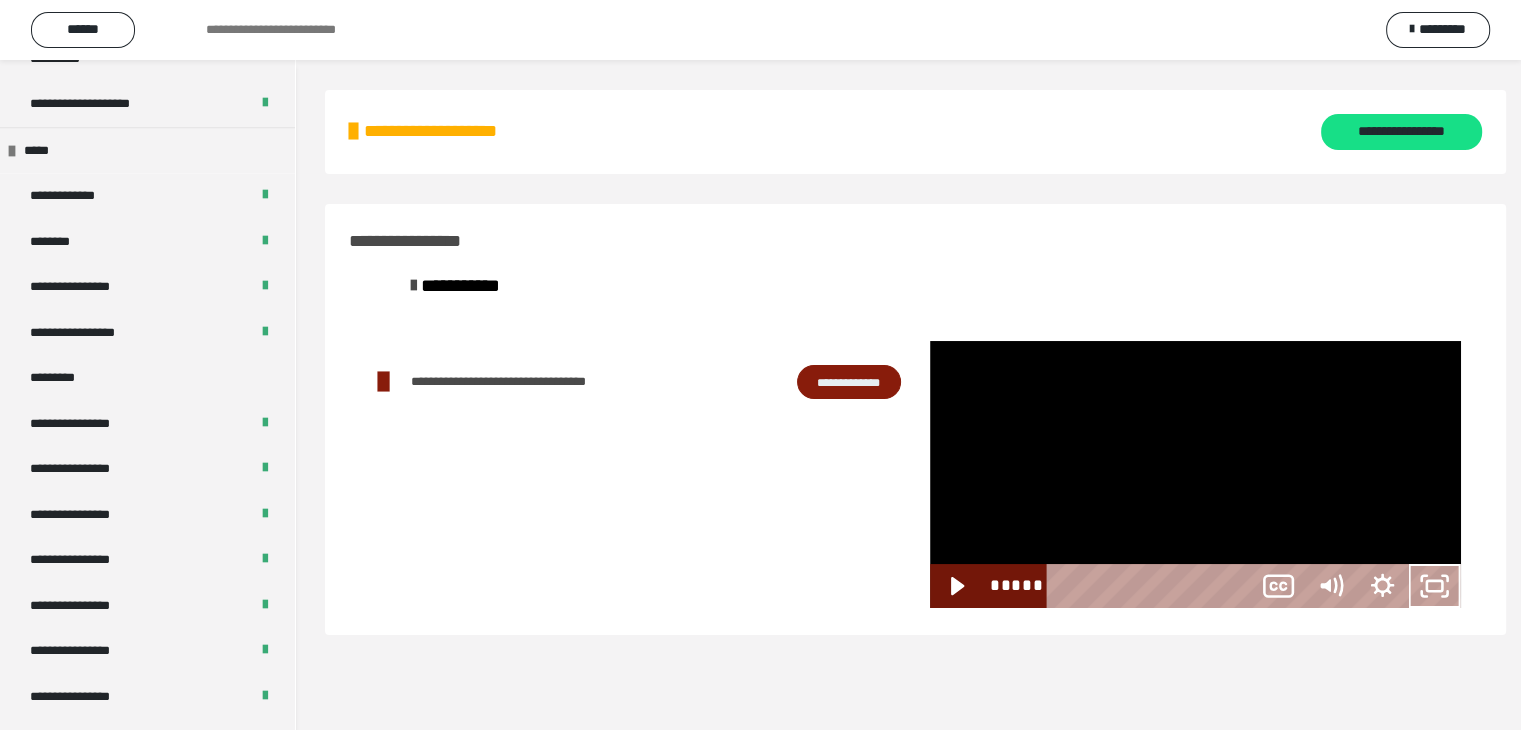 scroll, scrollTop: 2368, scrollLeft: 0, axis: vertical 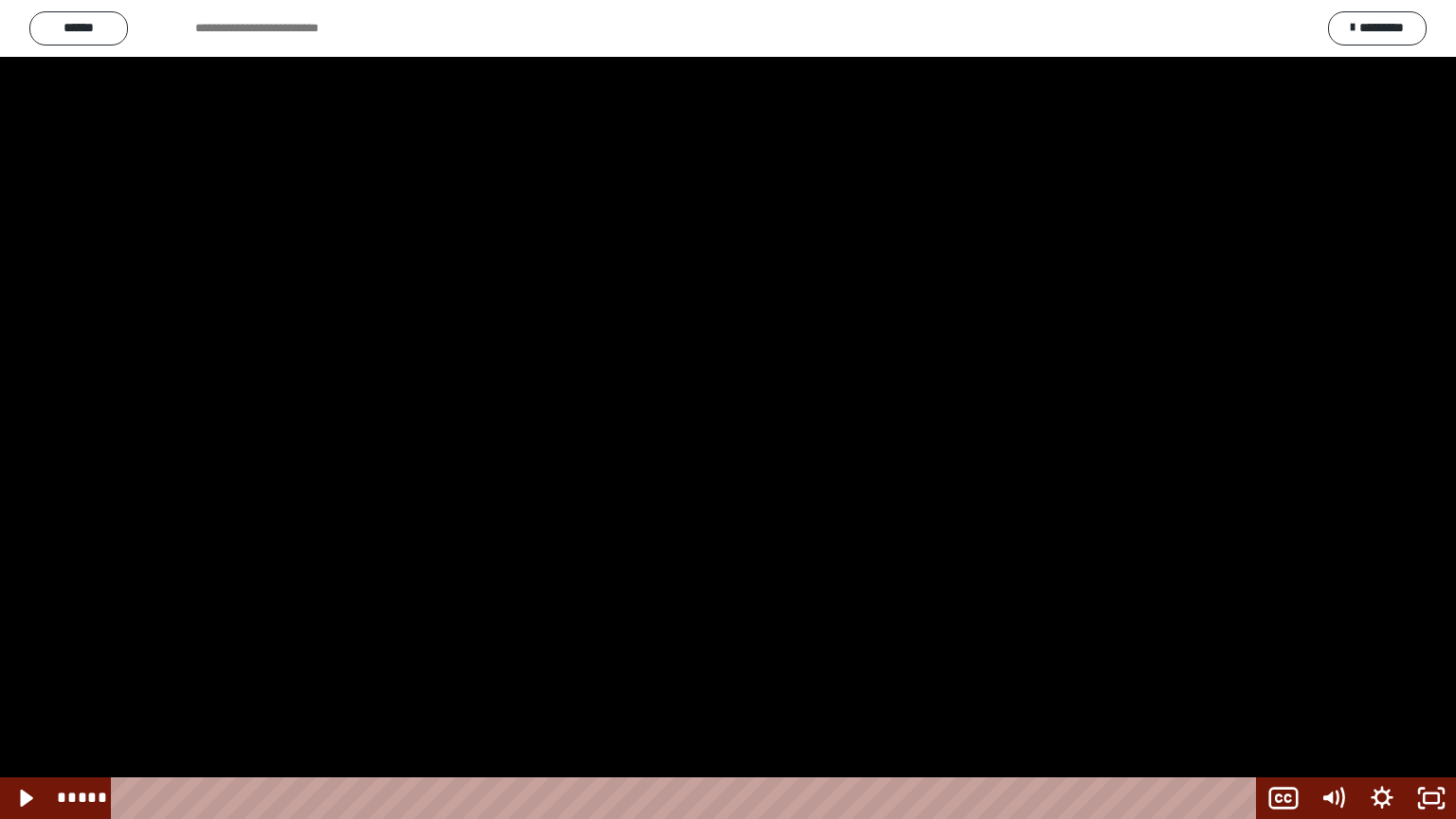 click at bounding box center (728, 410) 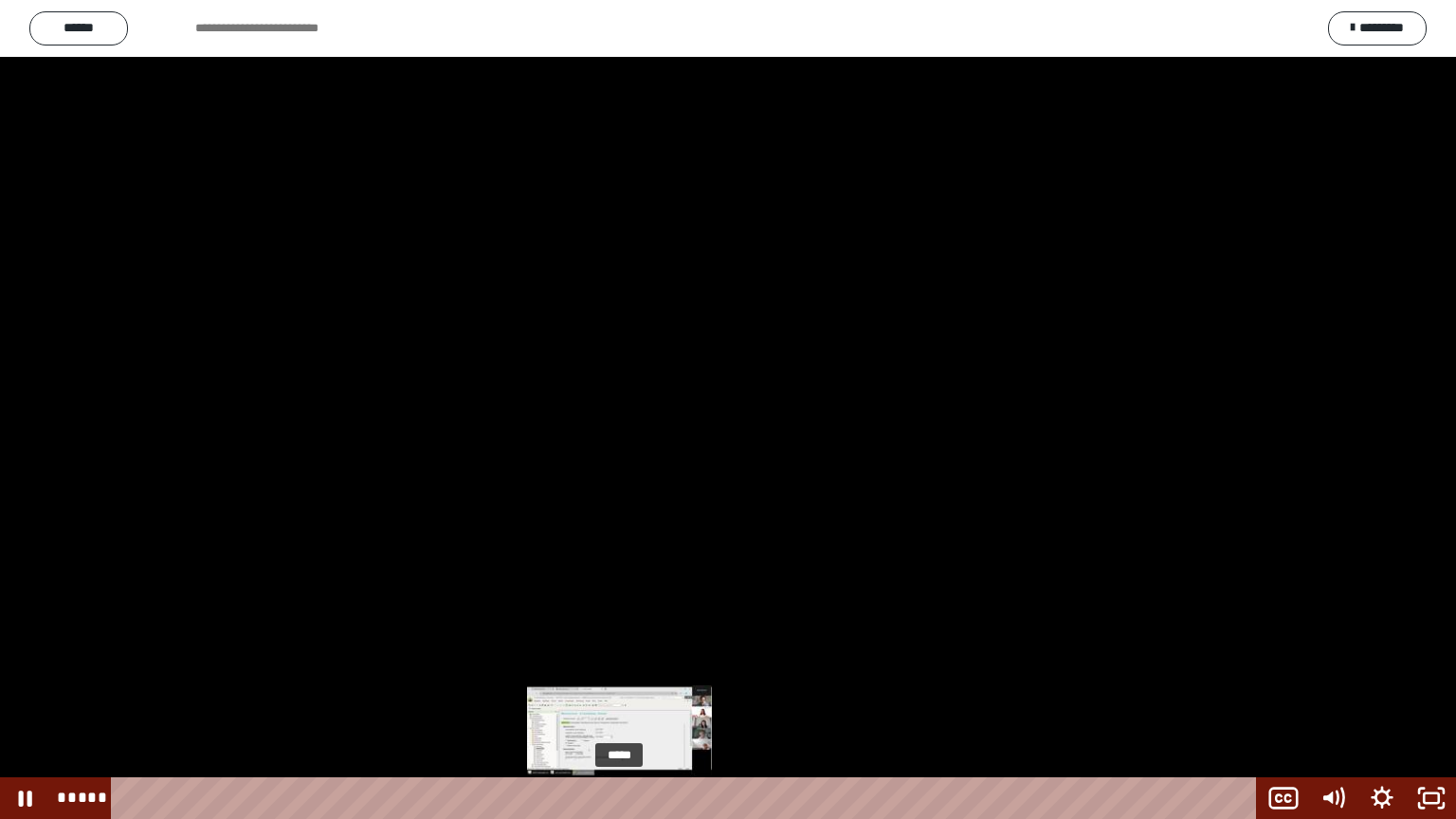 click on "*****" at bounding box center (687, 798) 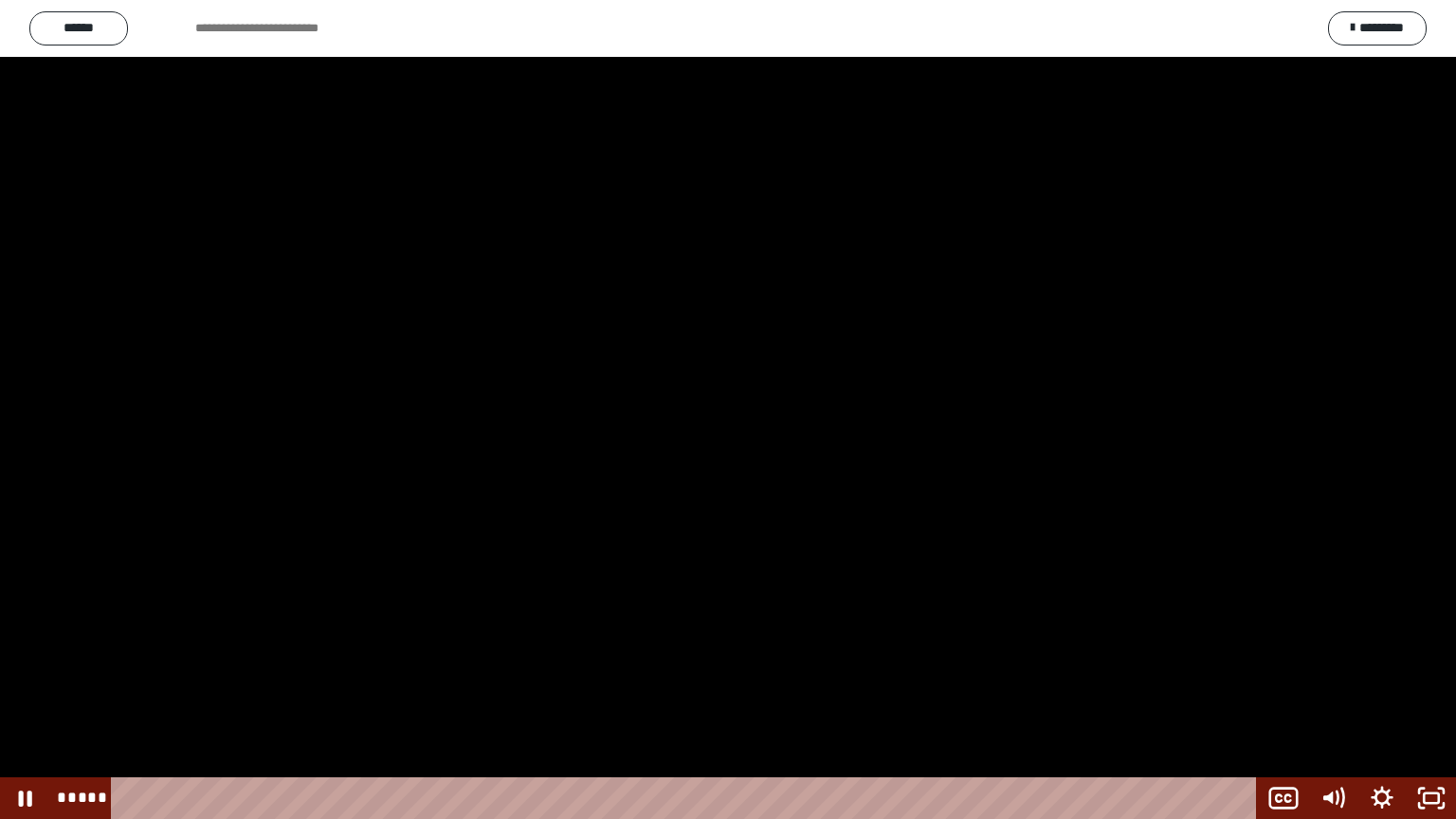 click at bounding box center (728, 410) 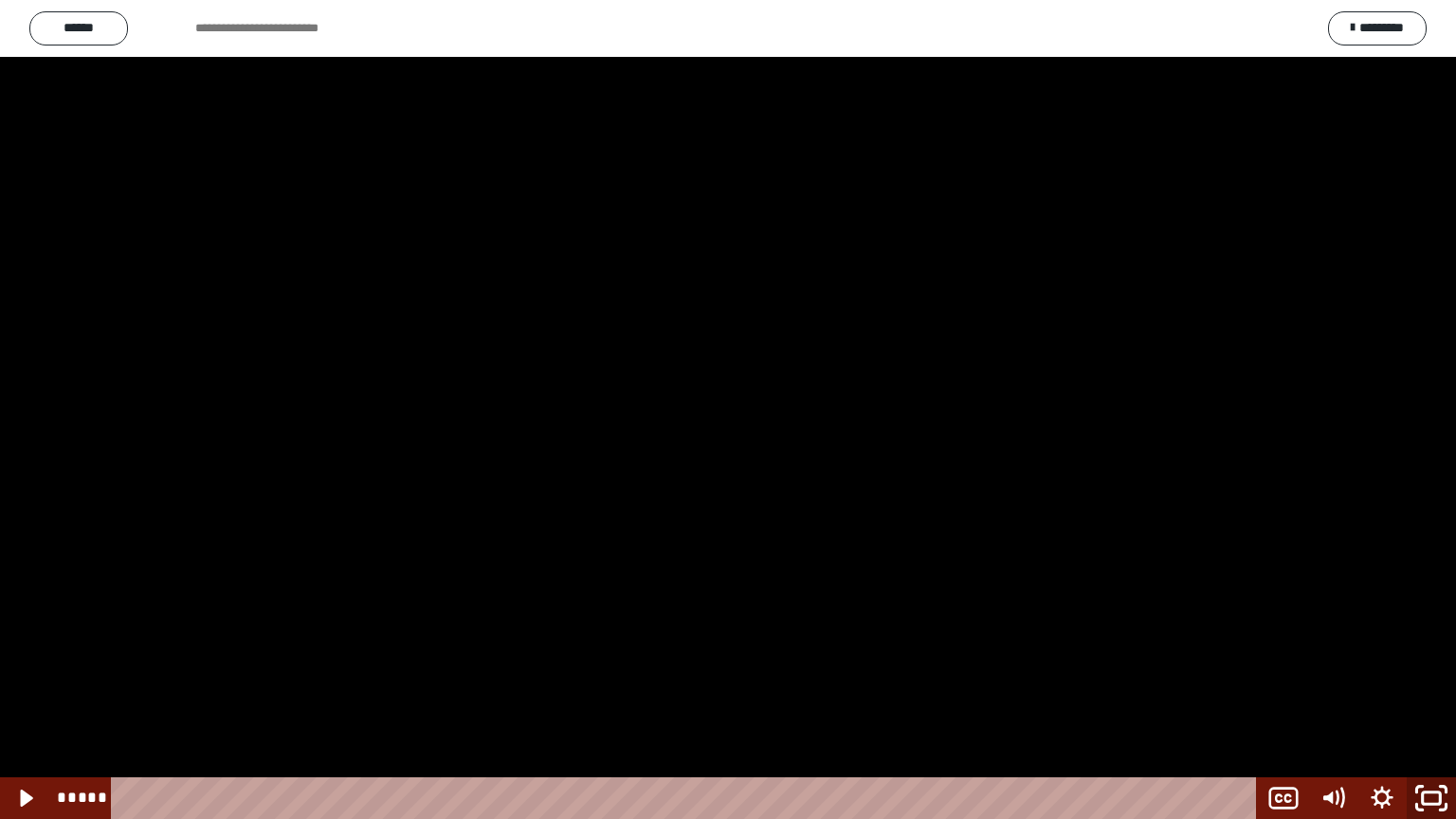 click 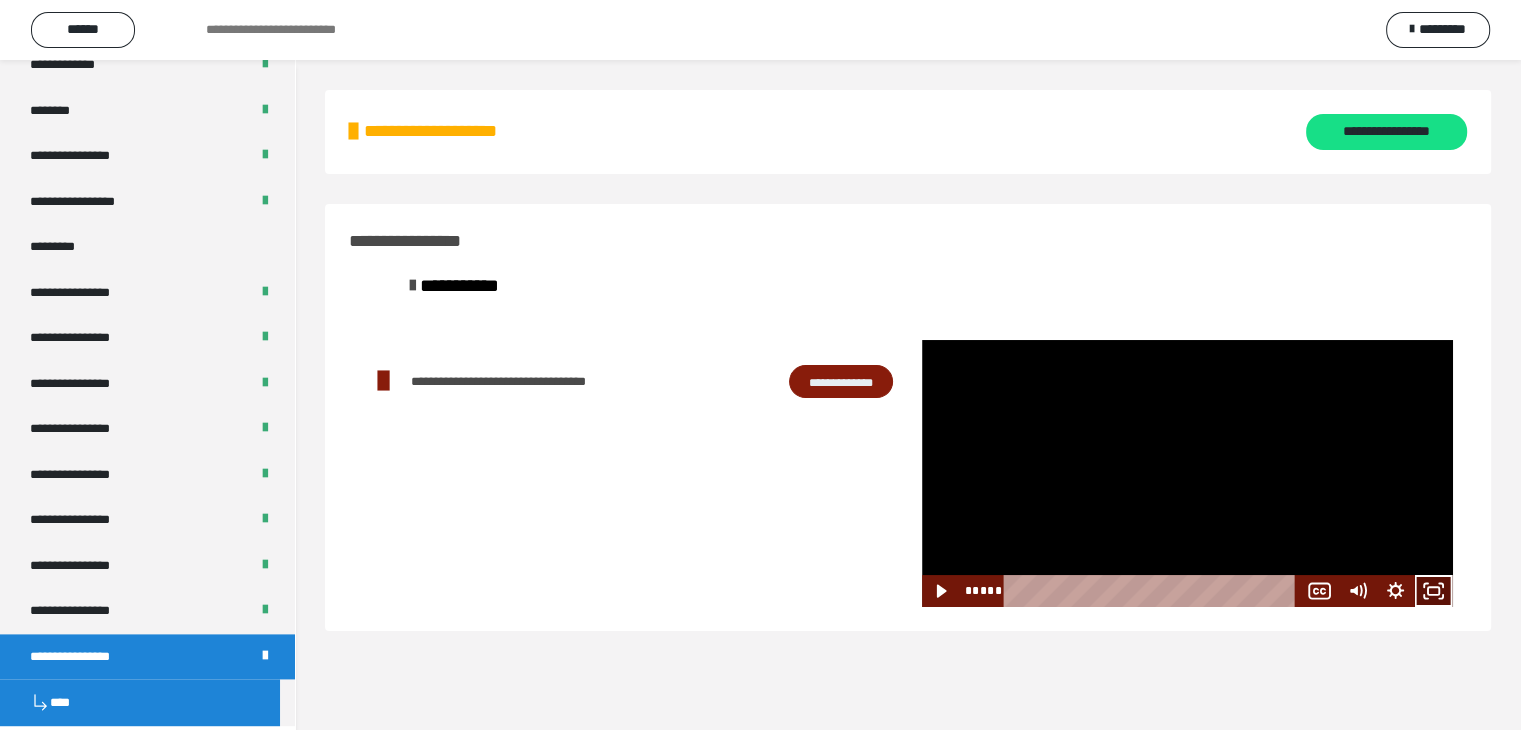 click 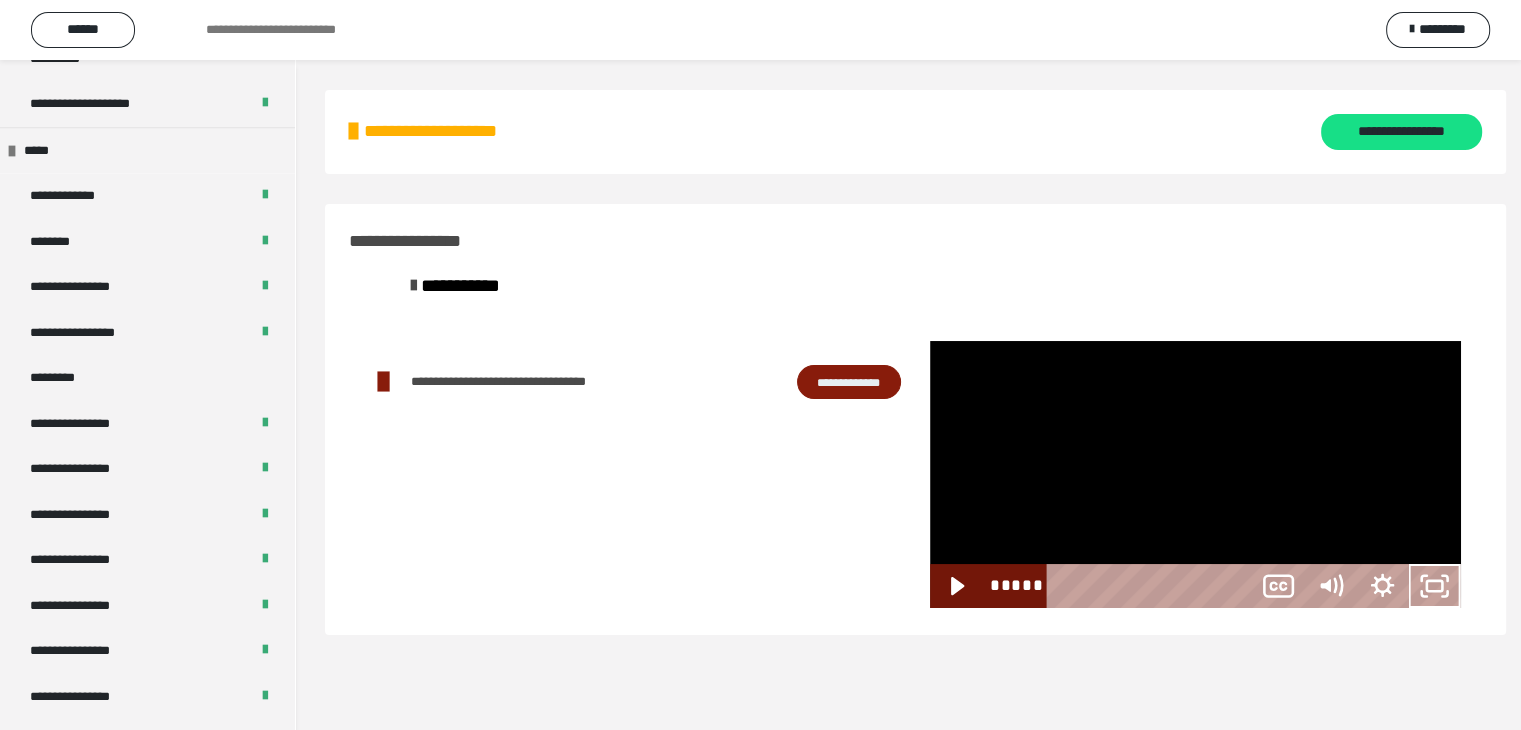 scroll, scrollTop: 2368, scrollLeft: 0, axis: vertical 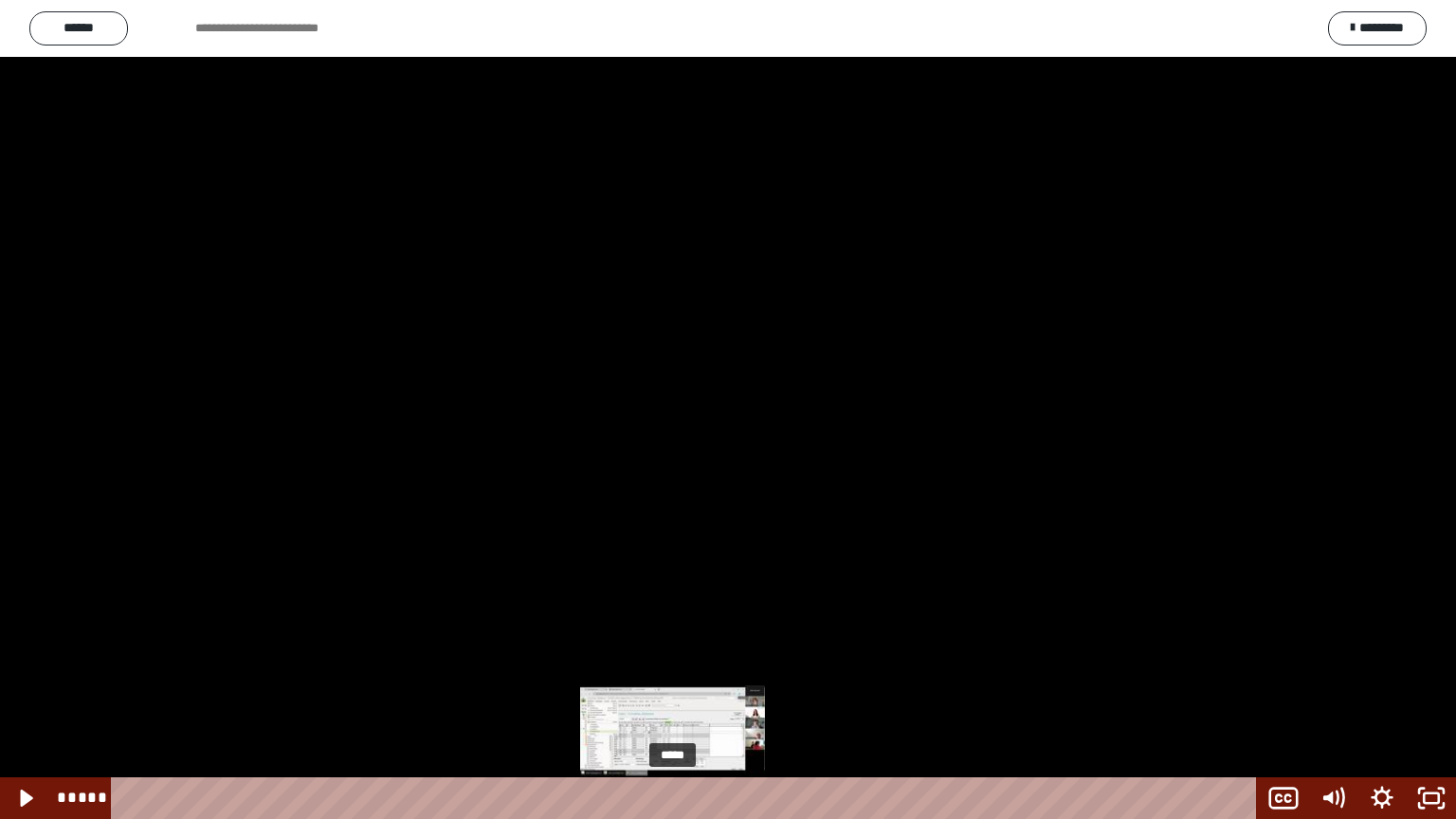 click on "*****" at bounding box center (687, 798) 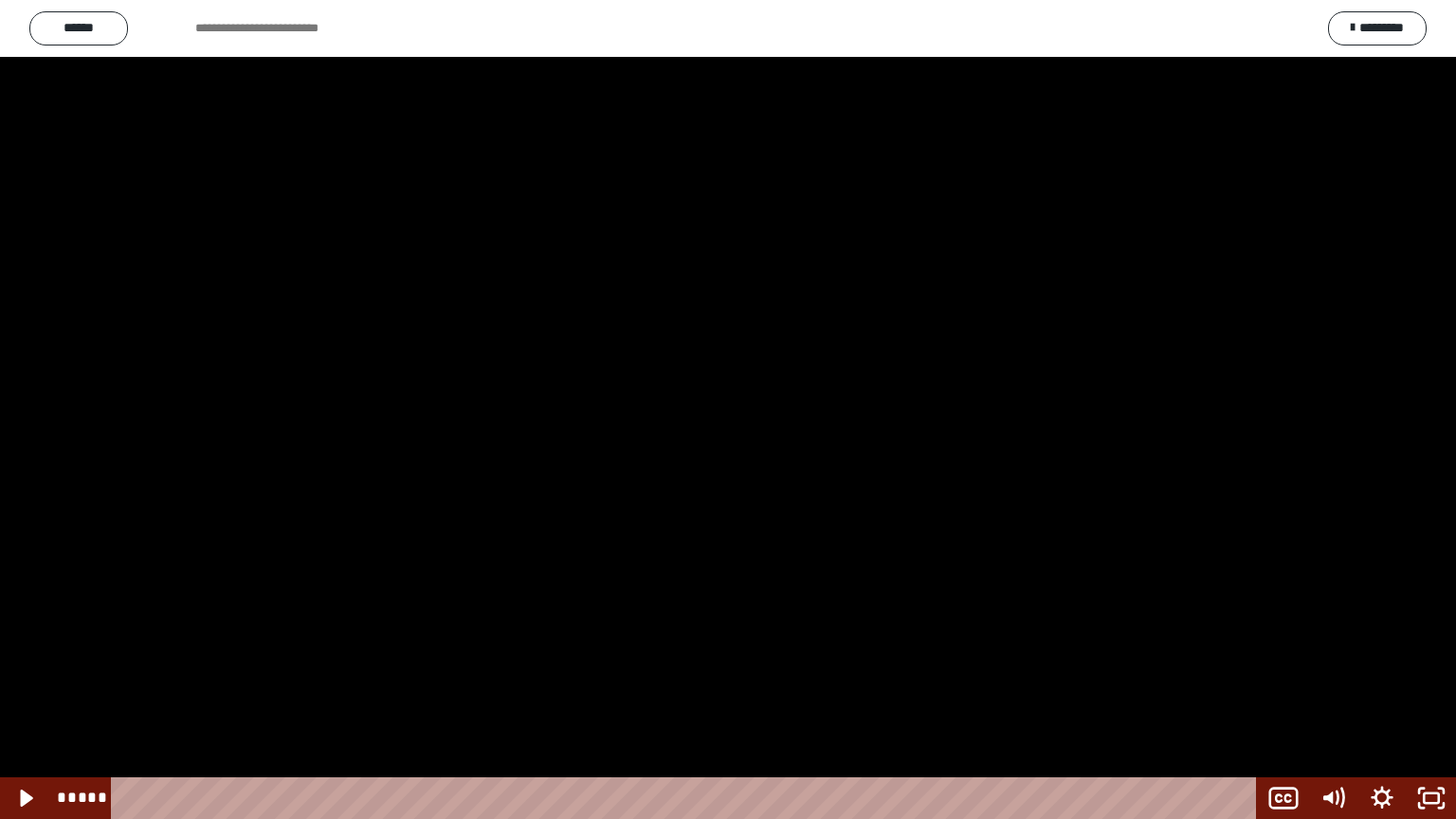 click at bounding box center (728, 410) 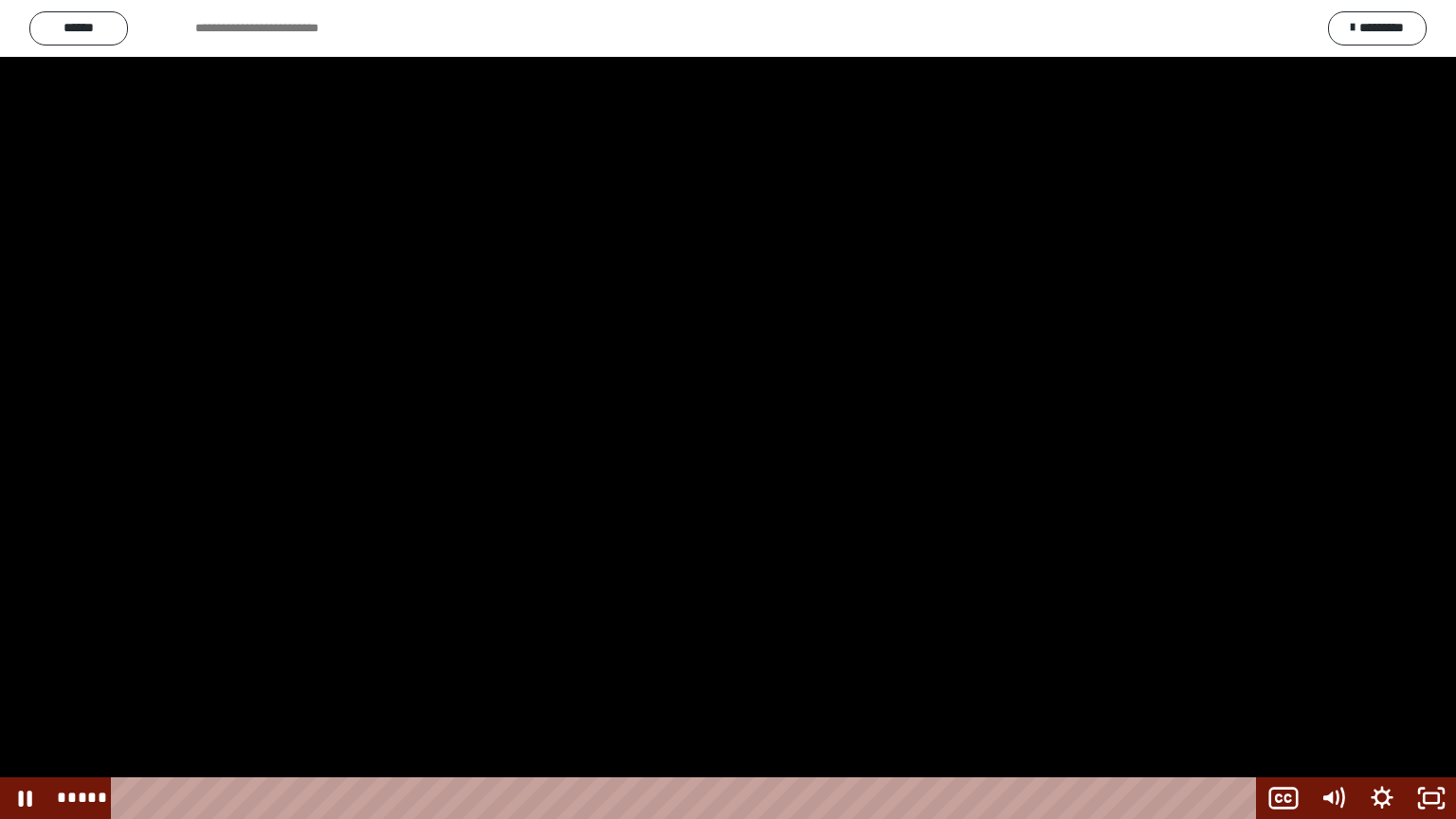 click at bounding box center [728, 410] 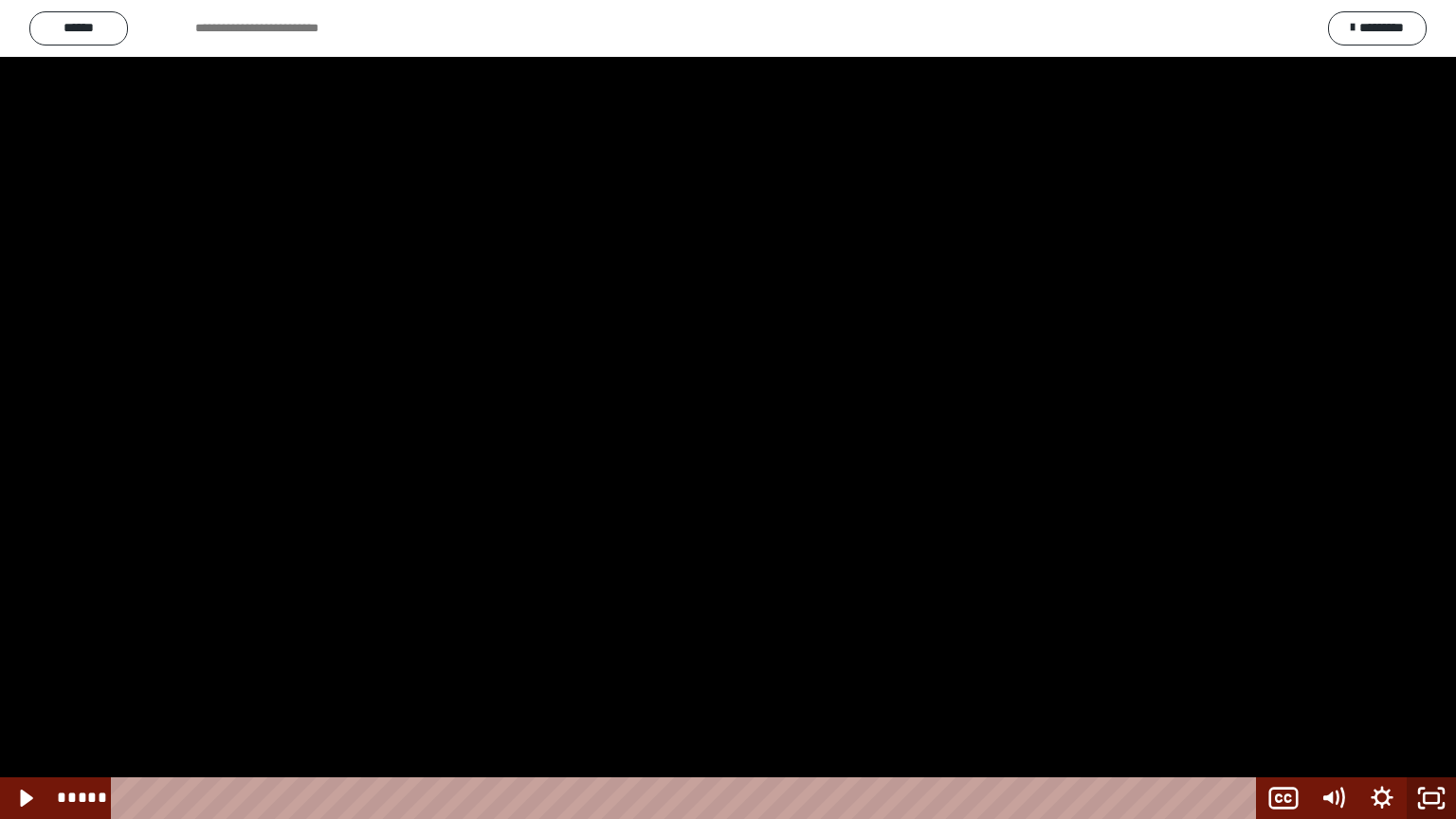click 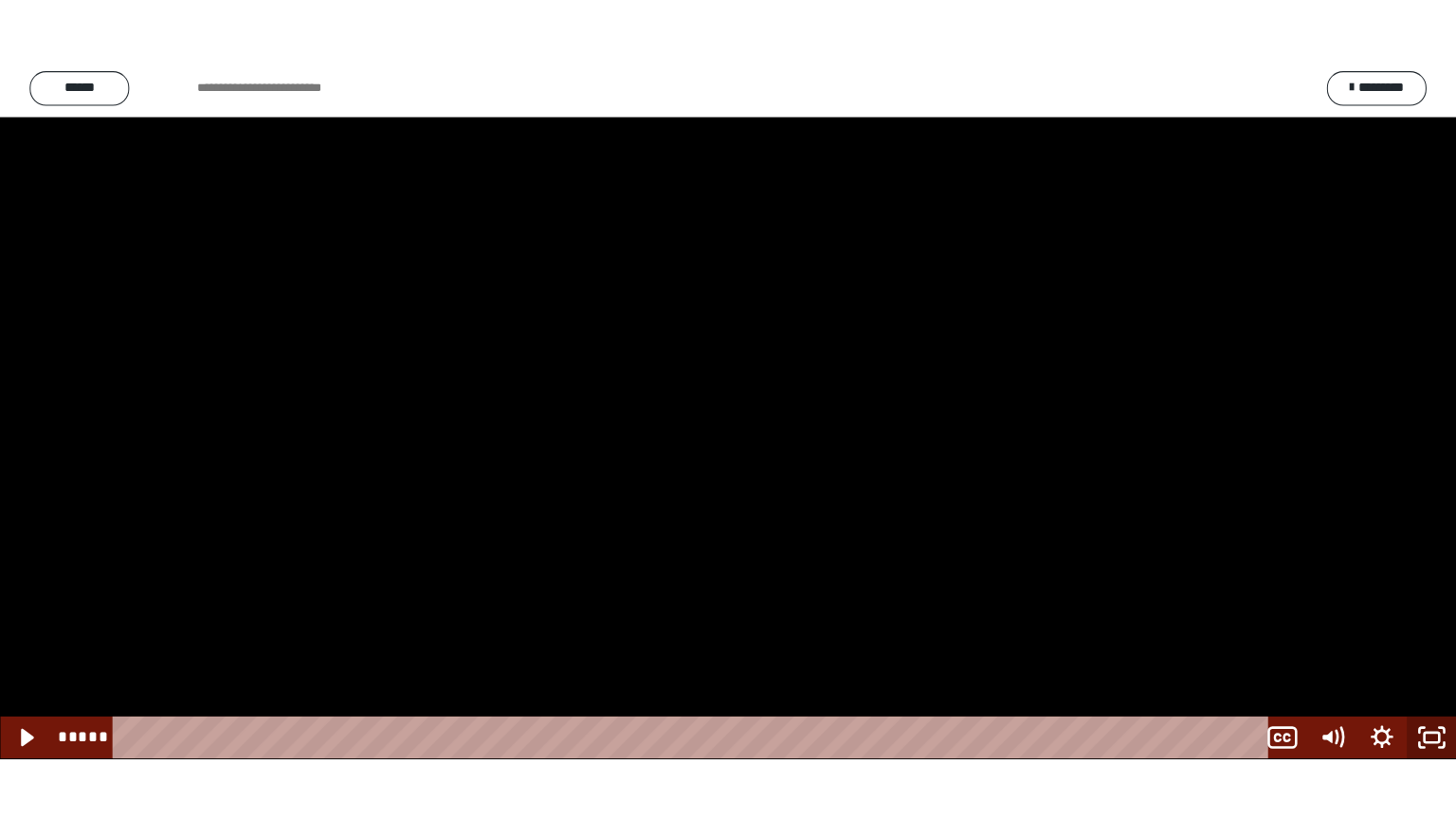 scroll, scrollTop: 2373, scrollLeft: 0, axis: vertical 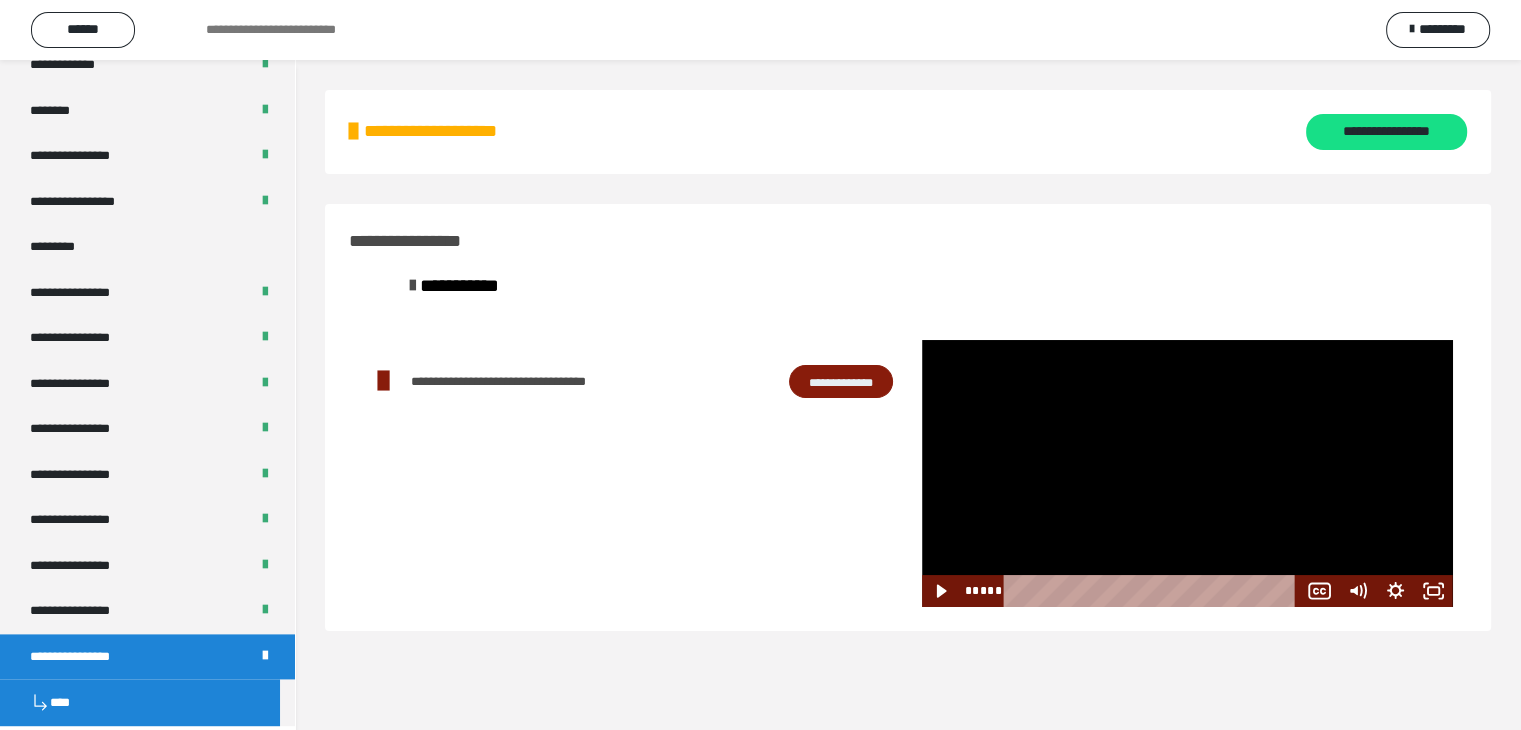 click at bounding box center (1187, 473) 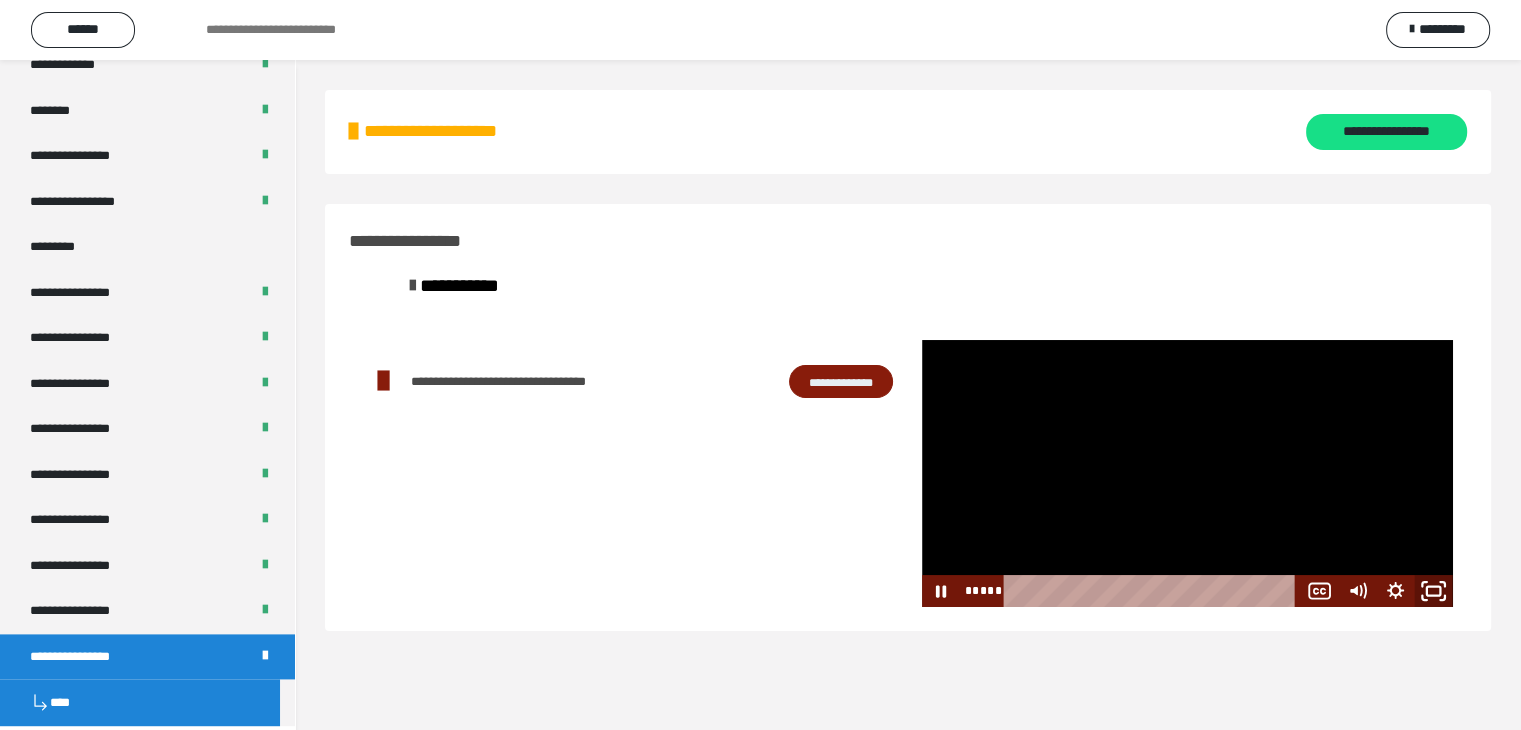 click 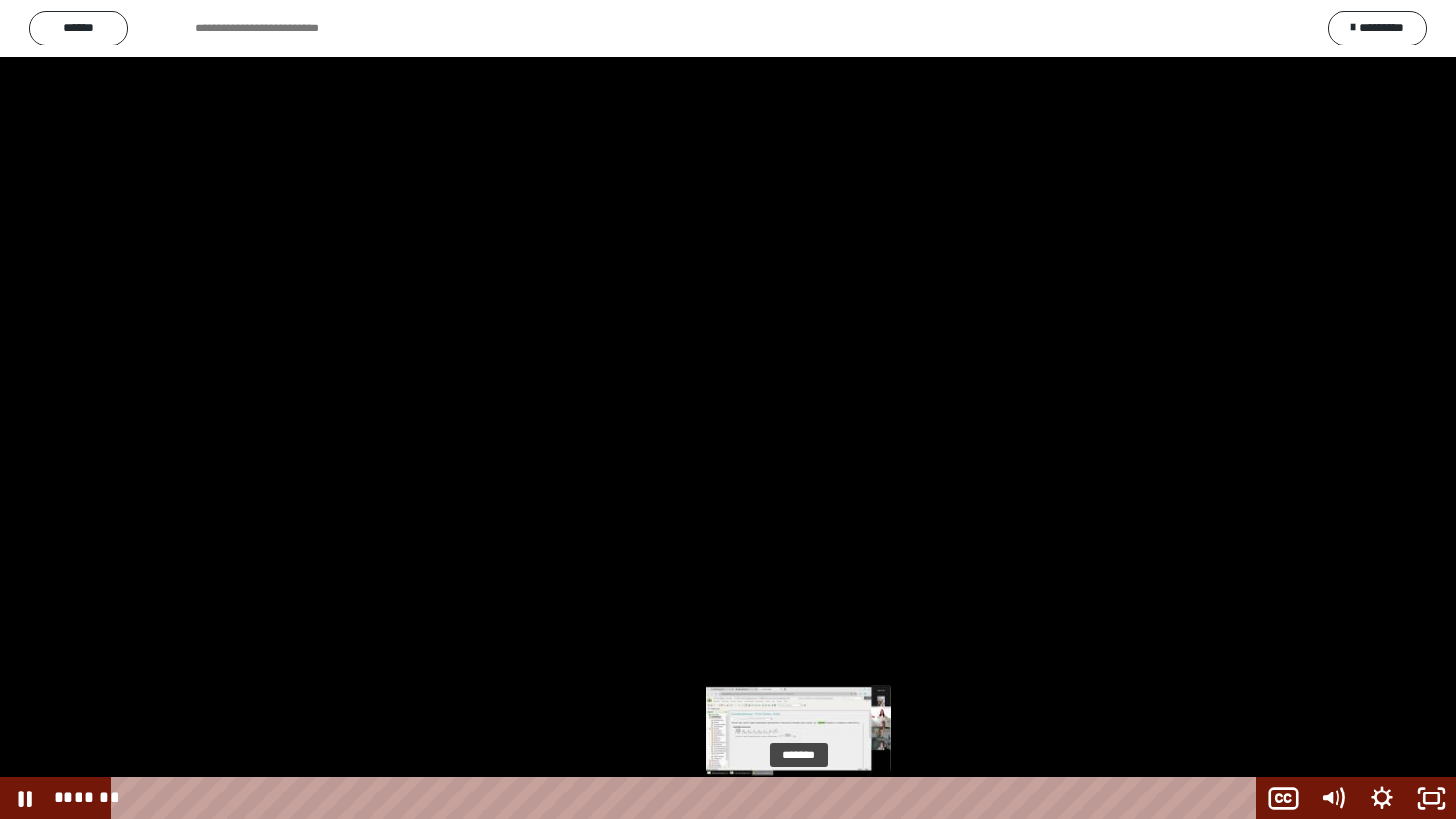 click on "*******" at bounding box center [687, 798] 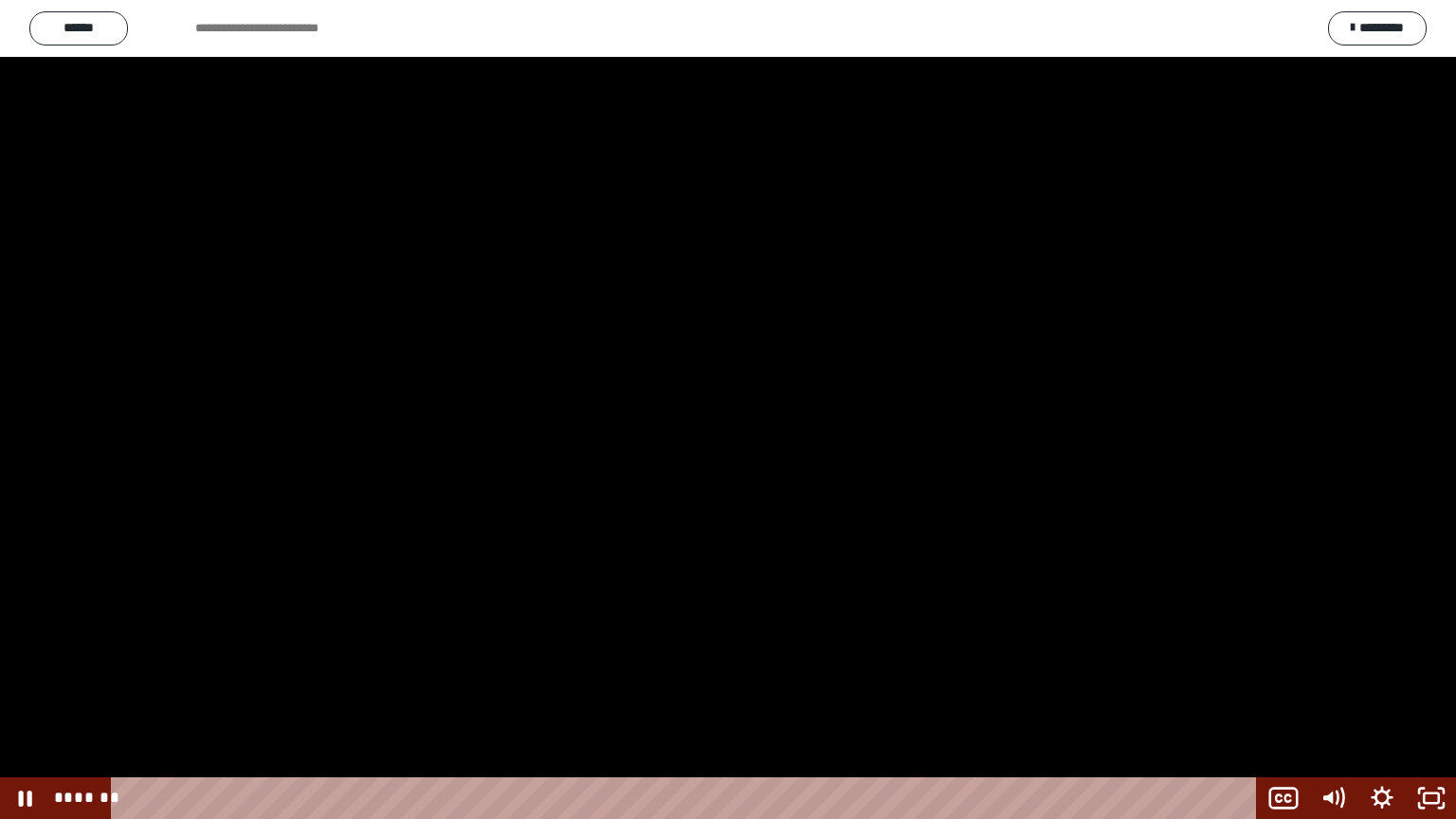 click at bounding box center [728, 410] 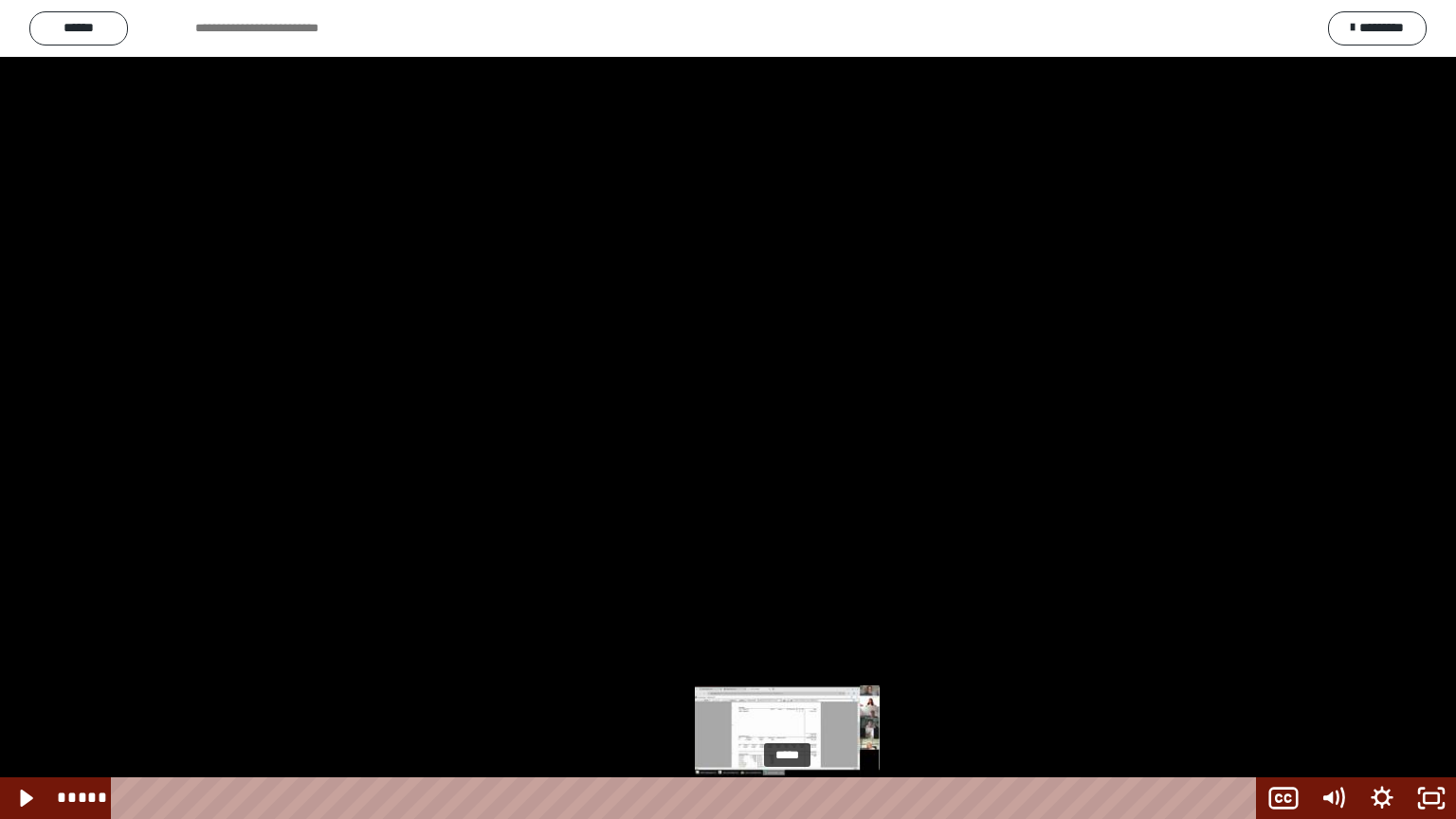 click on "*****" at bounding box center [687, 798] 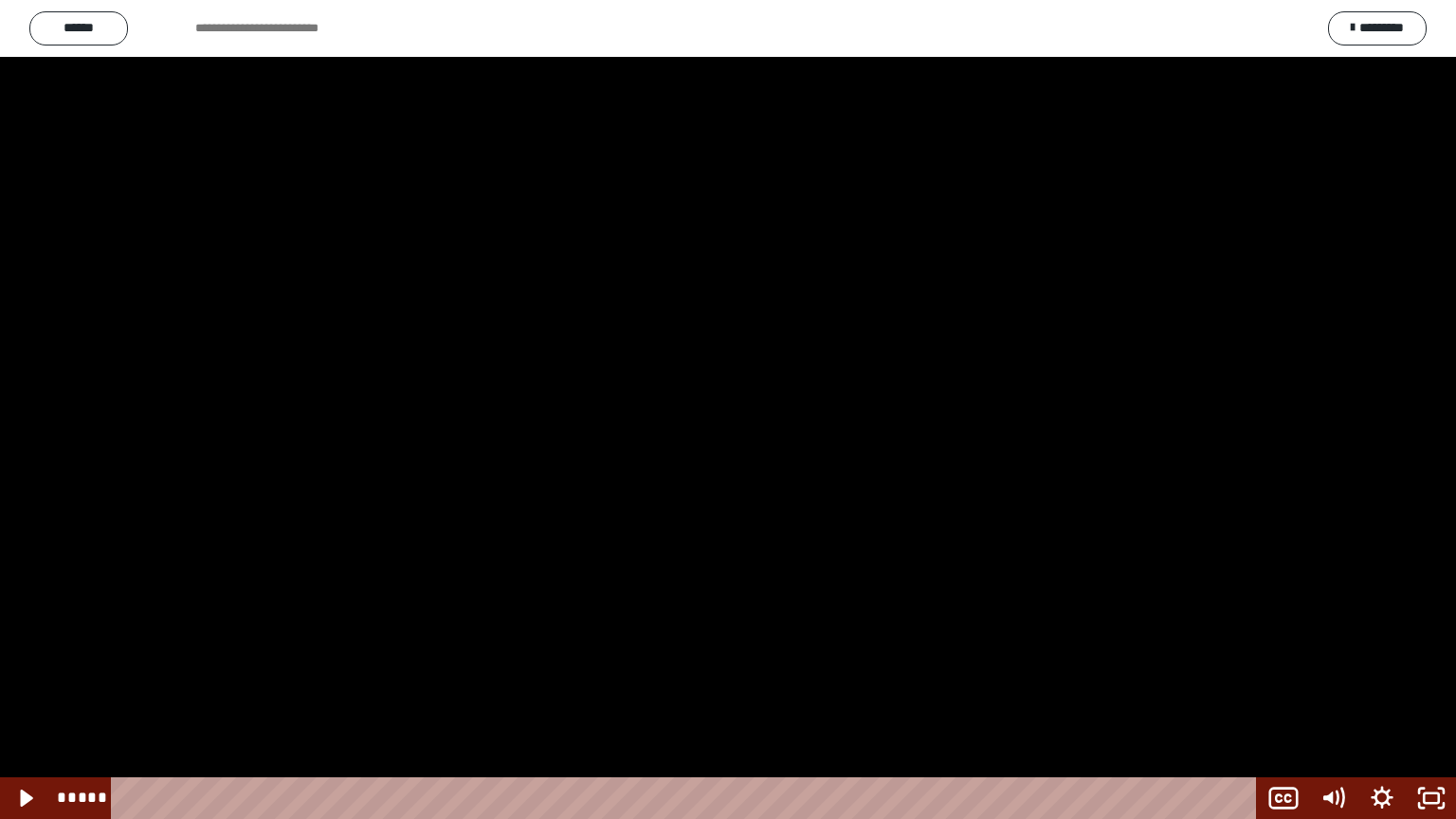 click at bounding box center (728, 410) 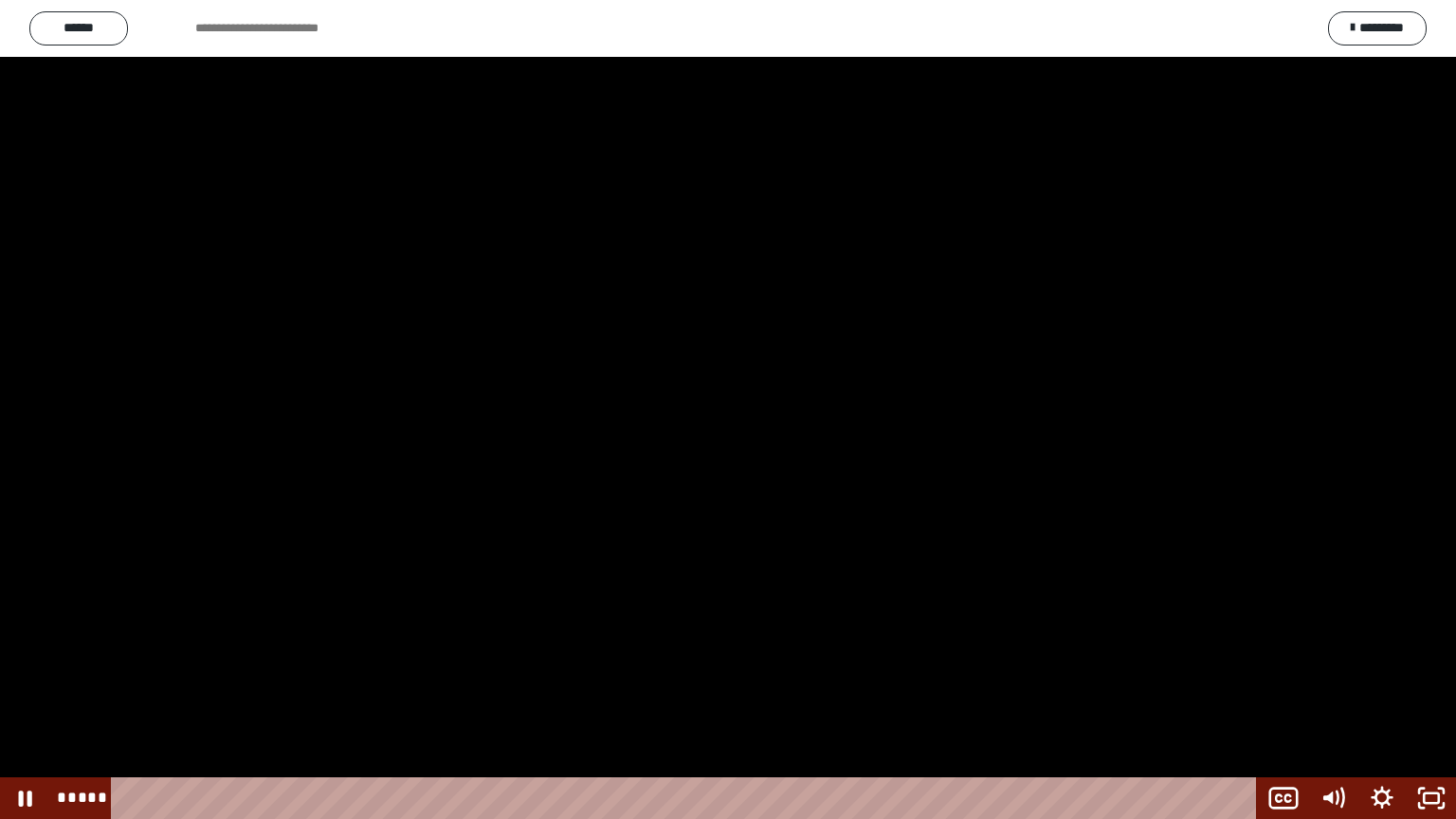 click at bounding box center (728, 410) 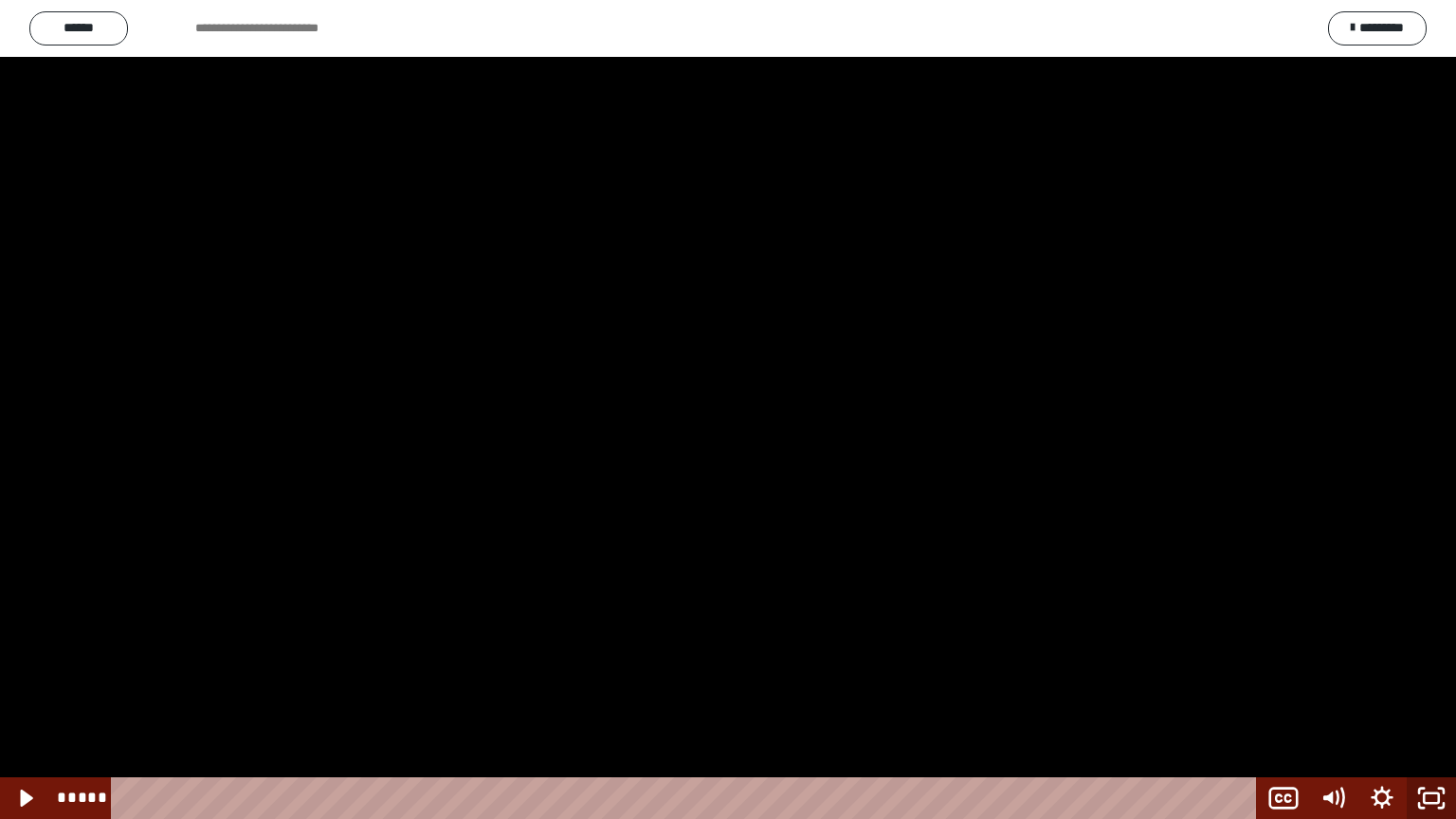 click 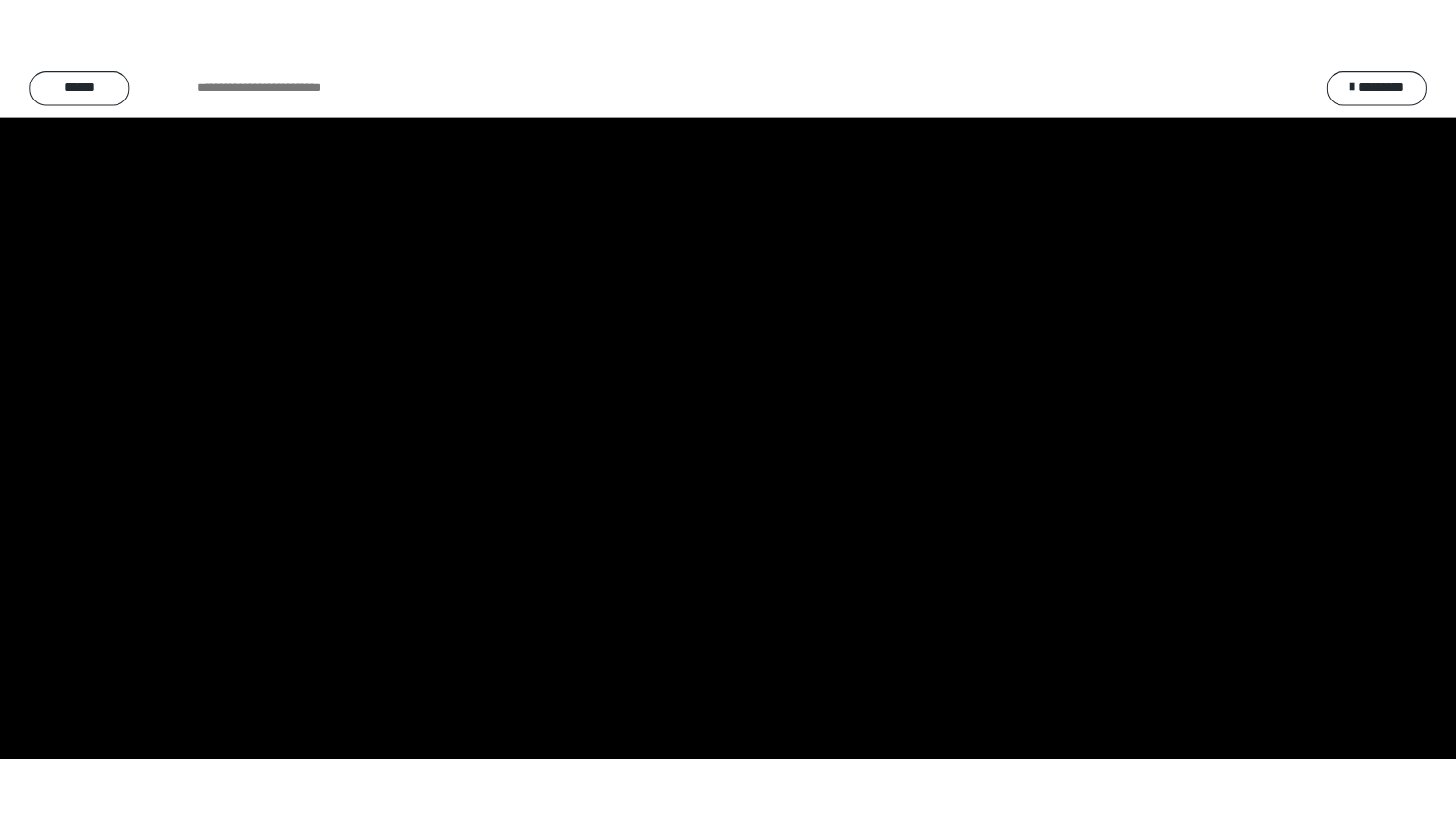 scroll, scrollTop: 2373, scrollLeft: 0, axis: vertical 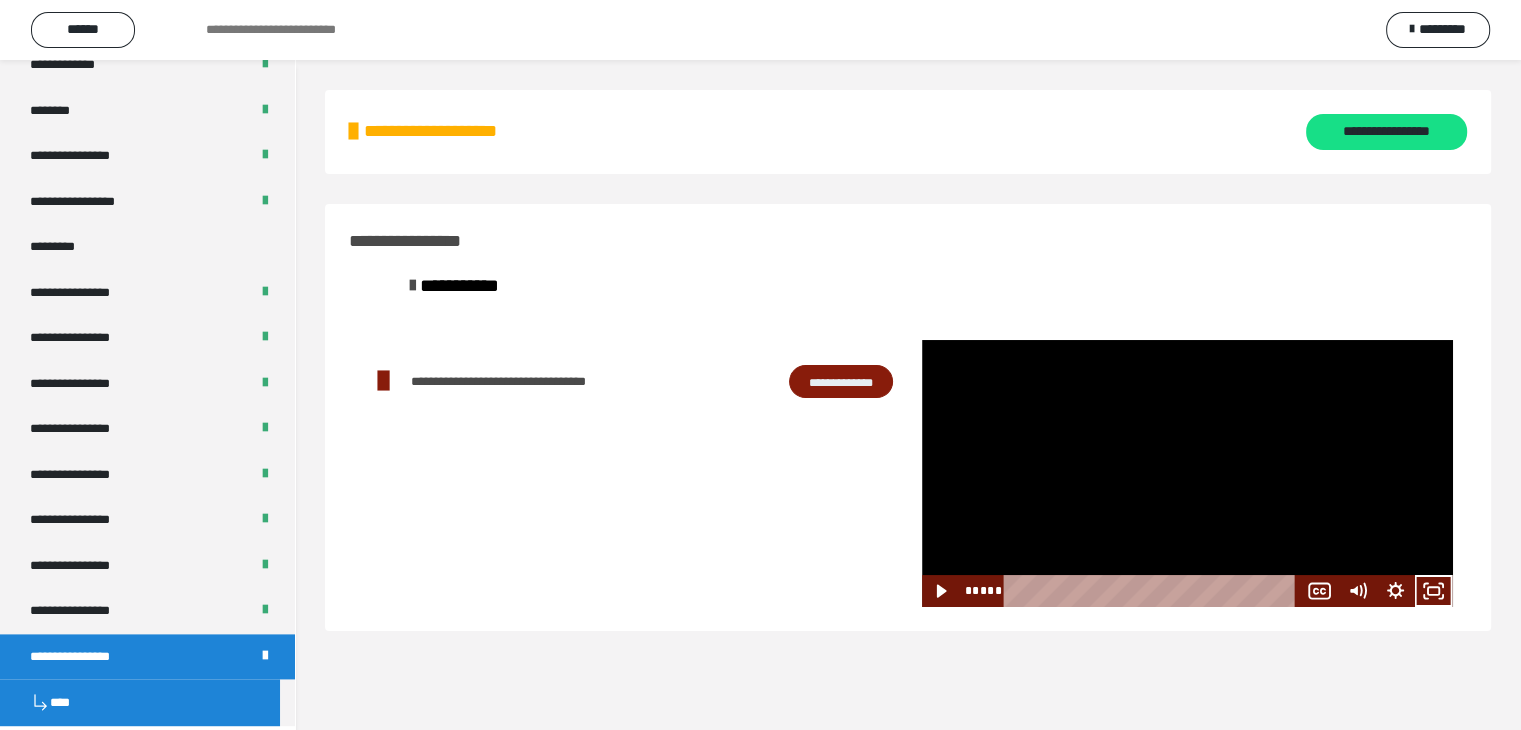 click at bounding box center [1187, 473] 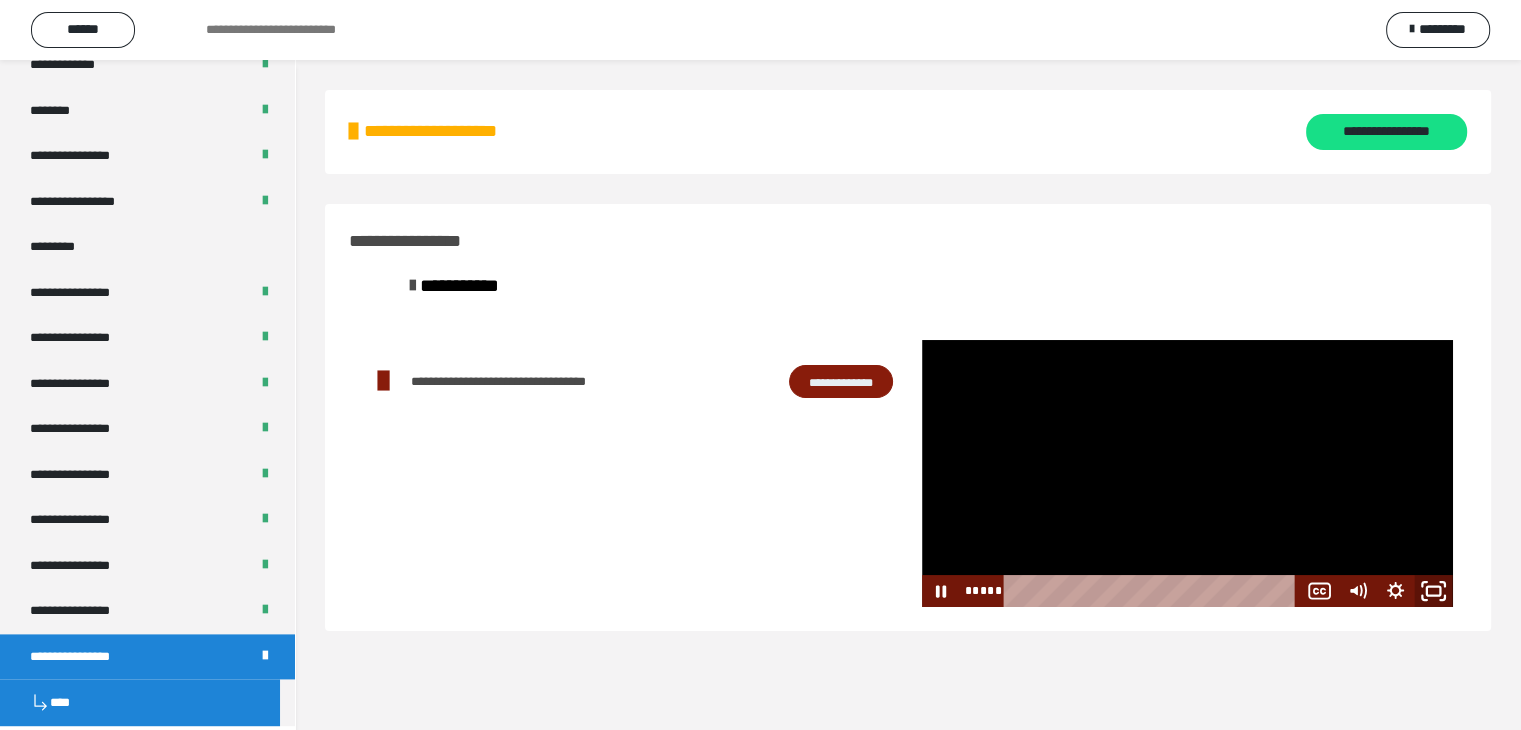 click 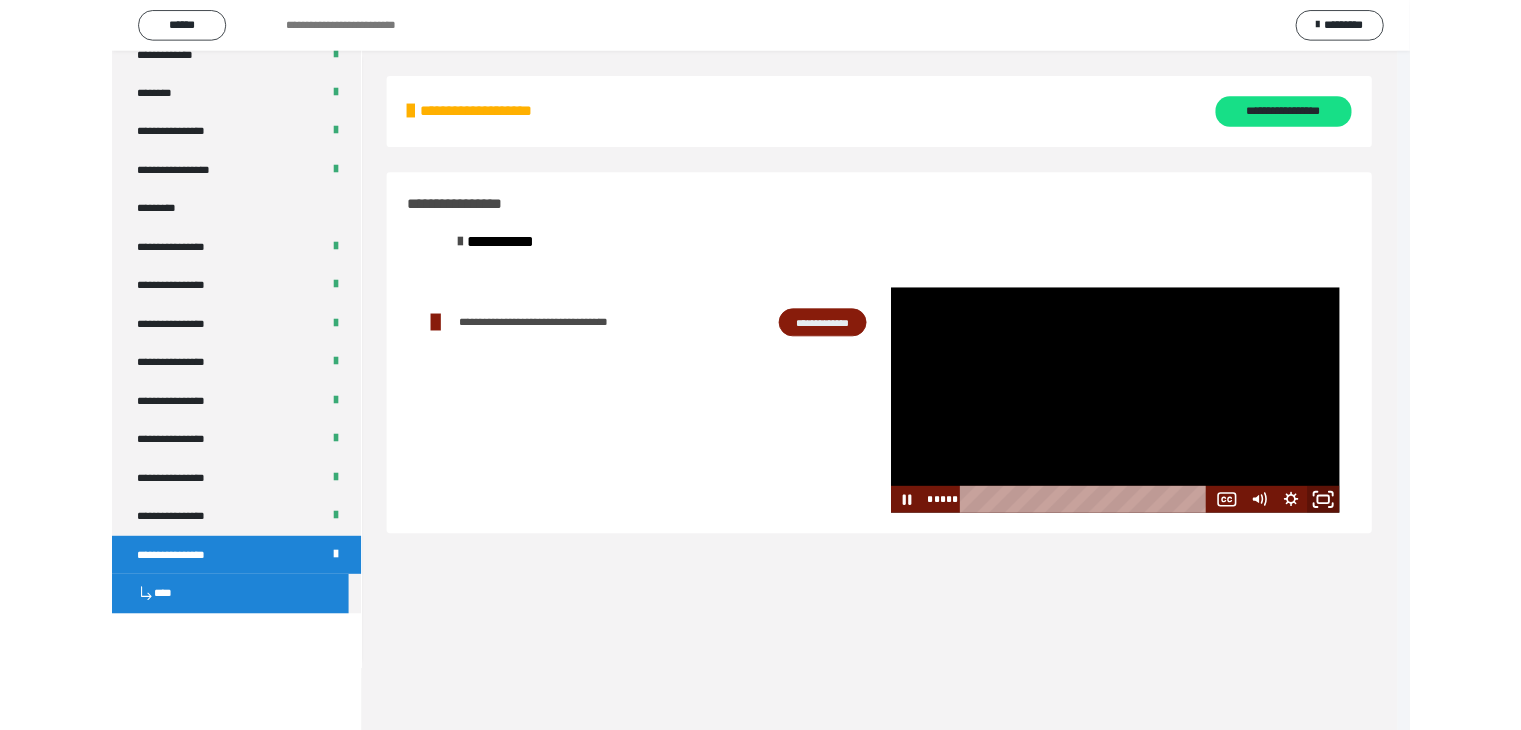 scroll, scrollTop: 2368, scrollLeft: 0, axis: vertical 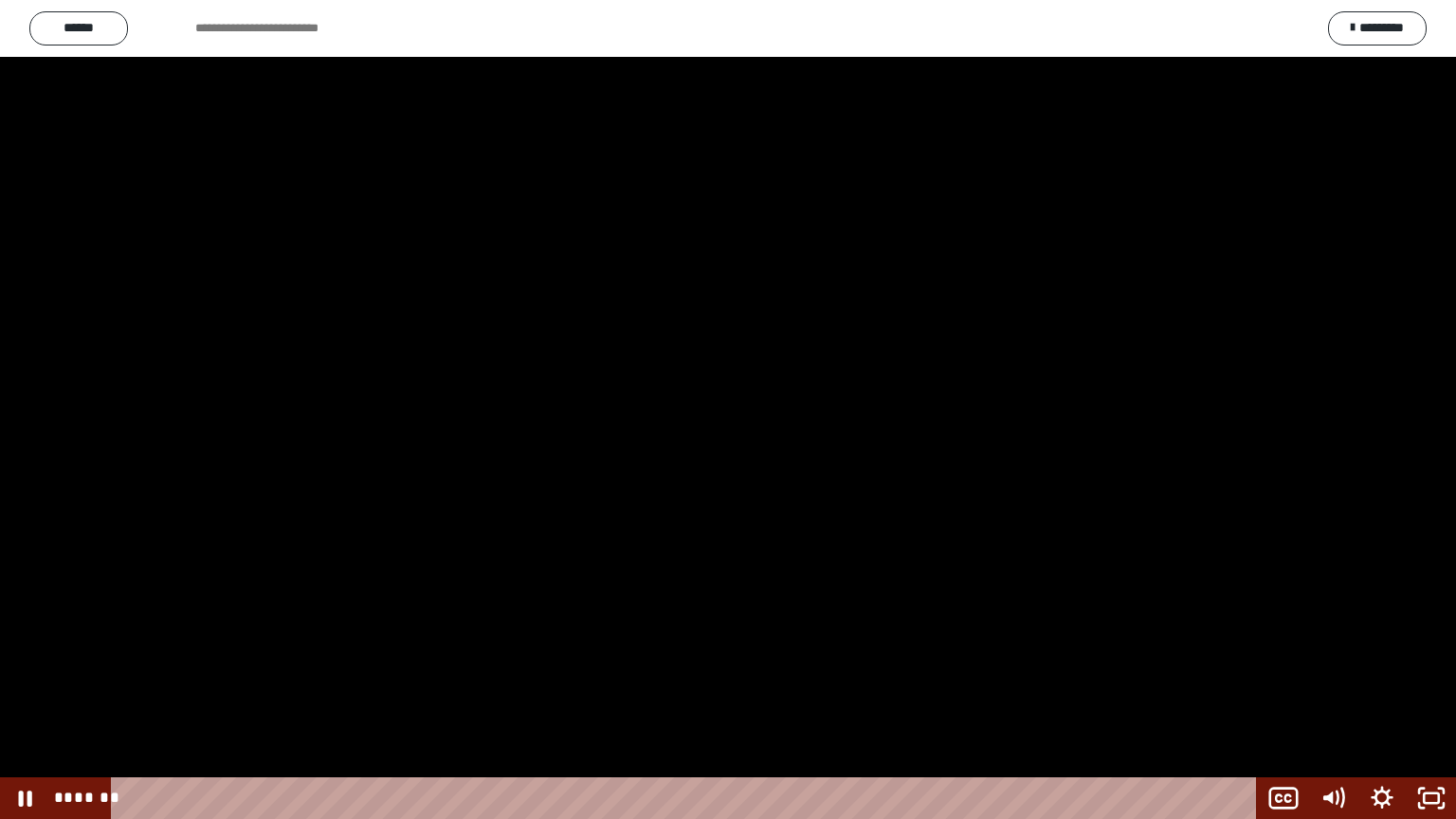 click at bounding box center [728, 410] 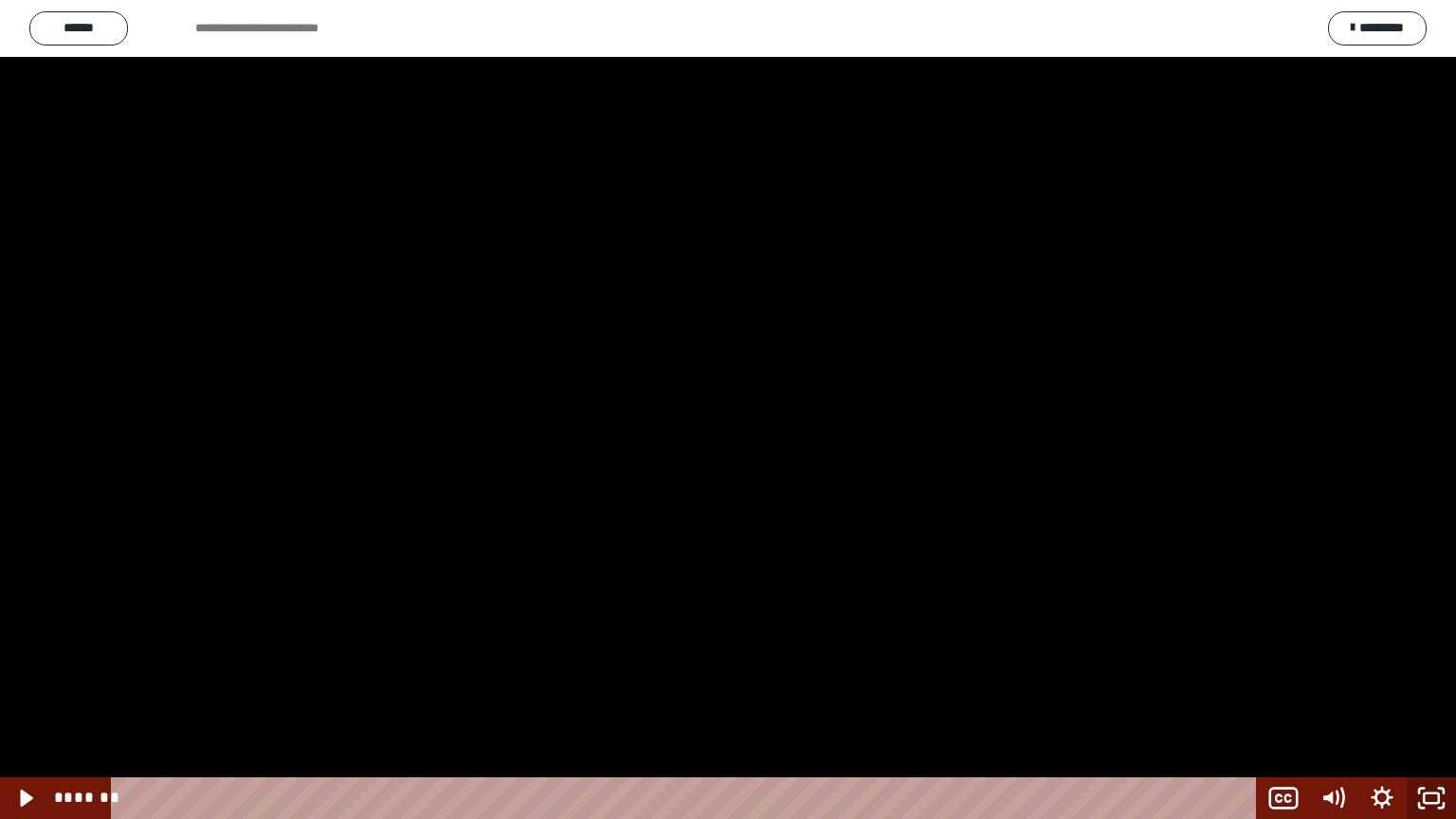 click 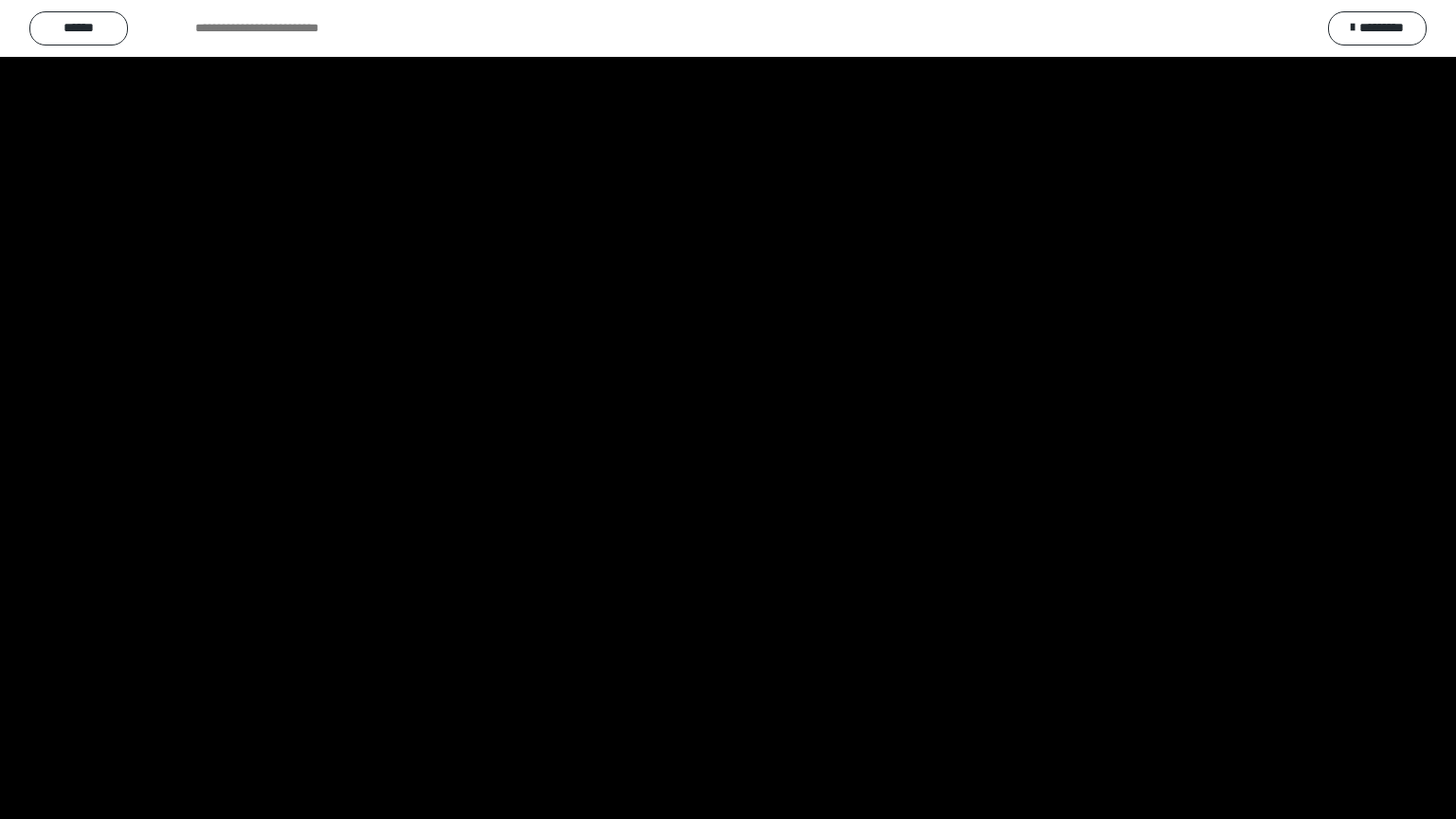 scroll, scrollTop: 2373, scrollLeft: 0, axis: vertical 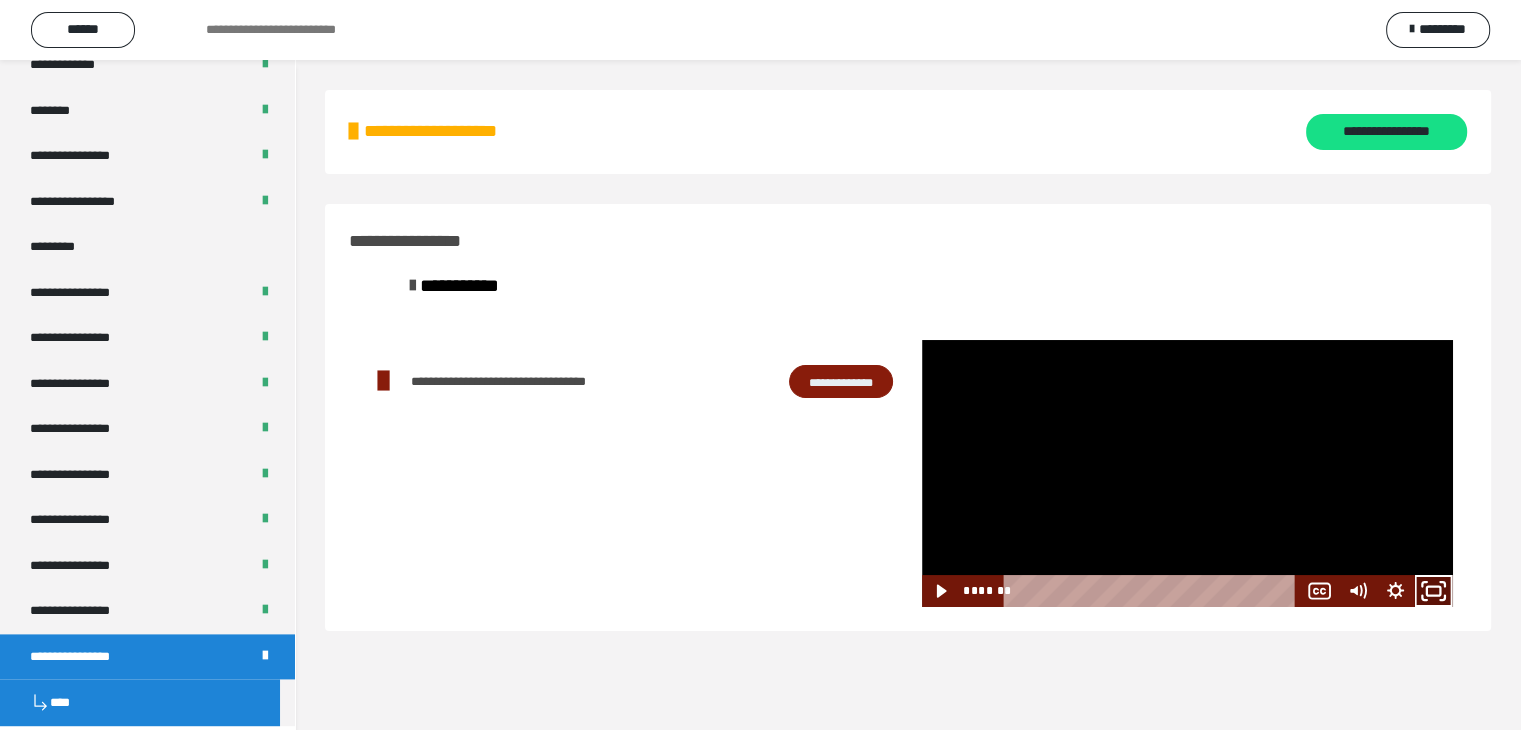 click 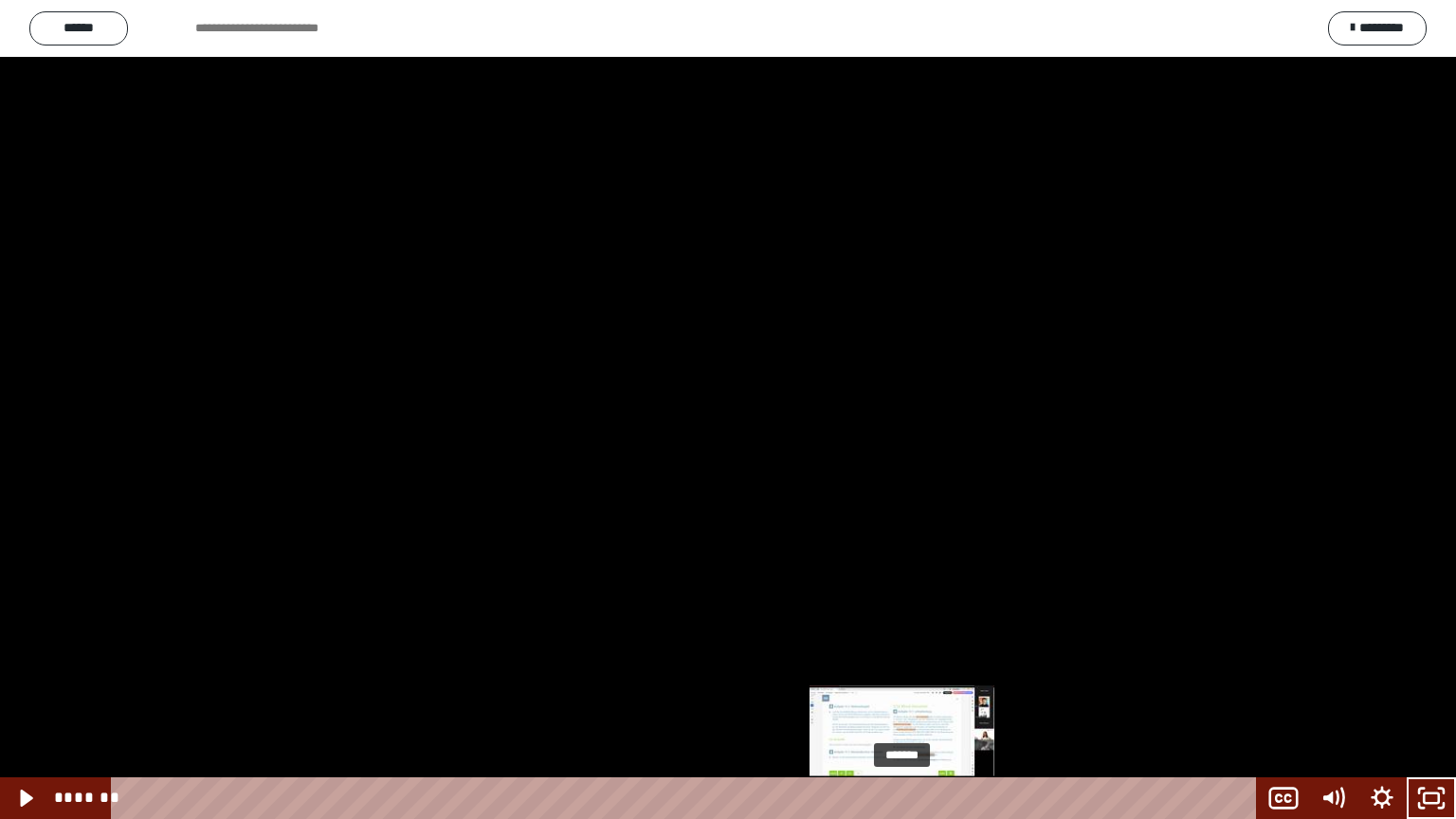 click at bounding box center (905, 798) 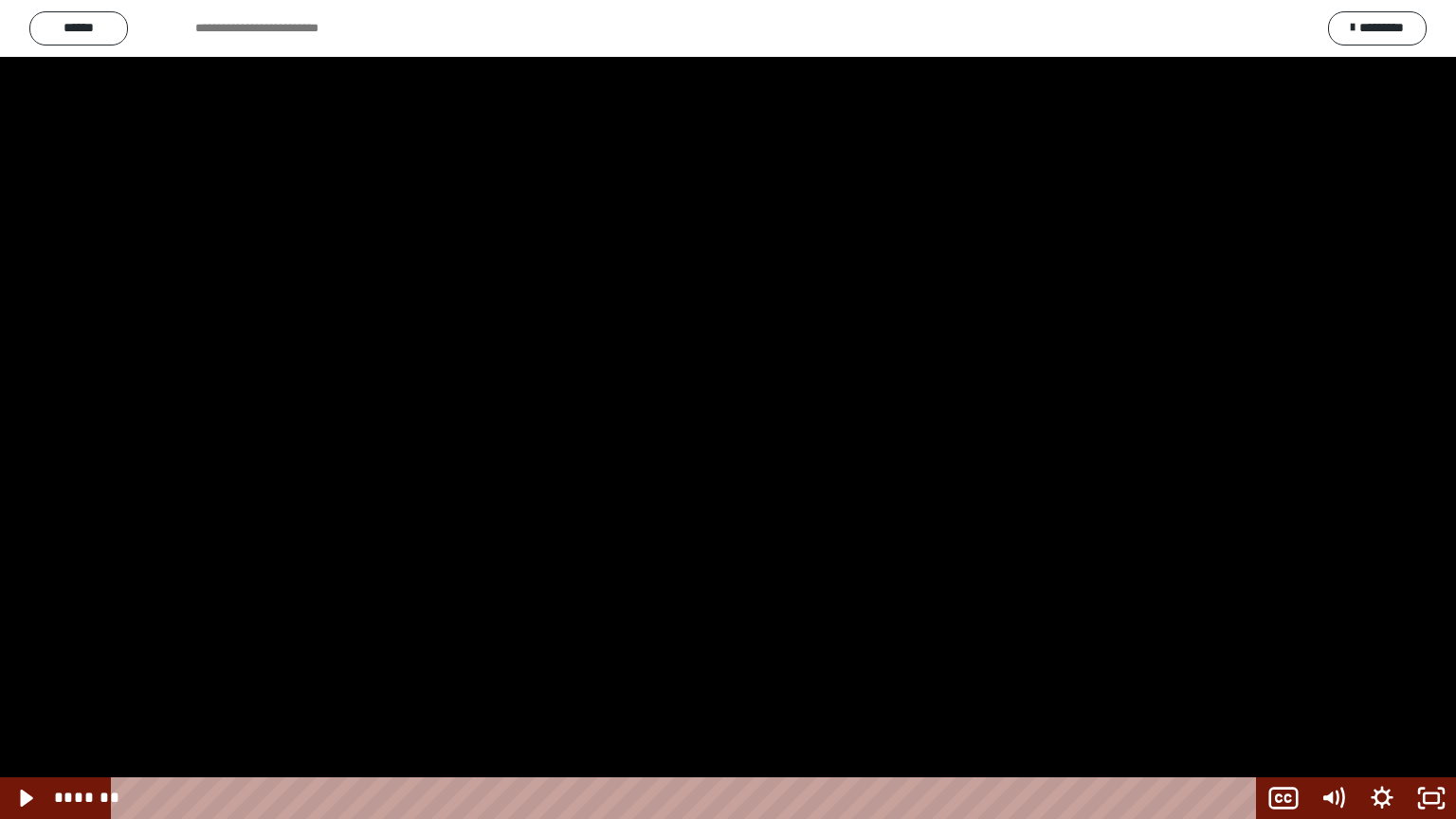 click at bounding box center (728, 410) 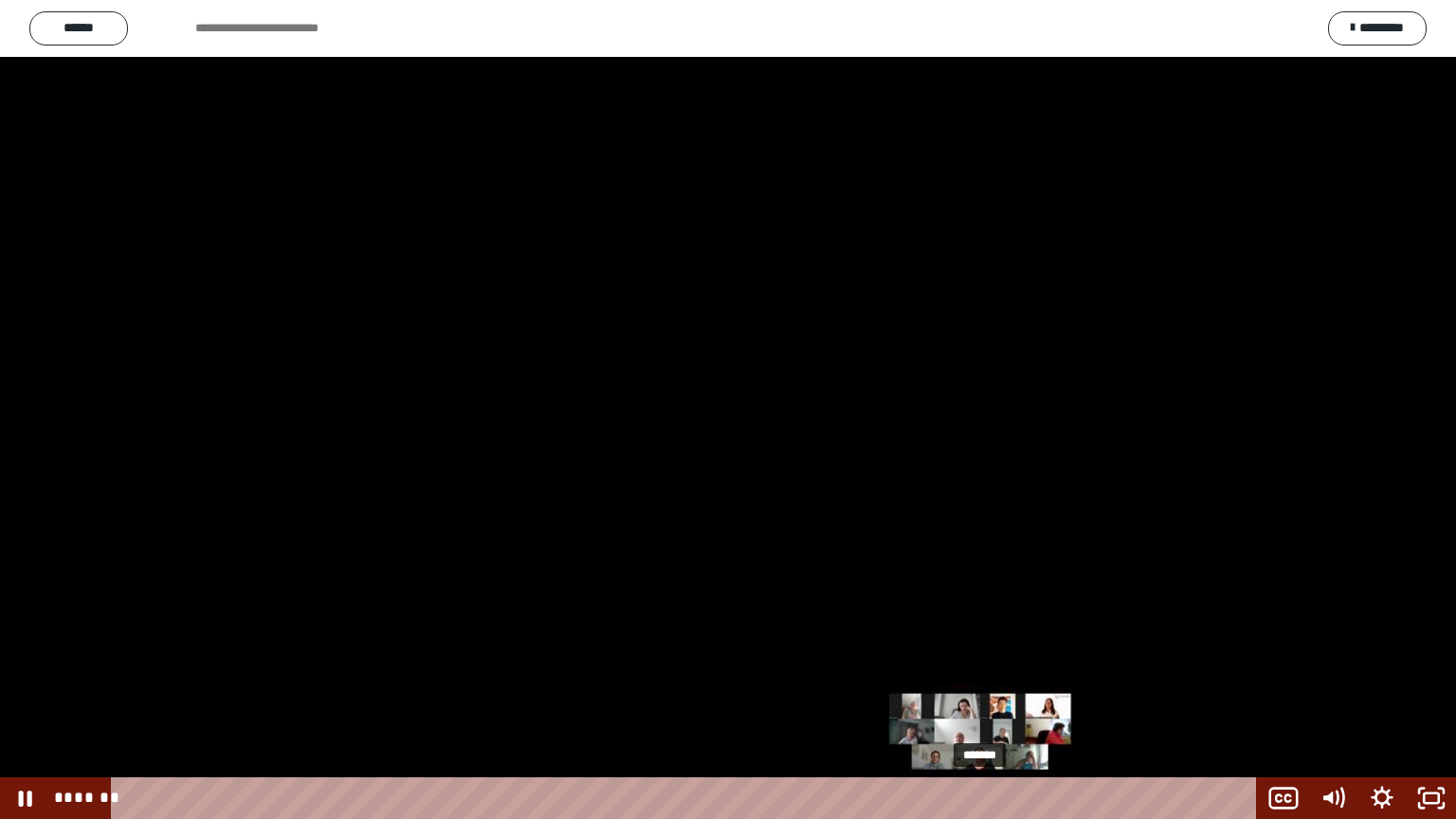 click on "*******" at bounding box center (687, 798) 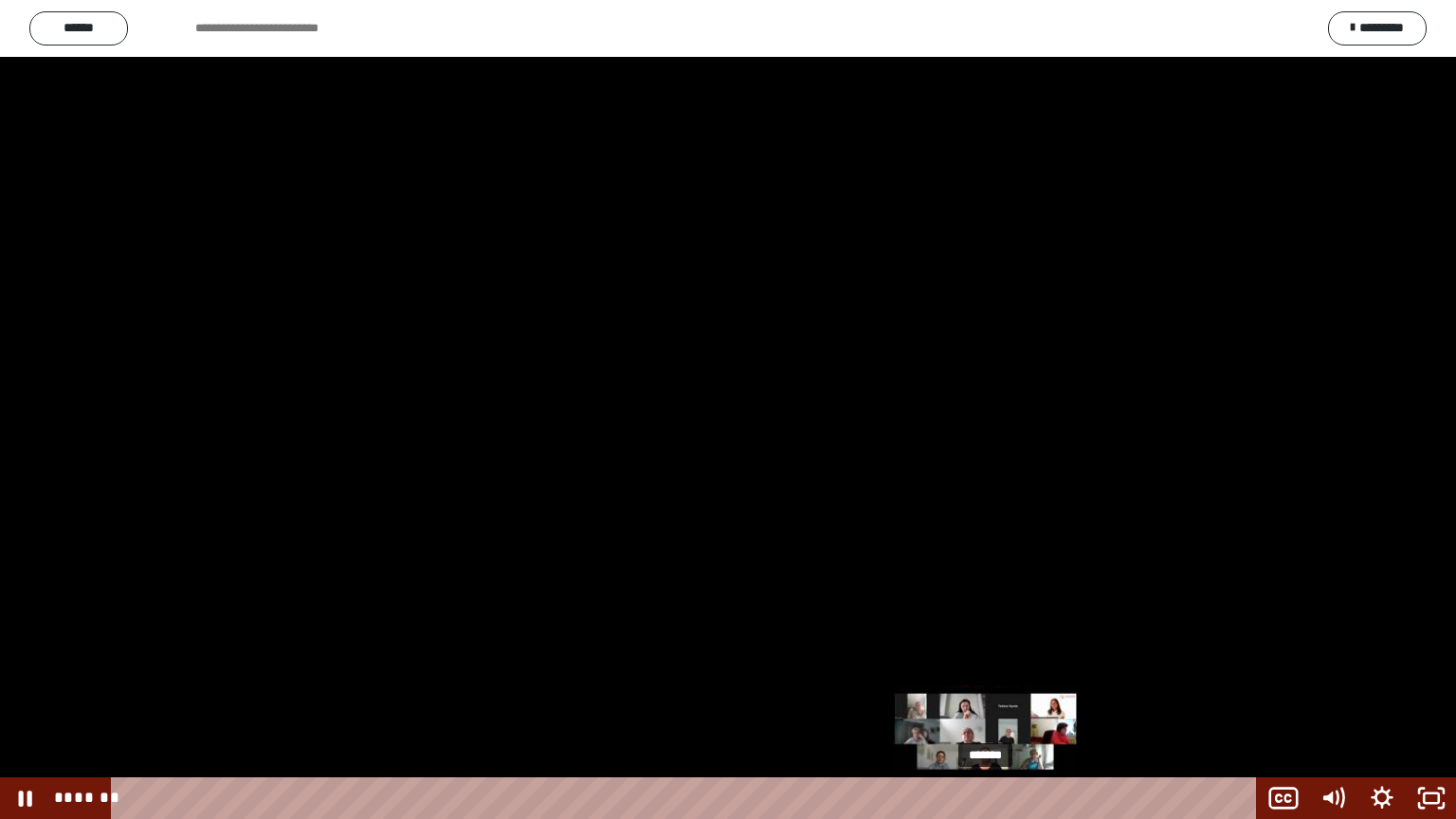 click on "*******" at bounding box center [687, 798] 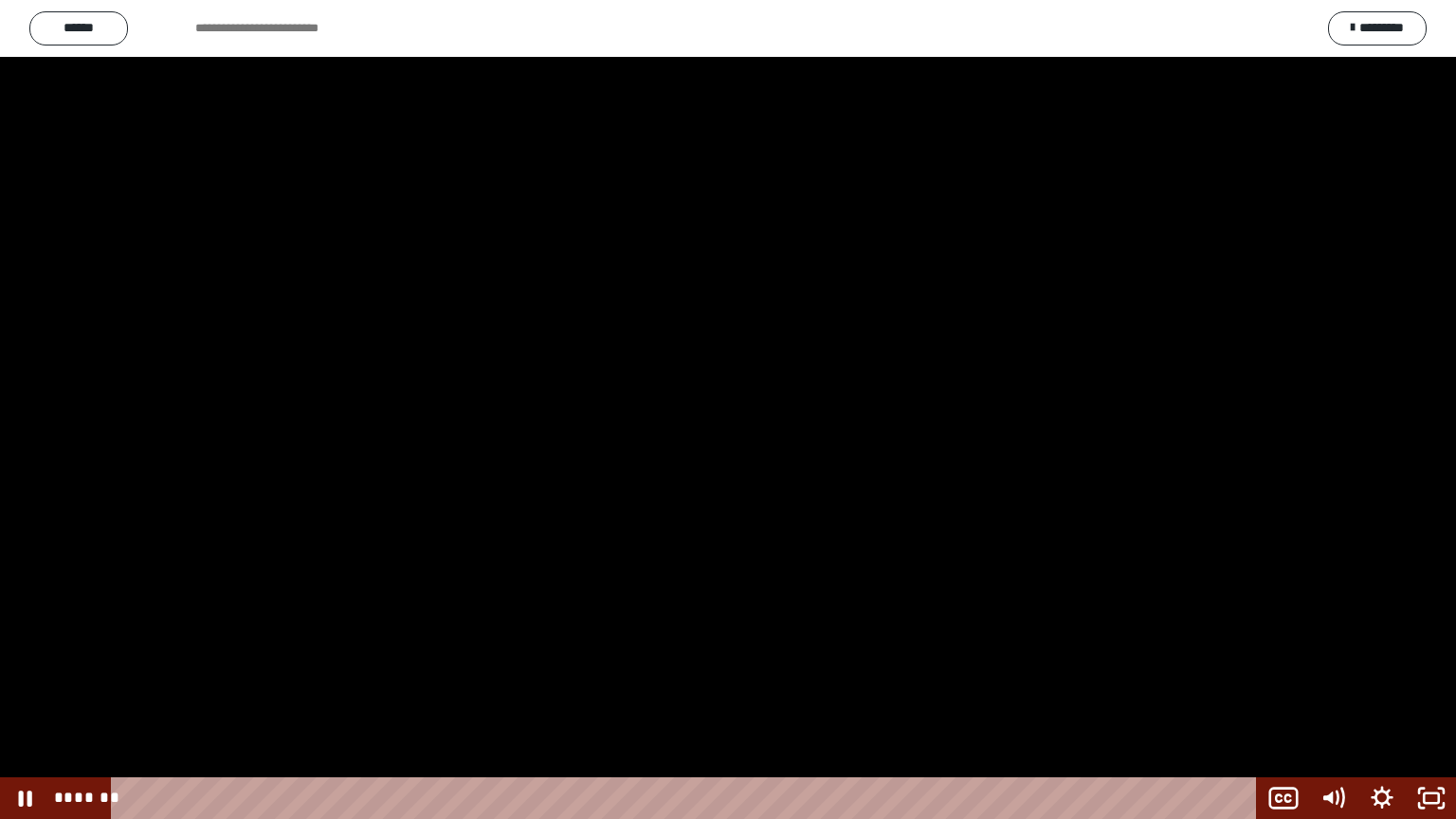 click at bounding box center [728, 410] 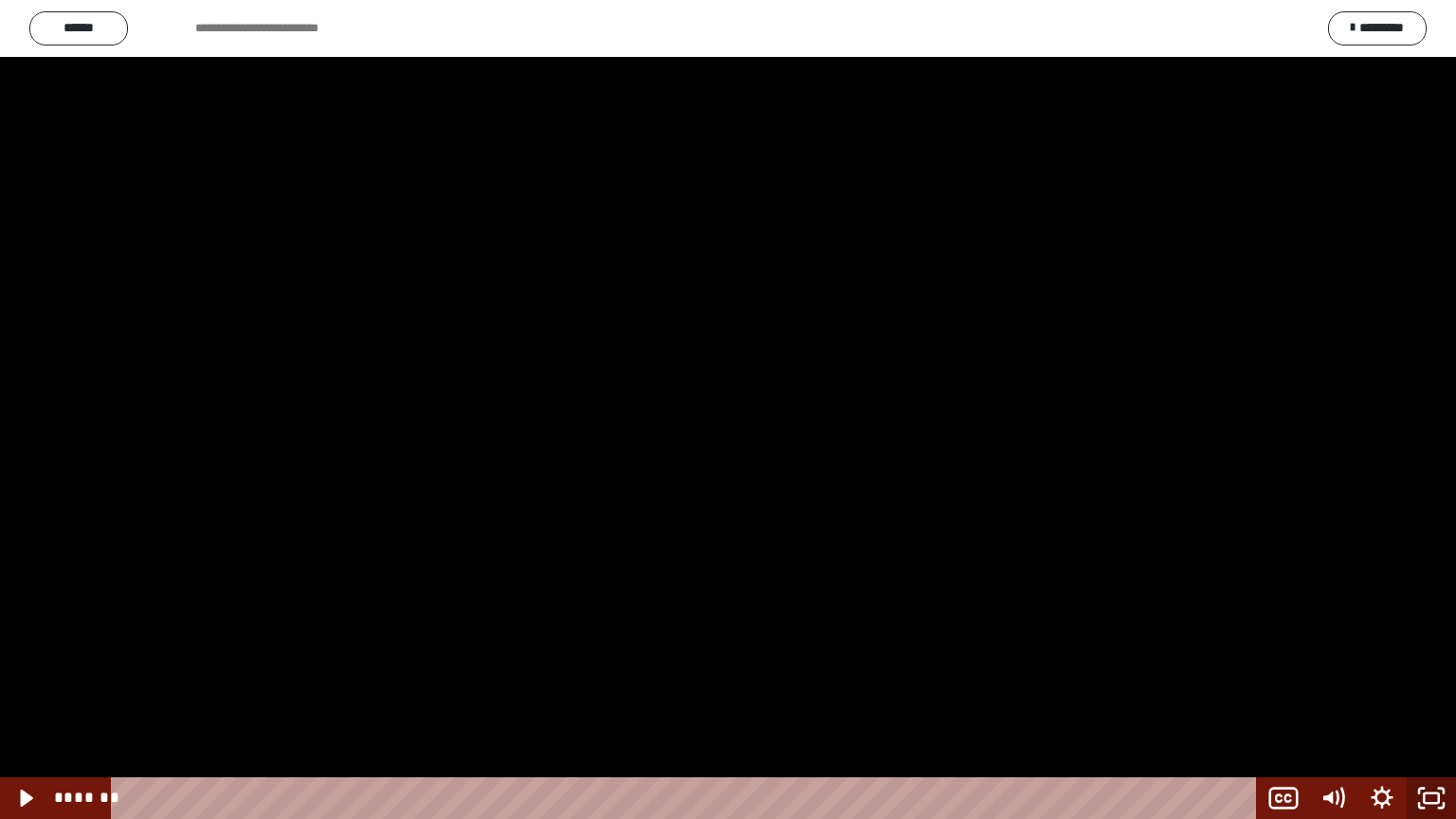 click 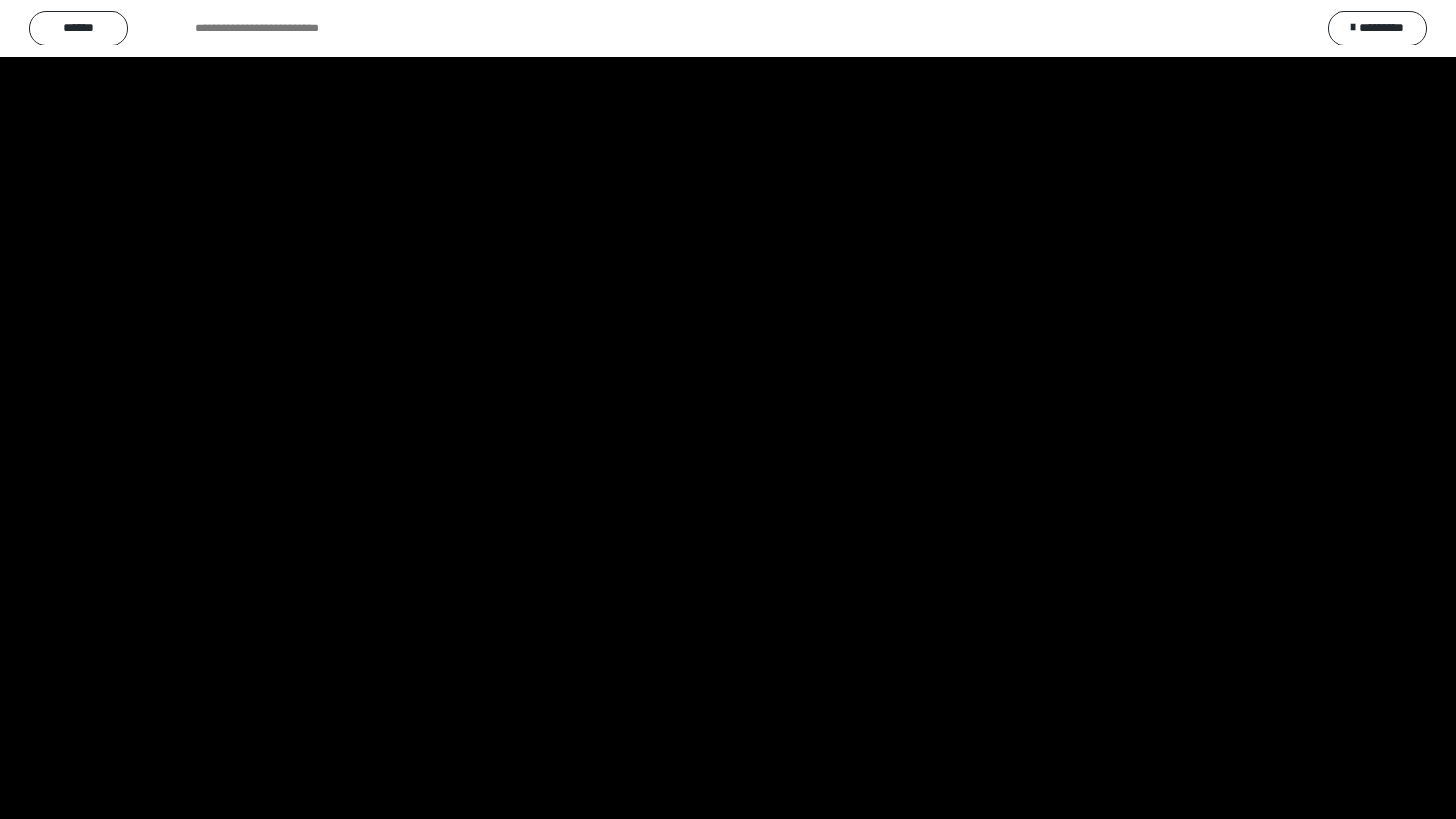 scroll, scrollTop: 2373, scrollLeft: 0, axis: vertical 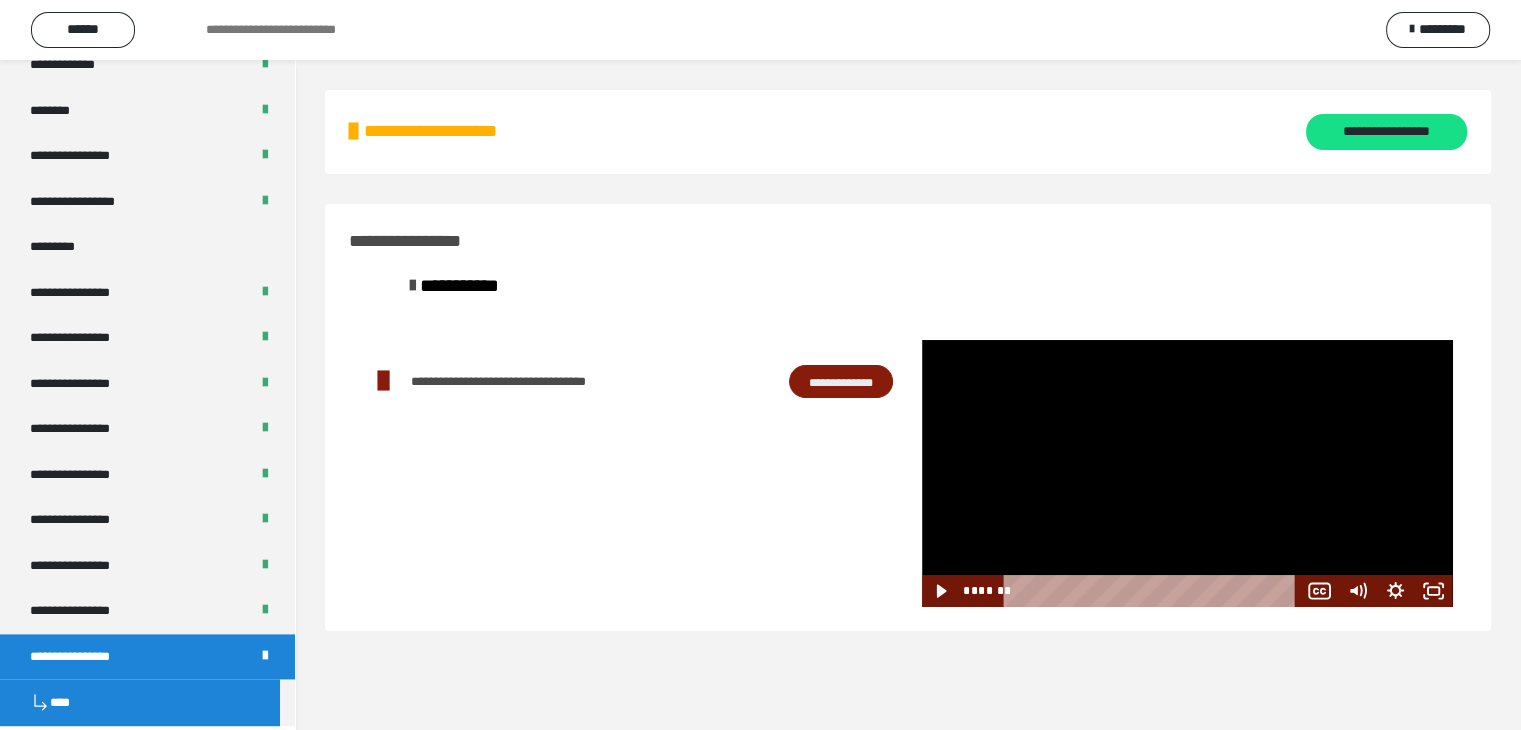 click at bounding box center (1187, 473) 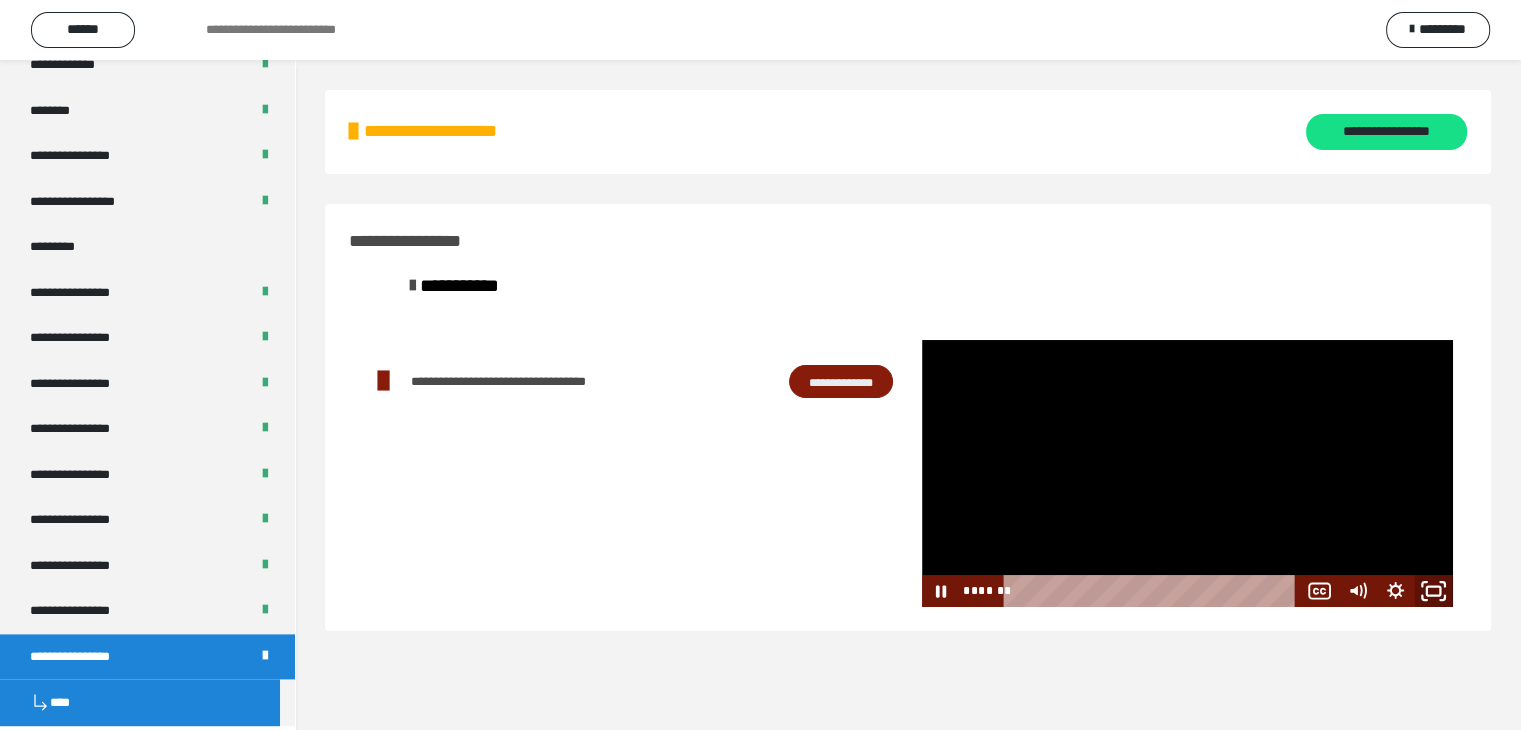 click 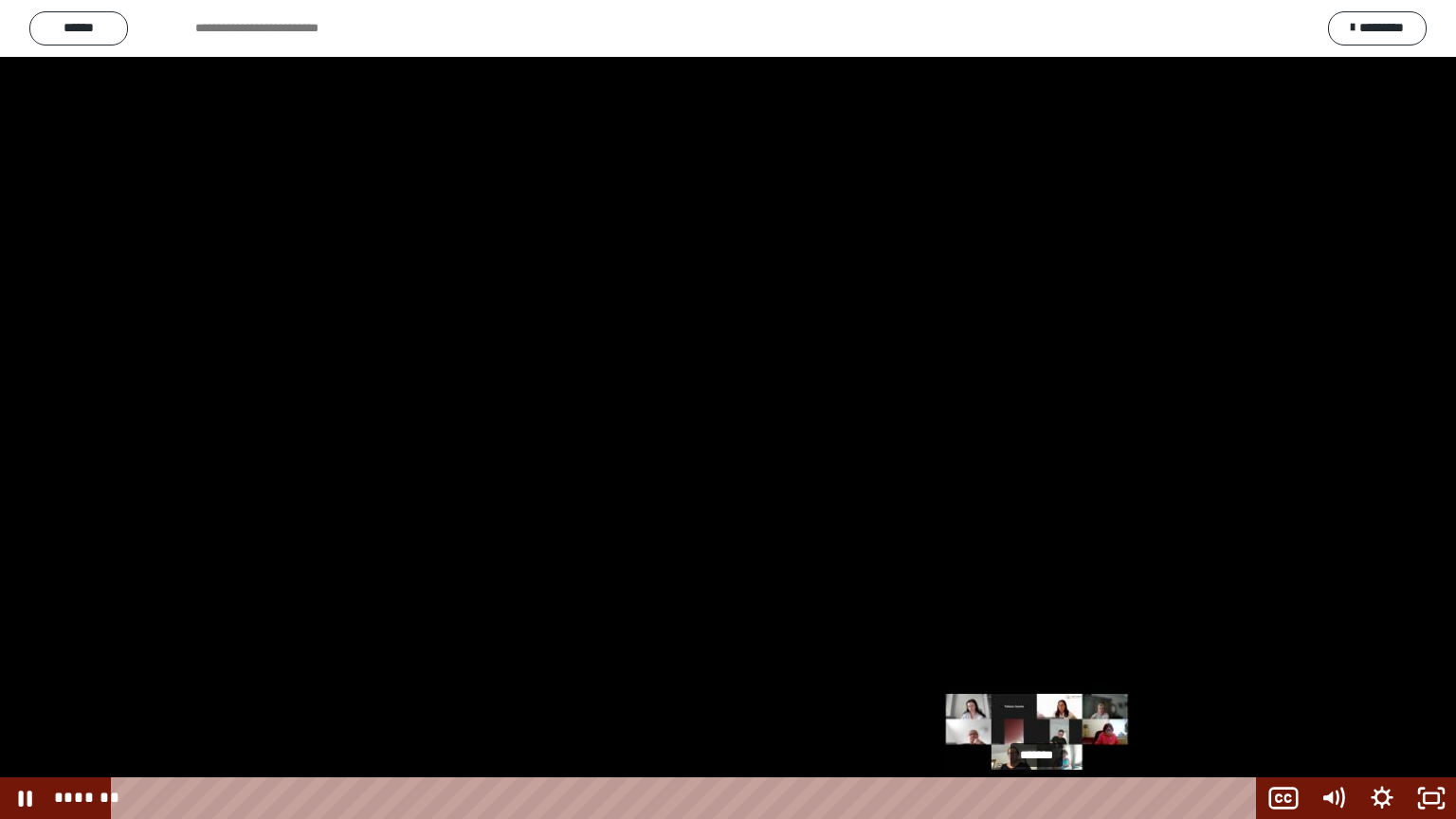 click on "*******" at bounding box center (687, 798) 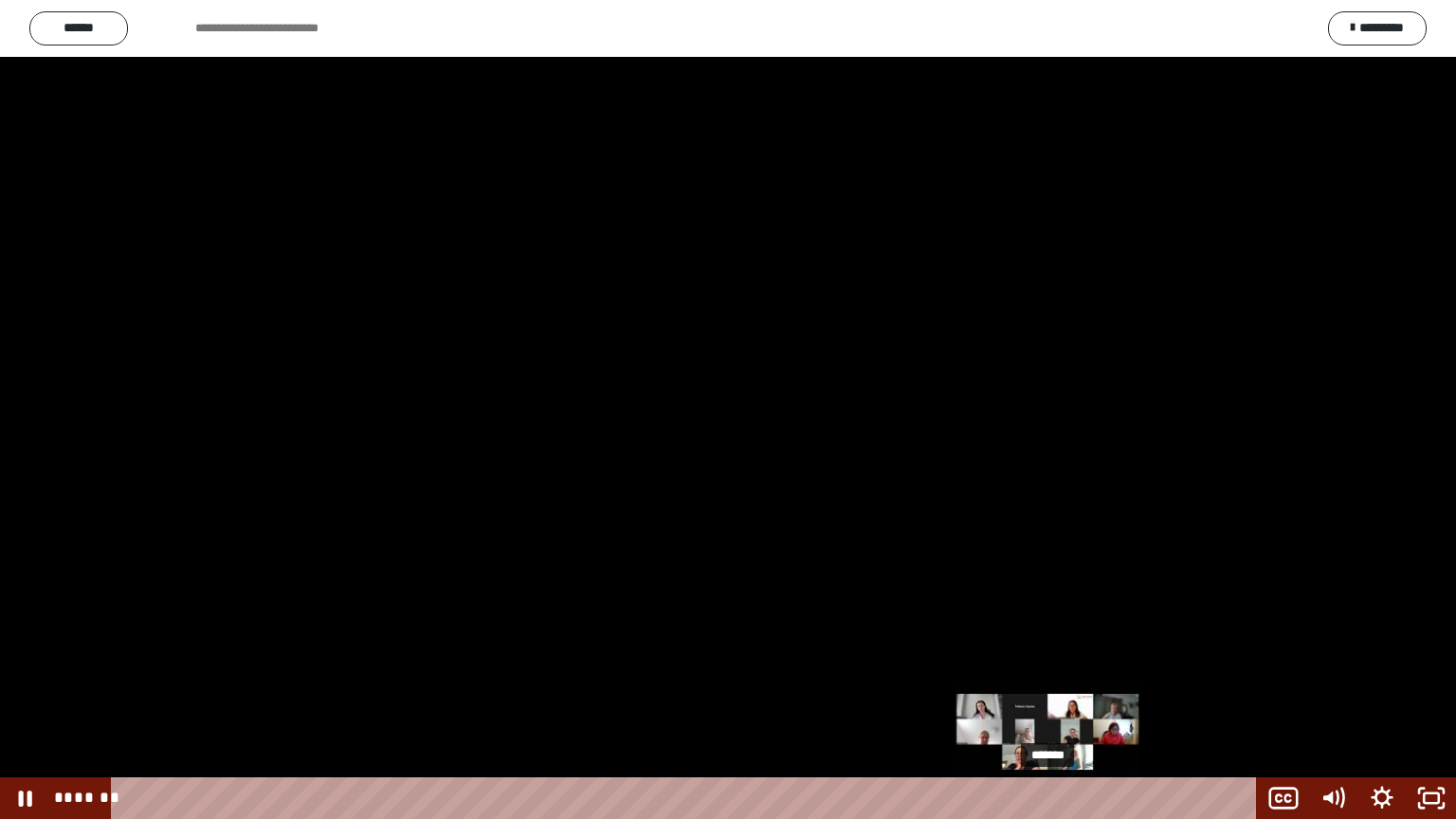 click on "*******" at bounding box center [687, 798] 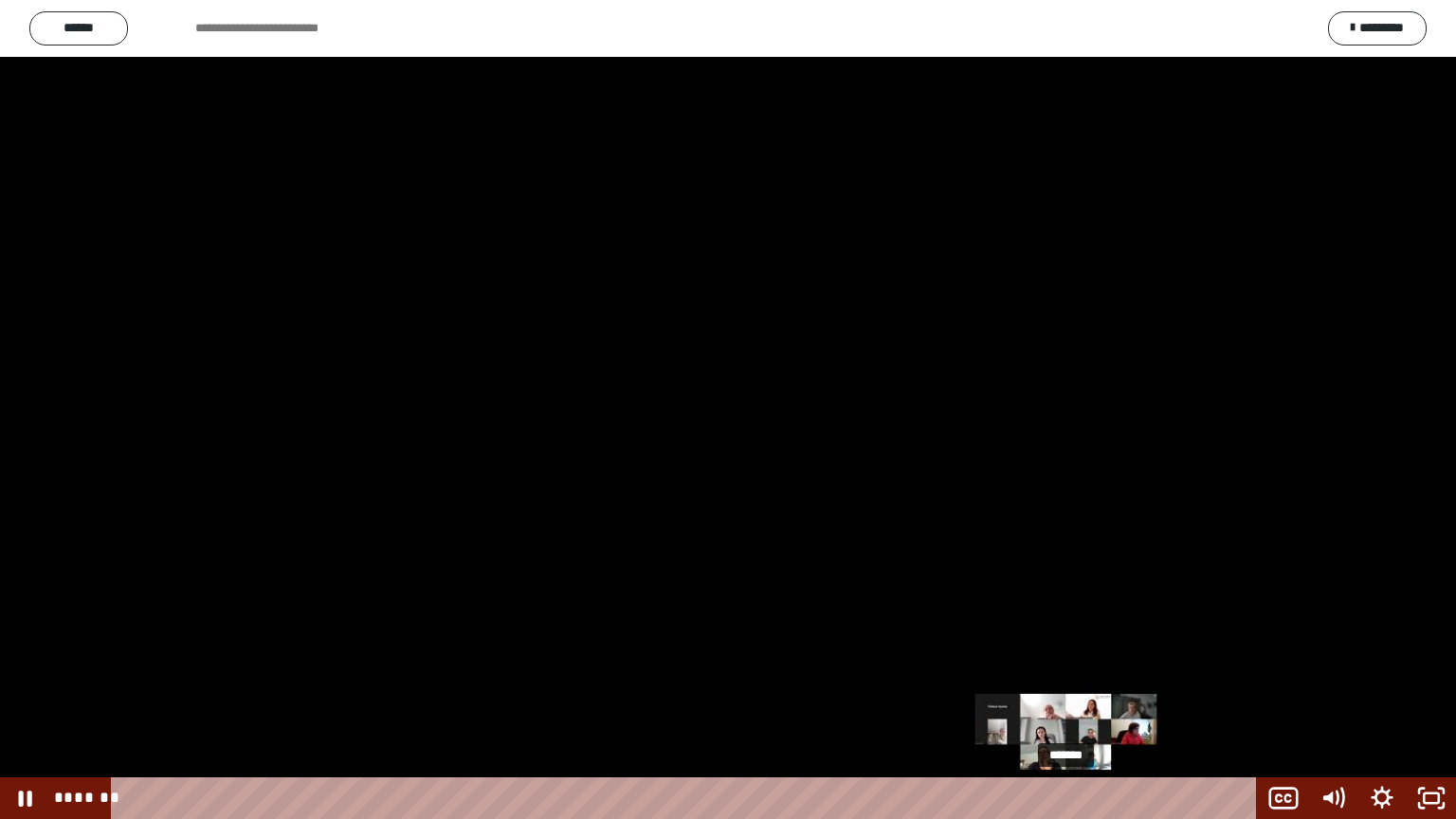 click on "*******" at bounding box center [687, 798] 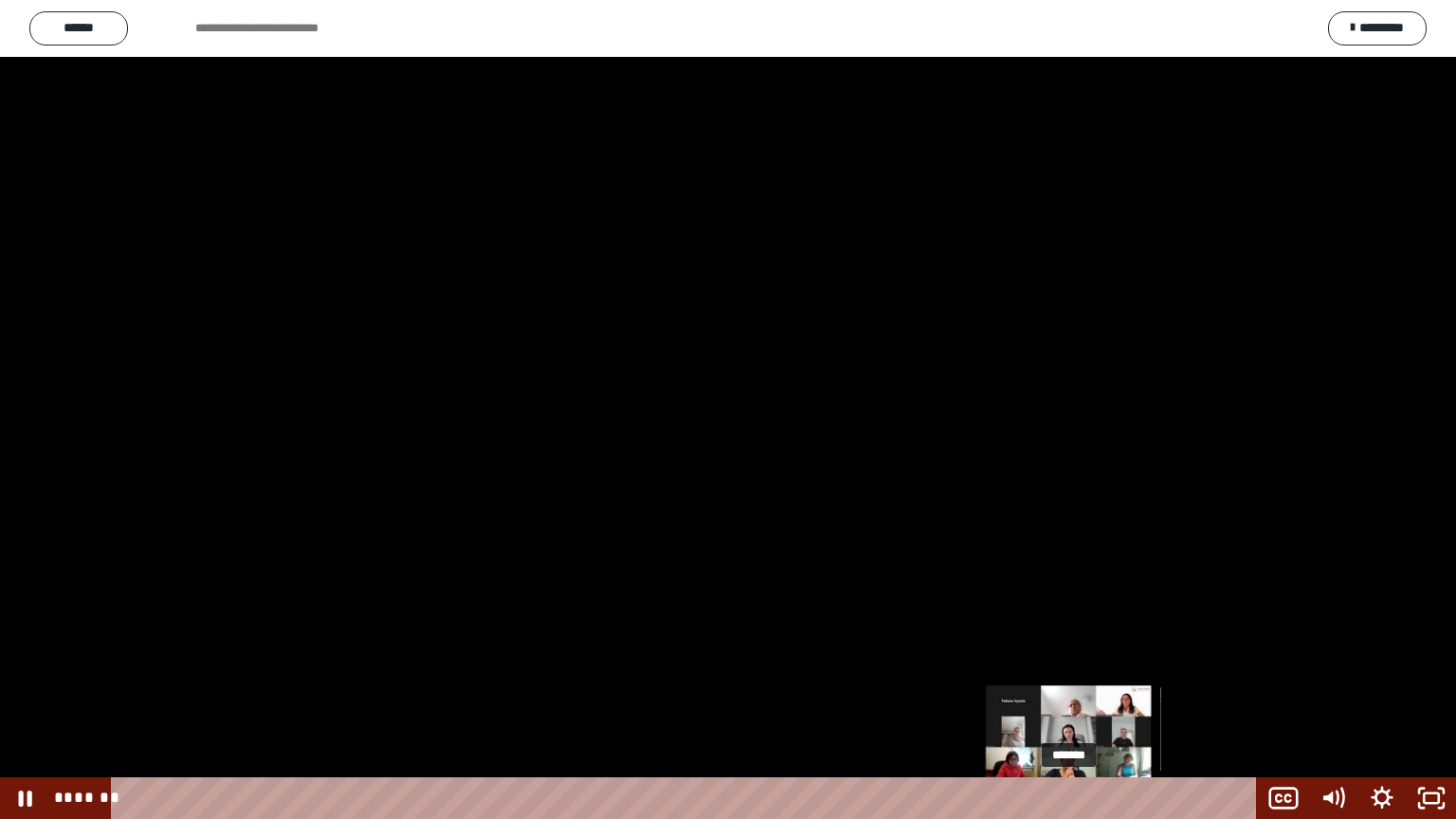 click at bounding box center [1068, 798] 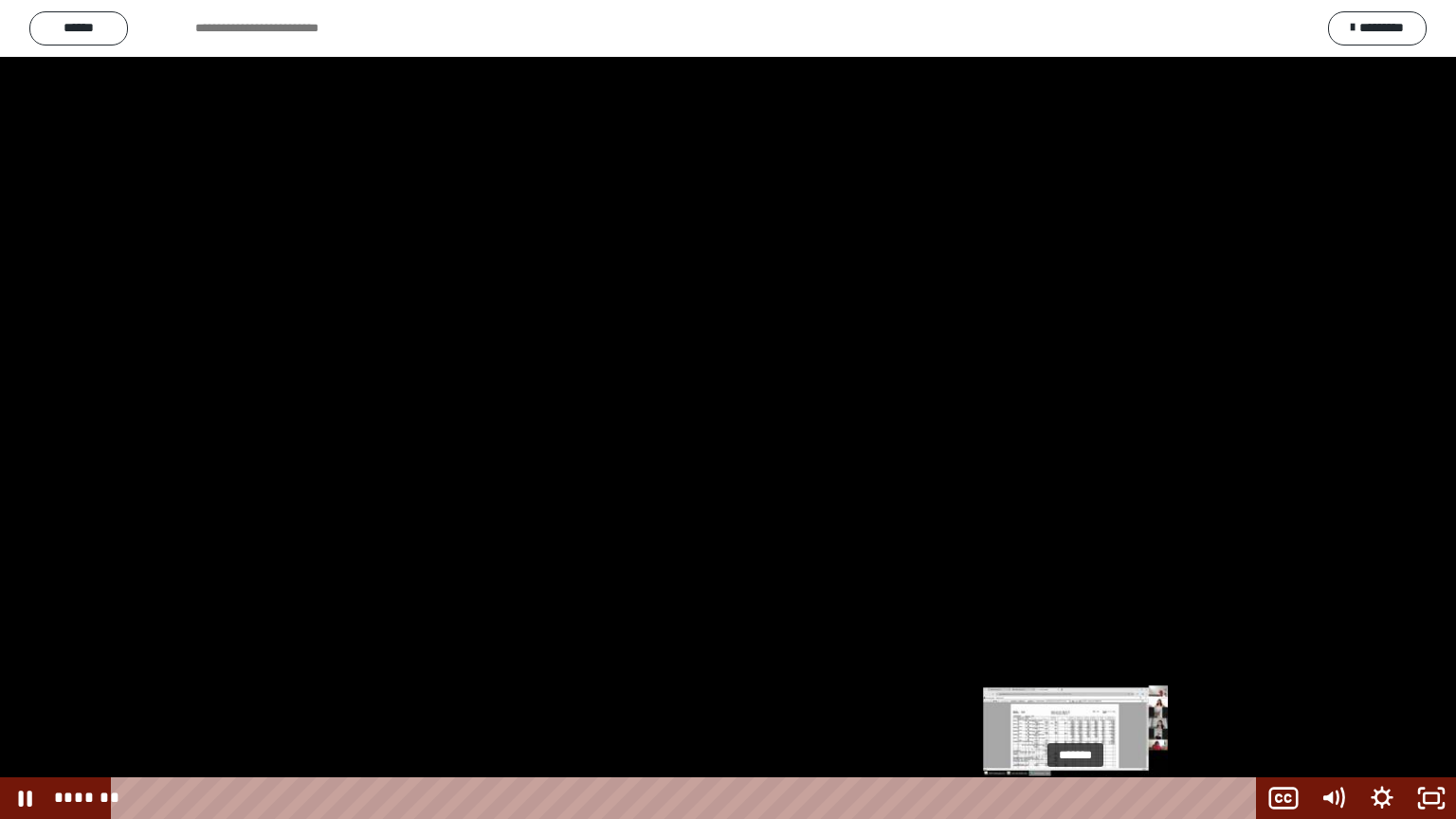 click on "*******" at bounding box center [687, 798] 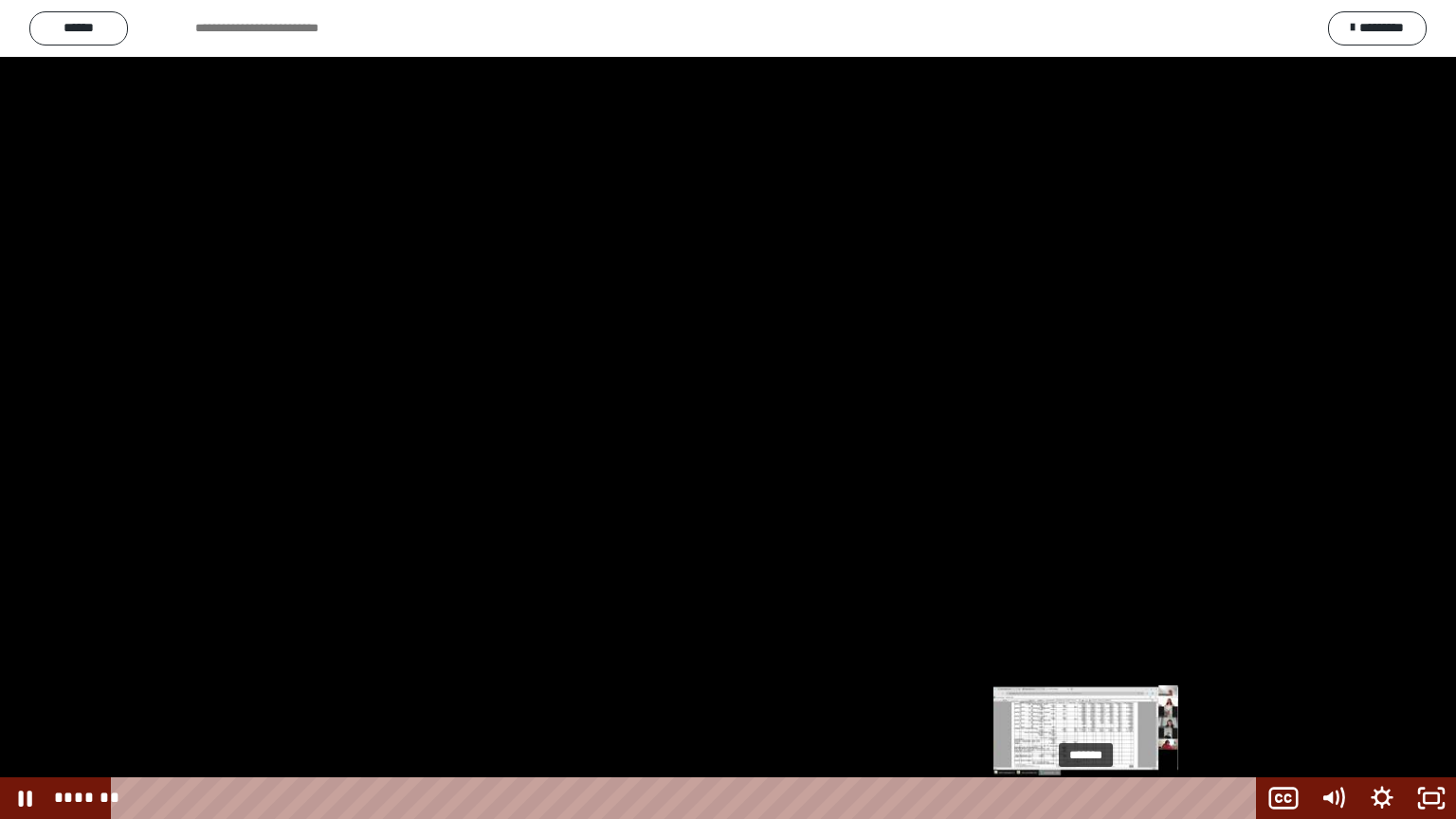click on "*******" at bounding box center [687, 798] 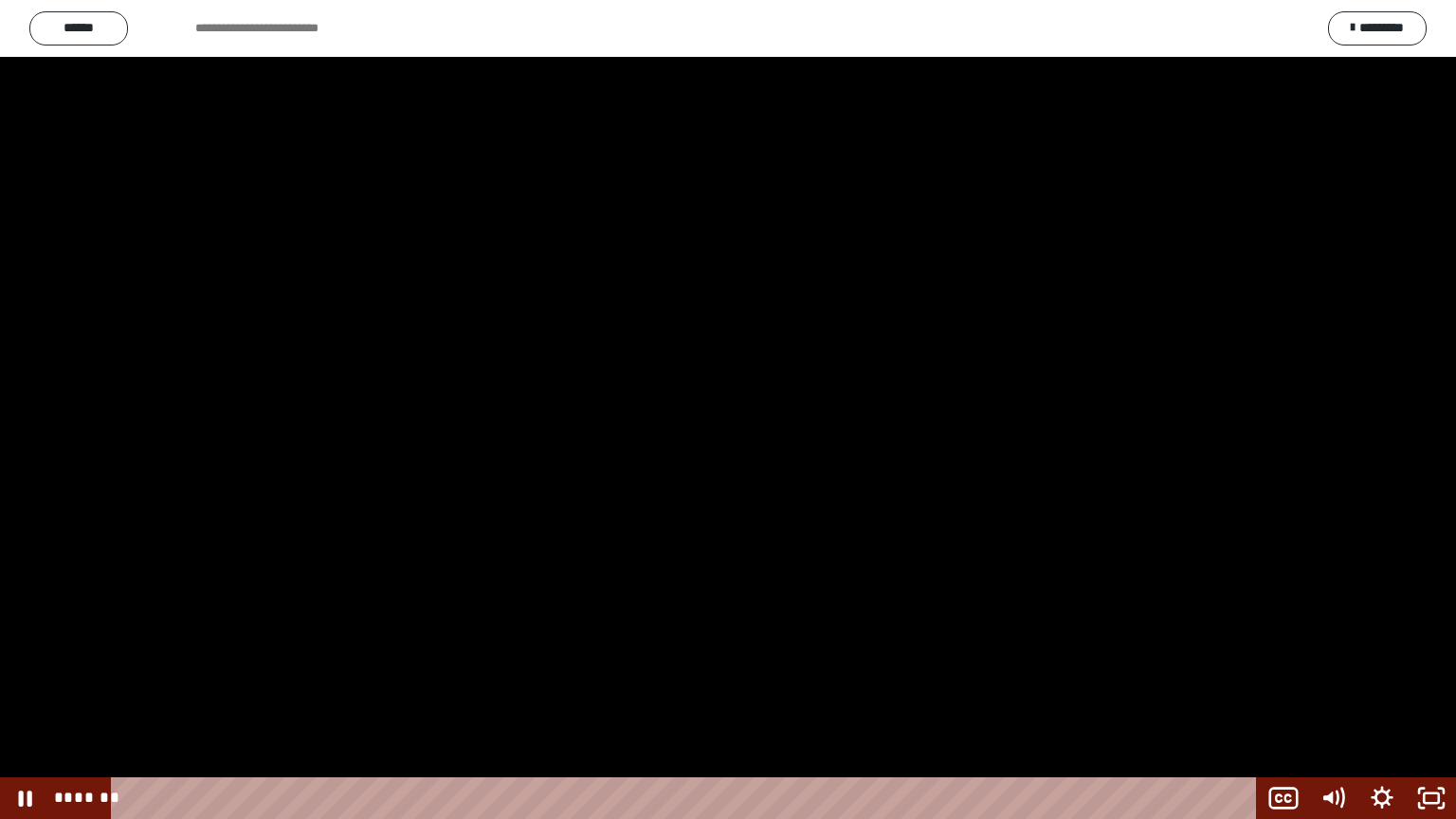 click at bounding box center [728, 410] 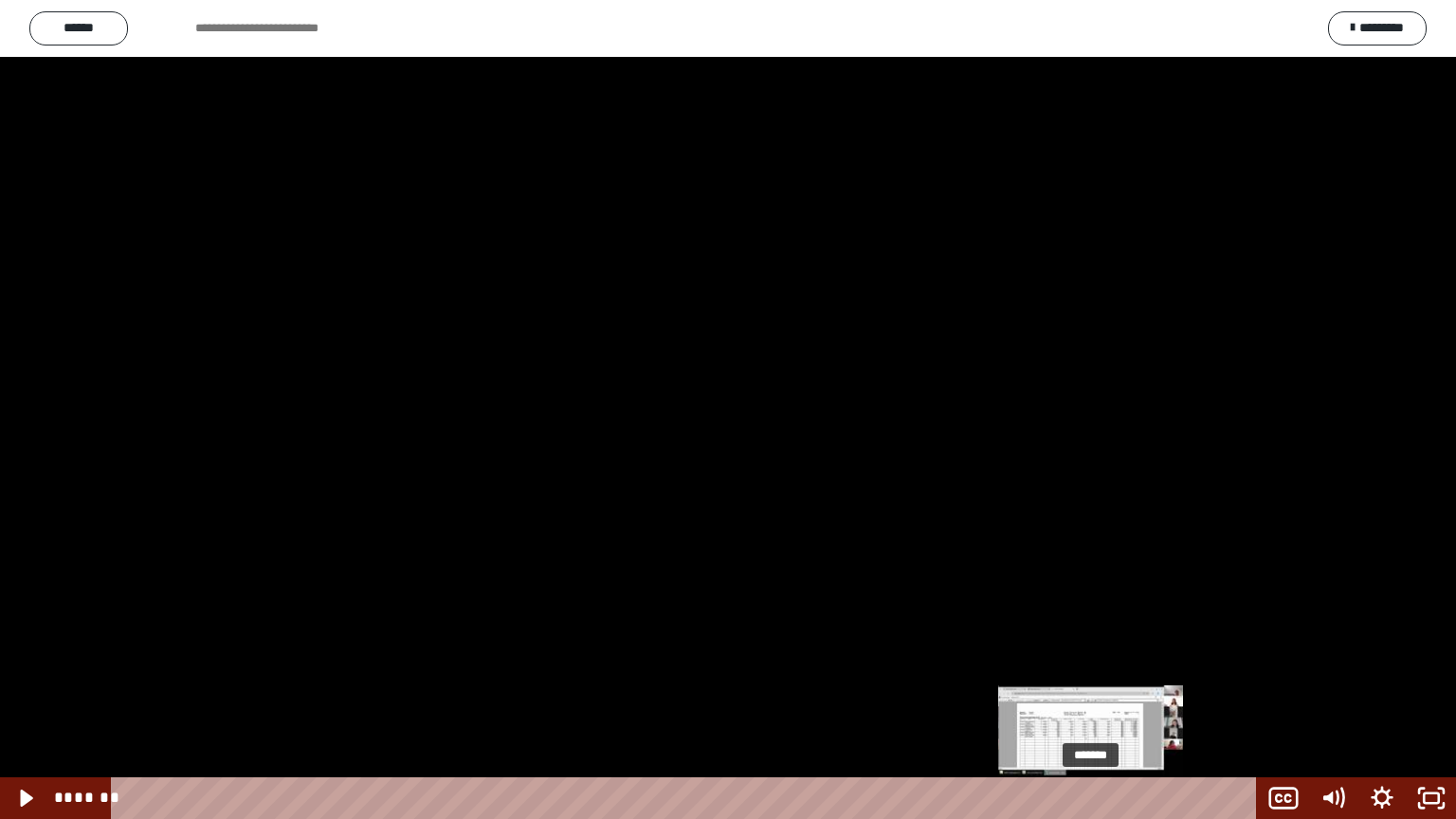 click on "*******" at bounding box center [687, 798] 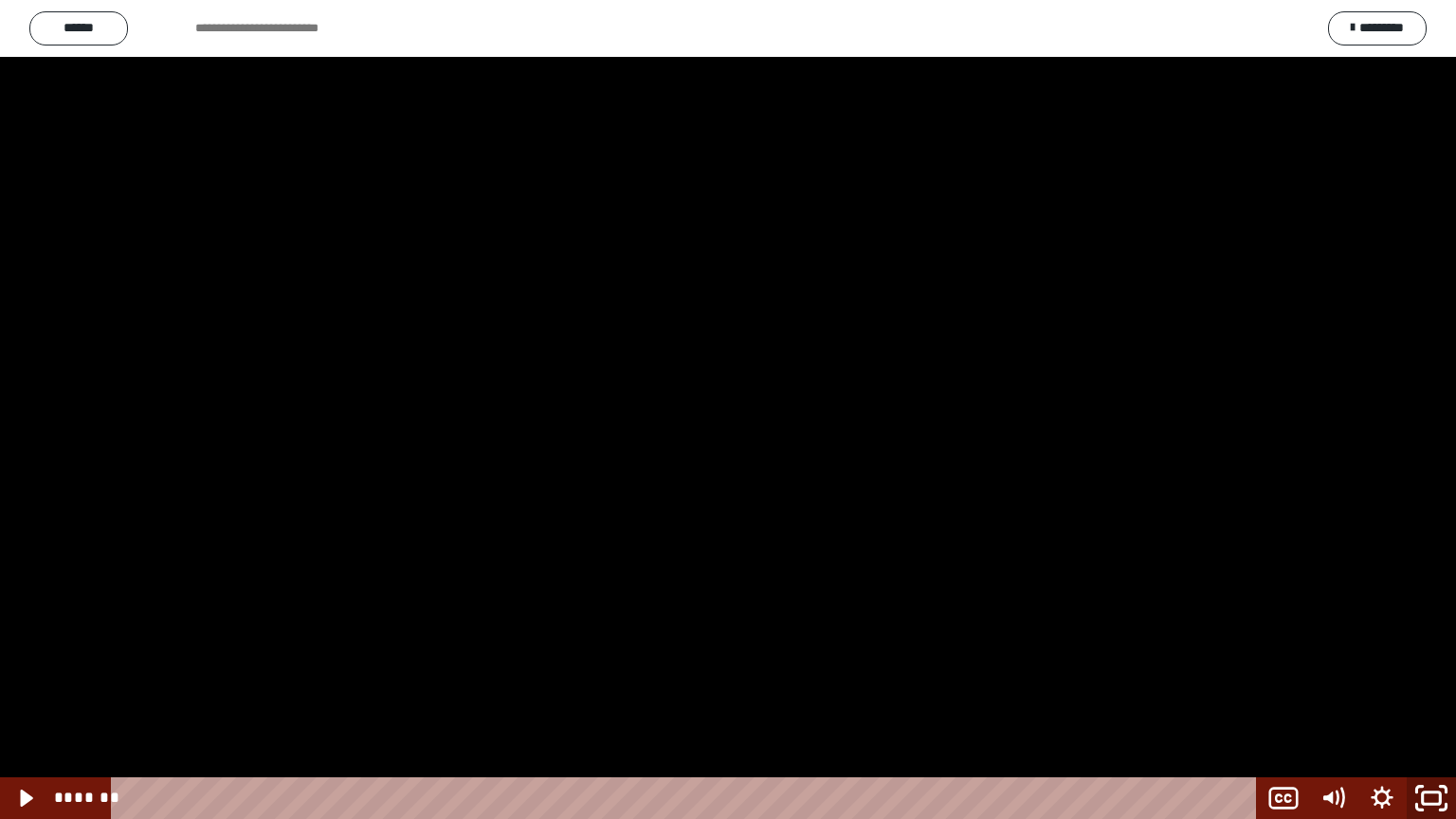 click 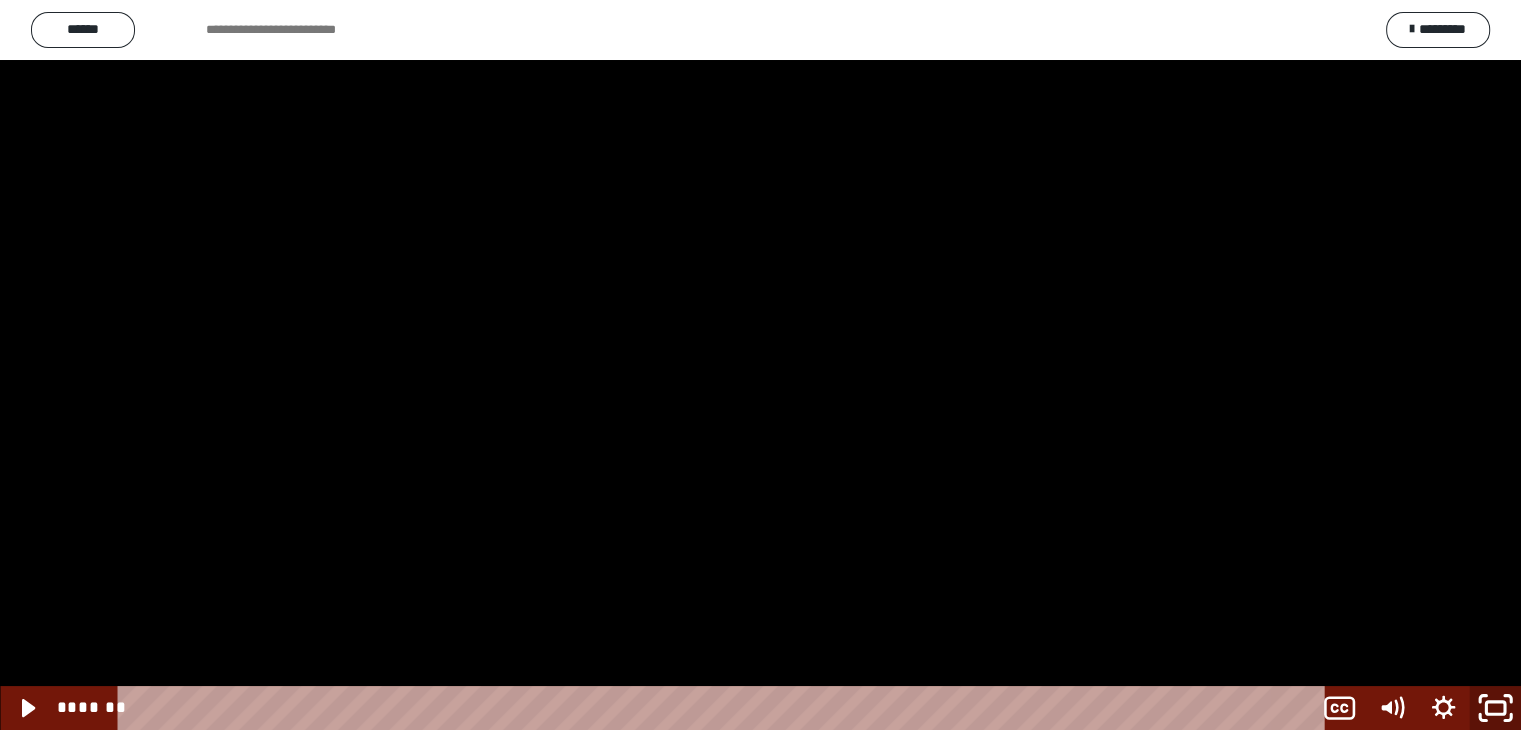 scroll, scrollTop: 2503, scrollLeft: 0, axis: vertical 